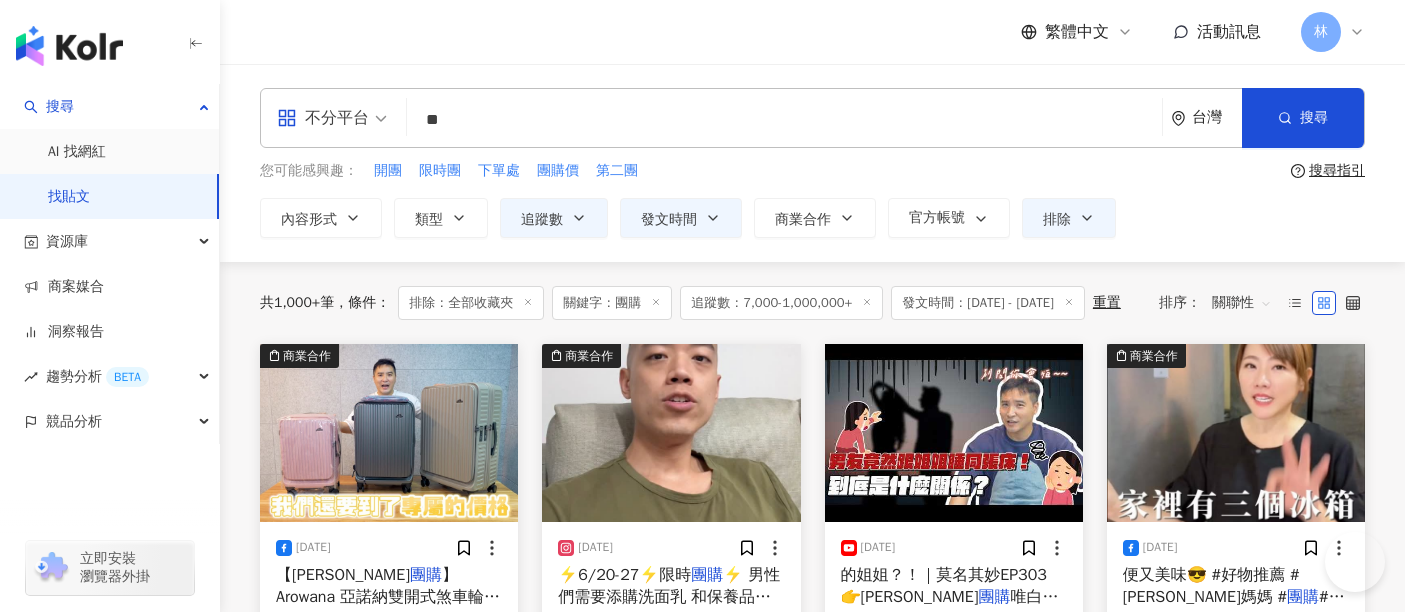 scroll, scrollTop: 0, scrollLeft: 0, axis: both 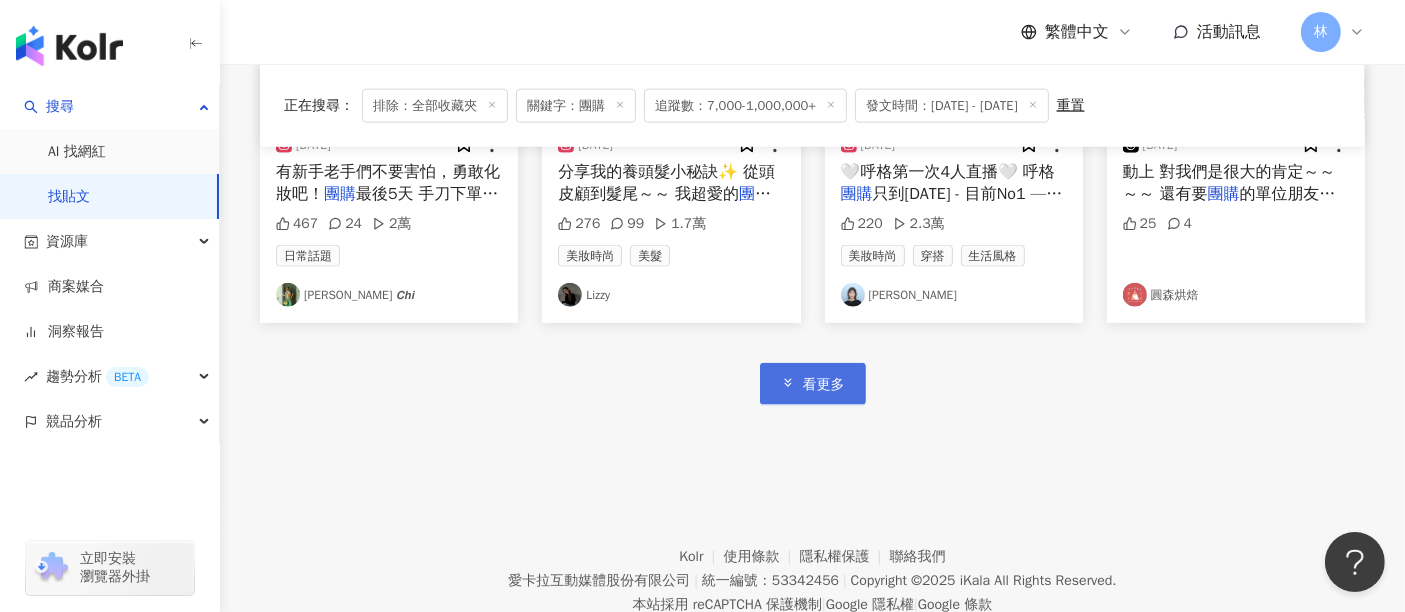 click on "看更多" at bounding box center [813, 383] 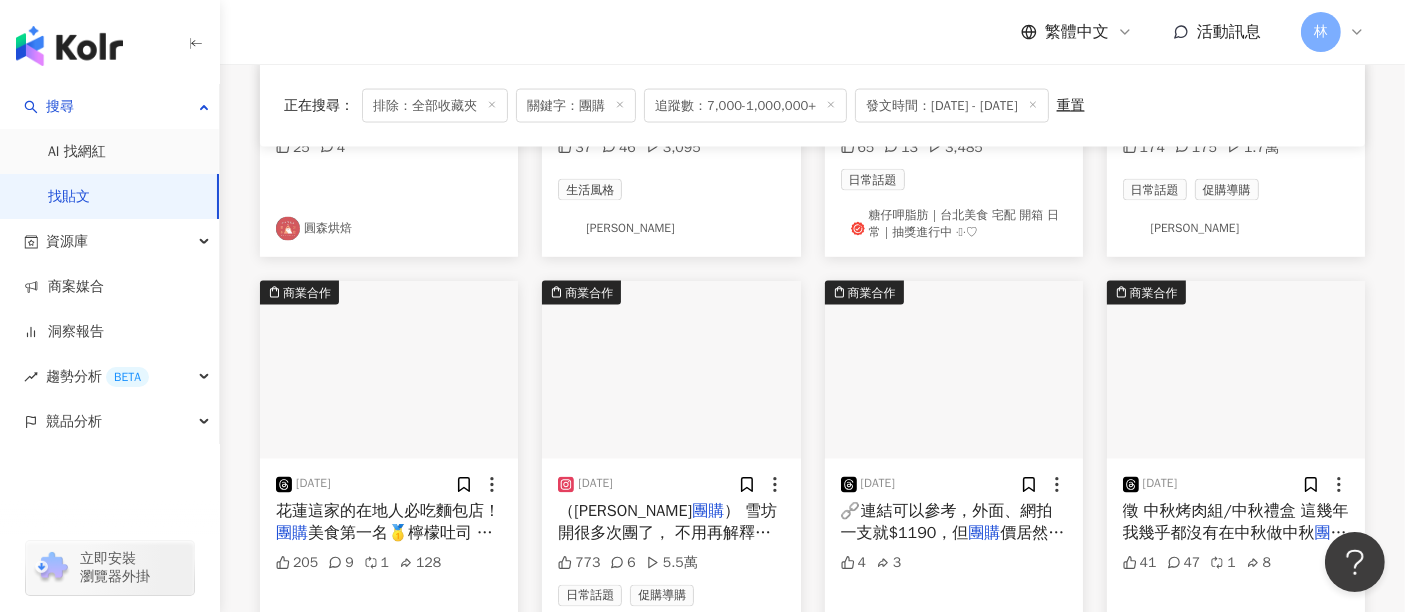 scroll, scrollTop: 3666, scrollLeft: 0, axis: vertical 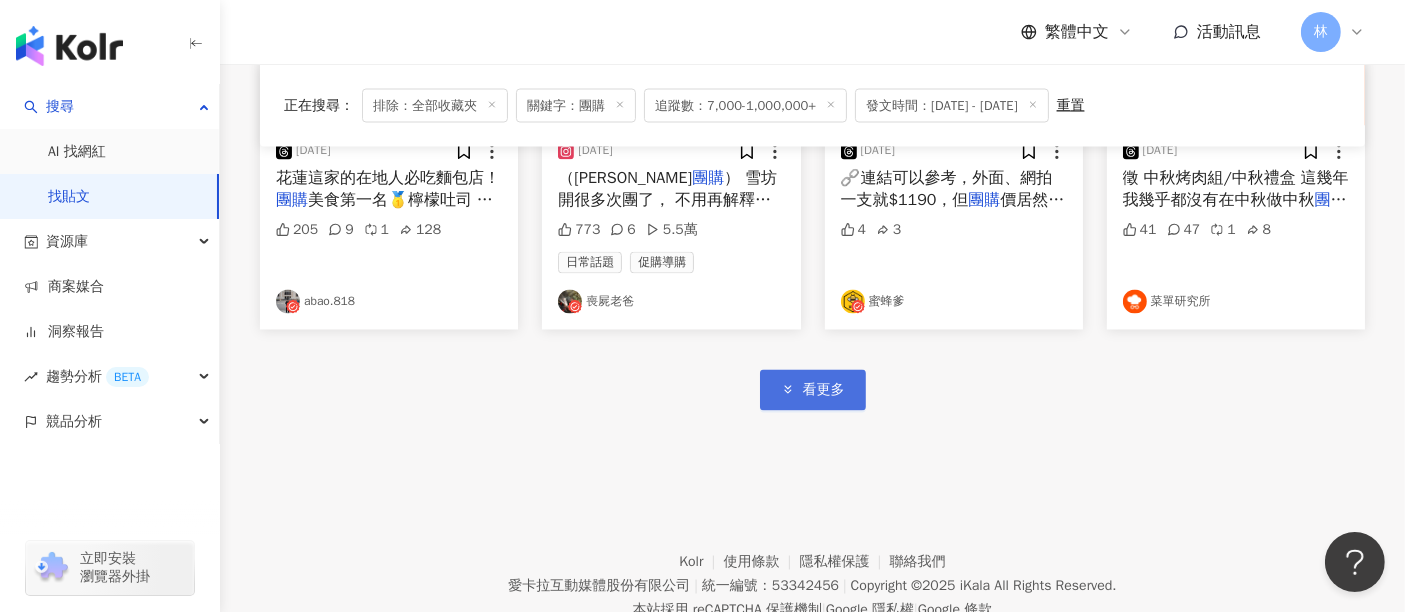 click on "看更多" at bounding box center (824, 391) 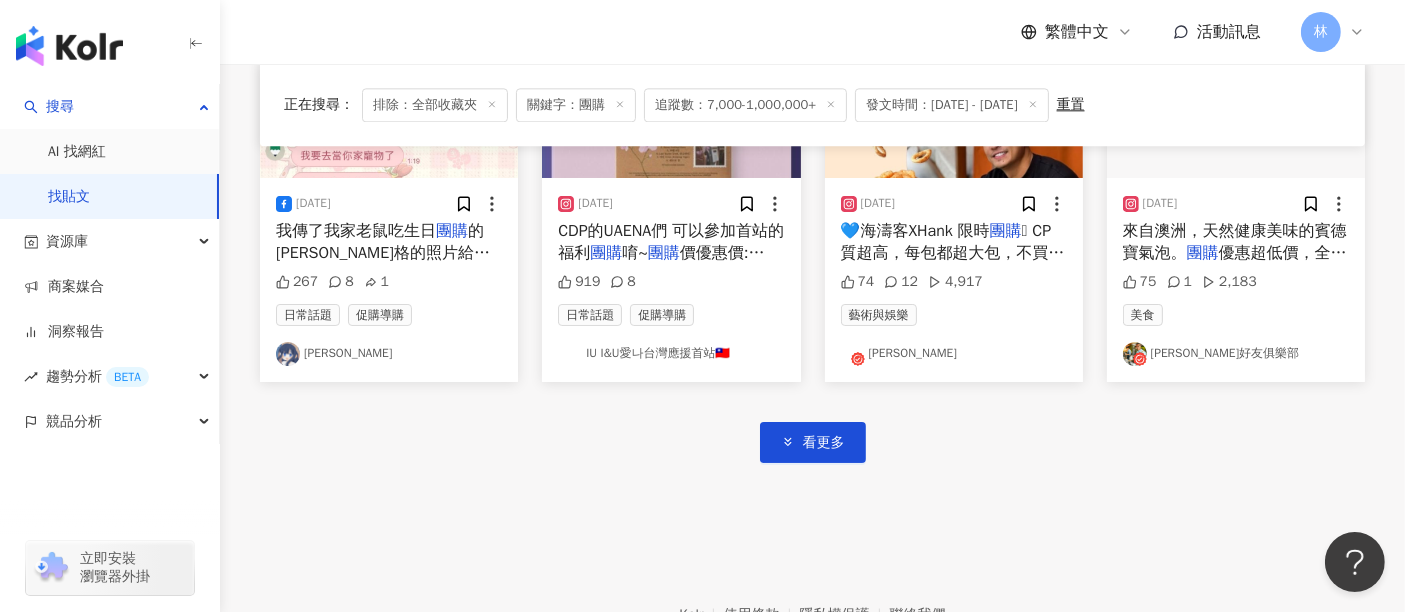 scroll, scrollTop: 4888, scrollLeft: 0, axis: vertical 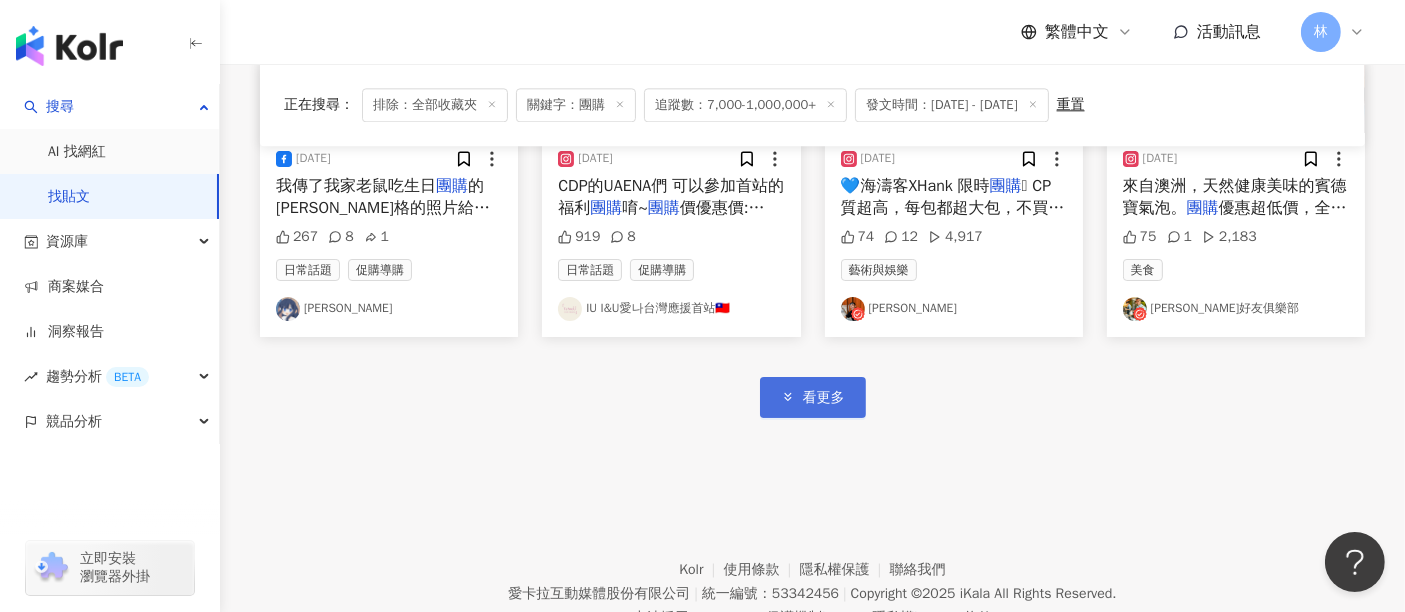 click on "看更多" at bounding box center [824, 398] 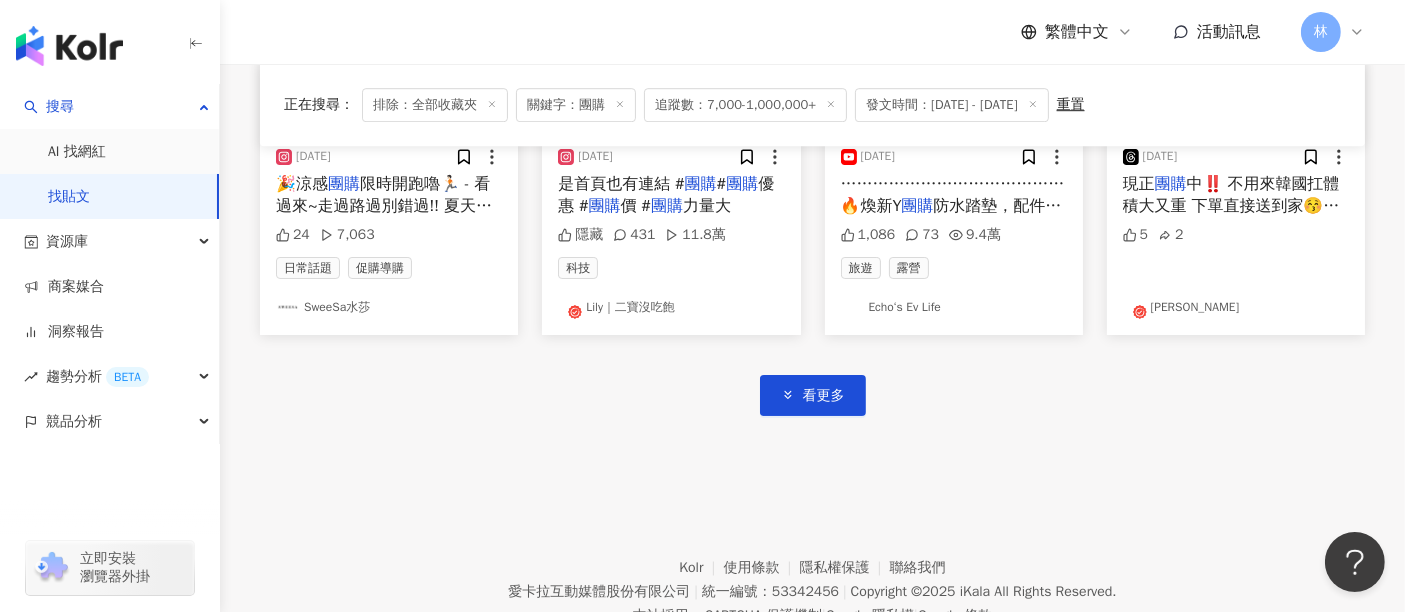 scroll, scrollTop: 6111, scrollLeft: 0, axis: vertical 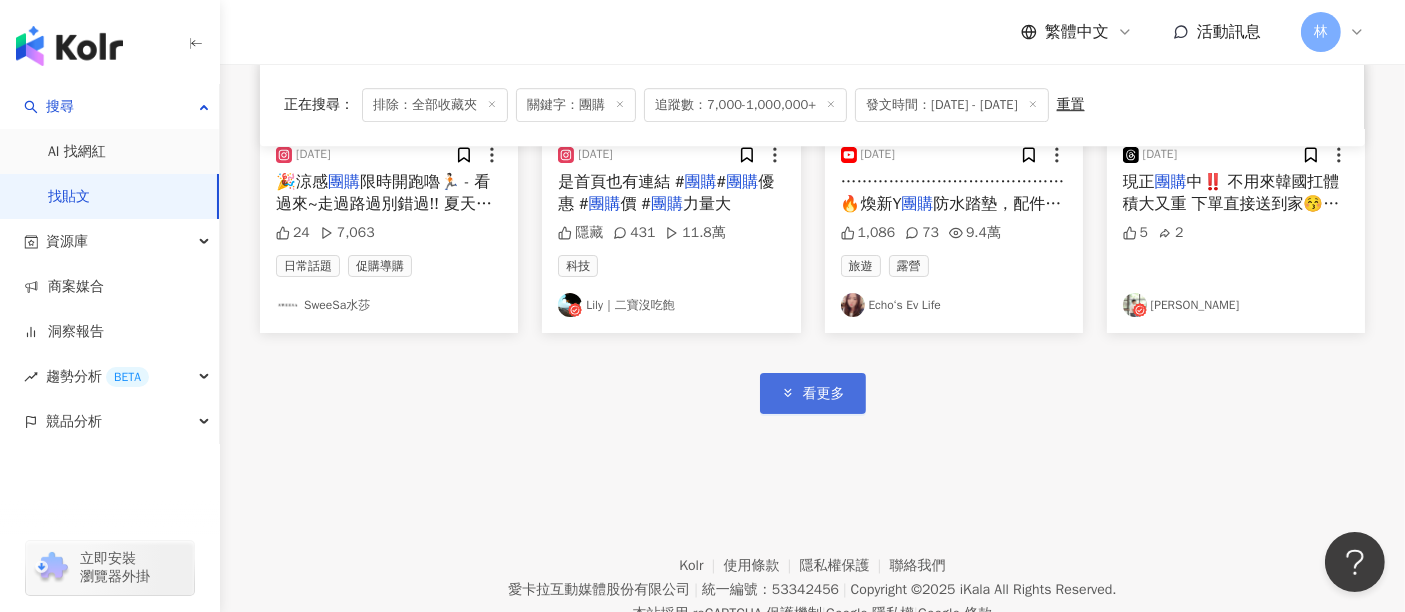 click on "看更多" at bounding box center [824, 394] 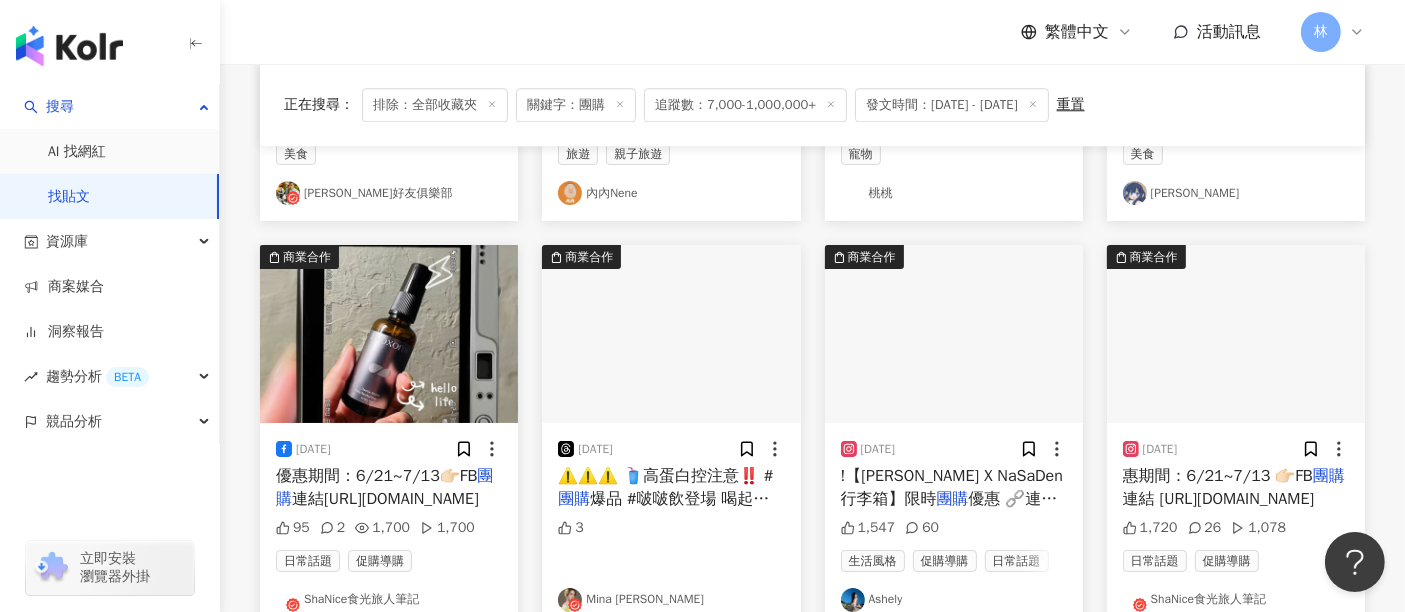 scroll, scrollTop: 5444, scrollLeft: 0, axis: vertical 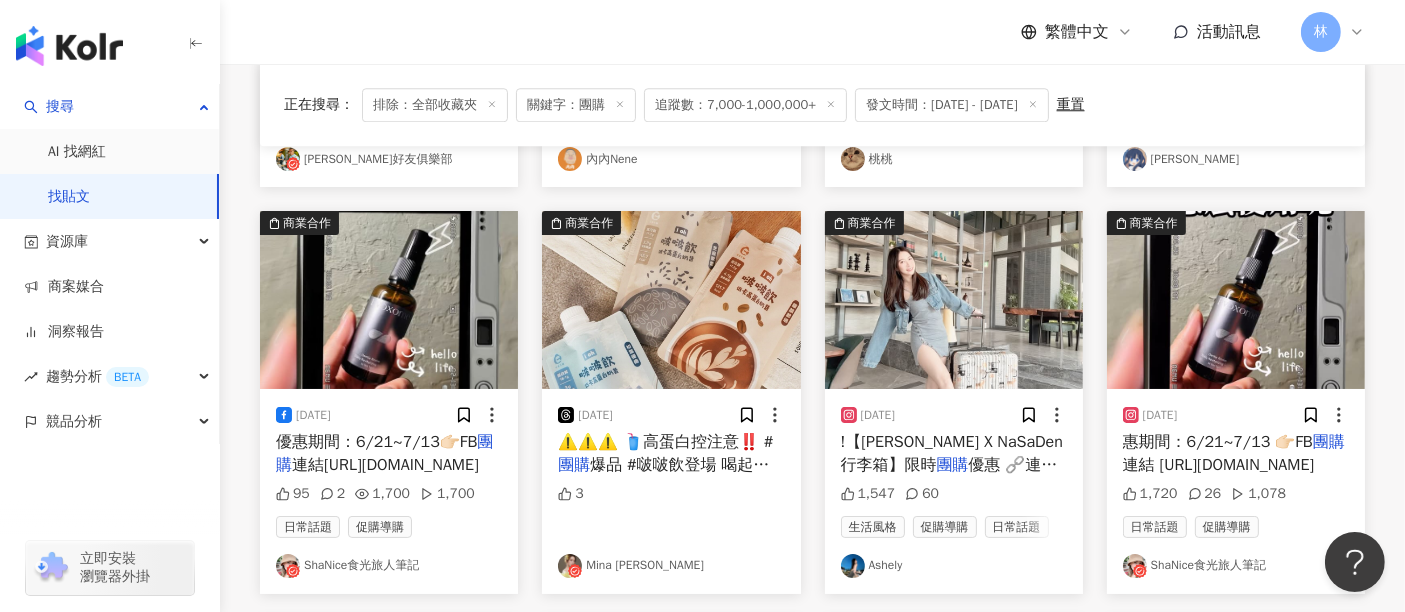 click at bounding box center [389, 300] 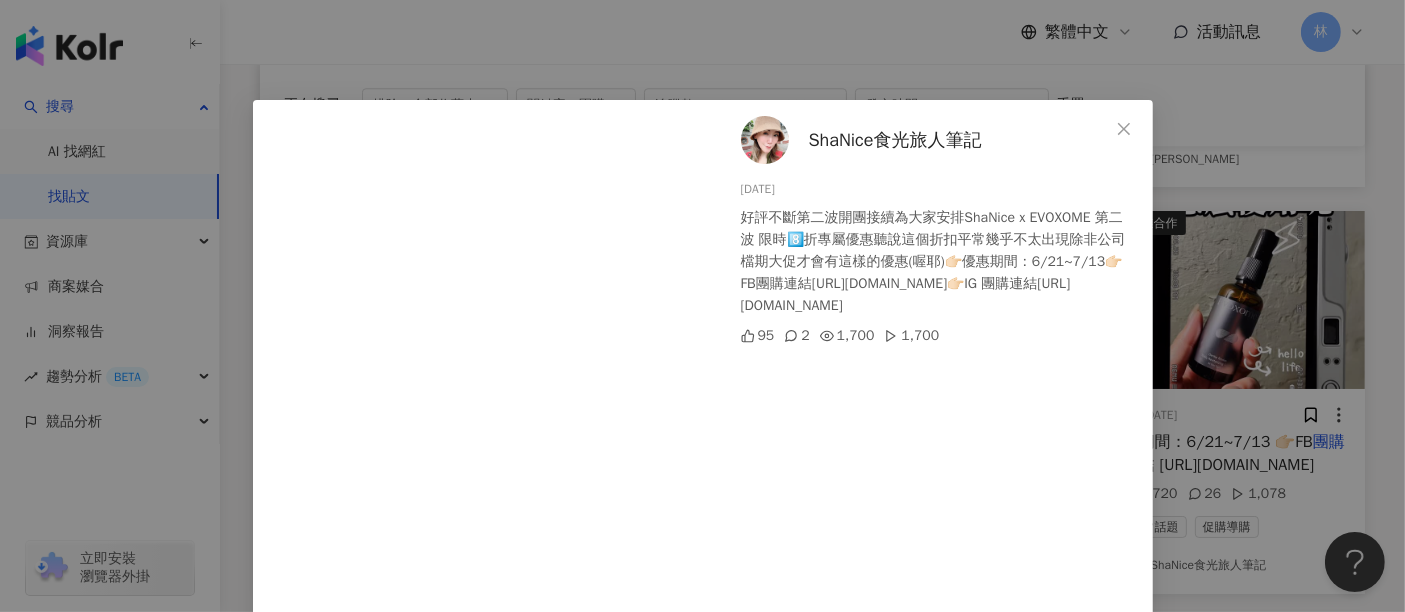 click on "ShaNice食光旅人筆記 2025/6/21  好評不斷第二波開團接續為大家安排ShaNice x EVOXOME 第二波 限時8️⃣折專屬優惠聽說這個折扣平常幾乎不太出現除非公司檔期大促才會有這樣的優惠(喔耶)👉🏻優惠期間：6/21~7/13👉🏻FB團購連結https://lihi.cc/NDKhG👉🏻IG 團購連結https://lihi.cc/Fbs4z 95 2 1,700 1,700 查看原始貼文" at bounding box center [702, 306] 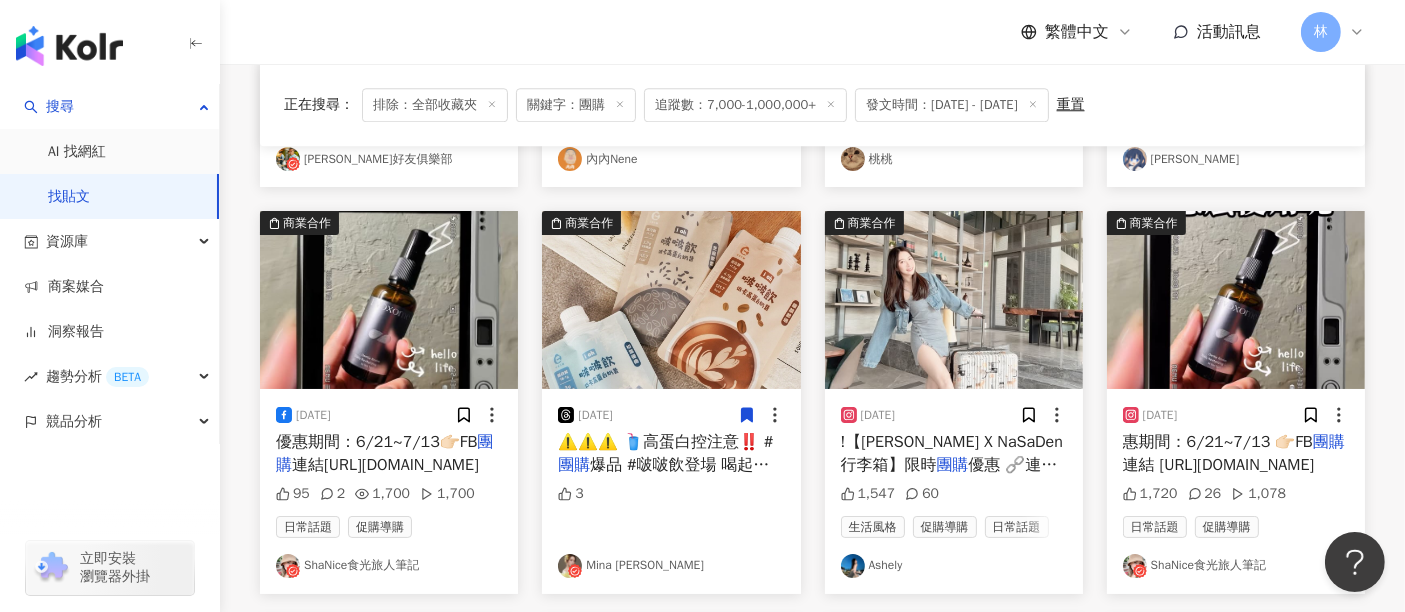 click at bounding box center [671, 300] 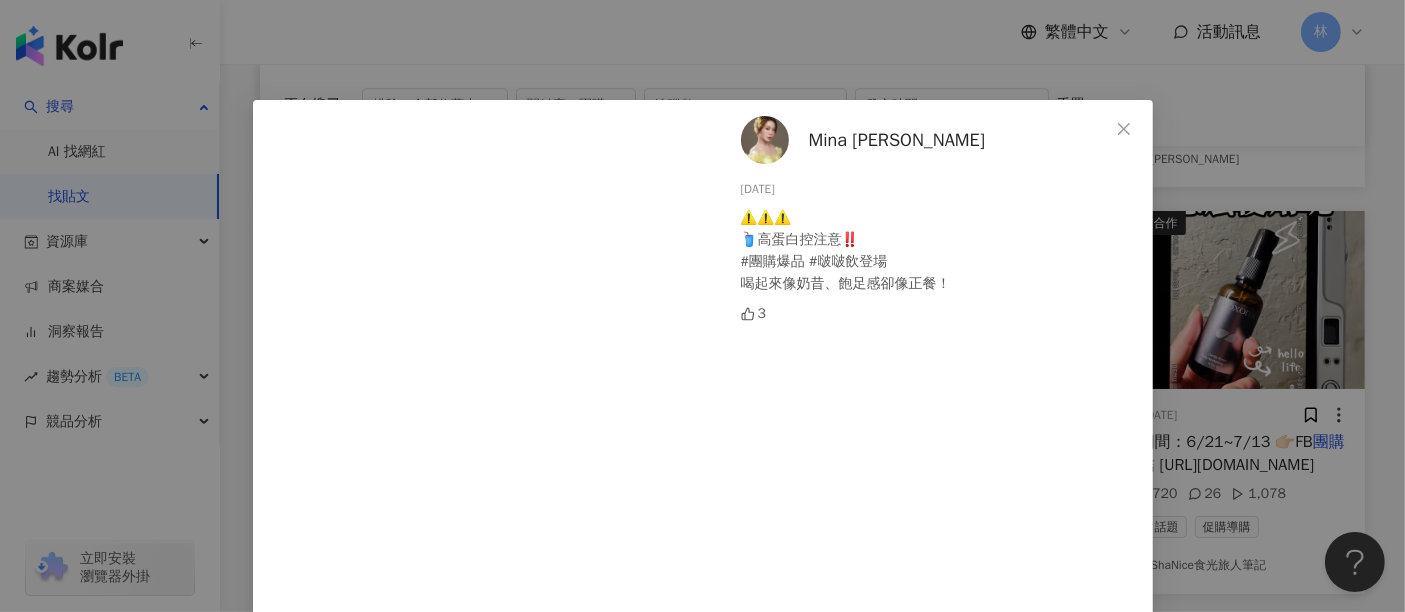 click on "Mina ღ 米娜 2025/6/22 ⚠️⚠️⚠️
🥤高蛋白控注意‼️
#團購爆品 #啵啵飲登場
喝起來像奶昔、飽足感卻像正餐！ 3 查看原始貼文" at bounding box center [702, 306] 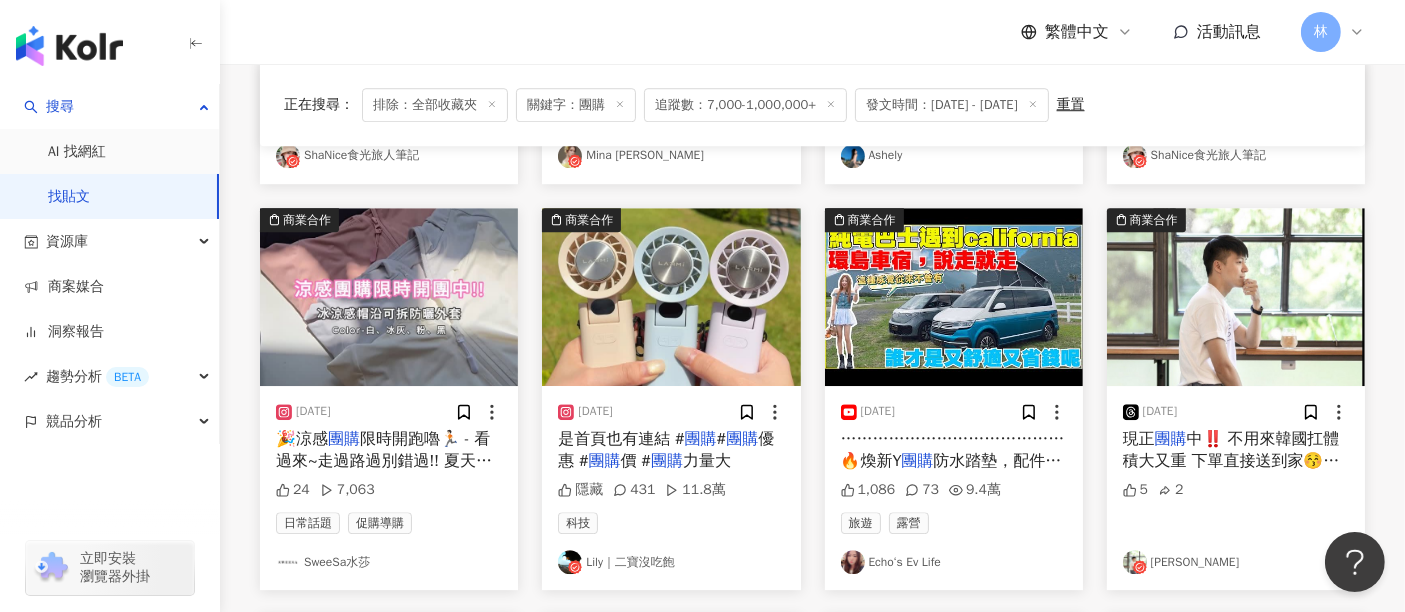 scroll, scrollTop: 5888, scrollLeft: 0, axis: vertical 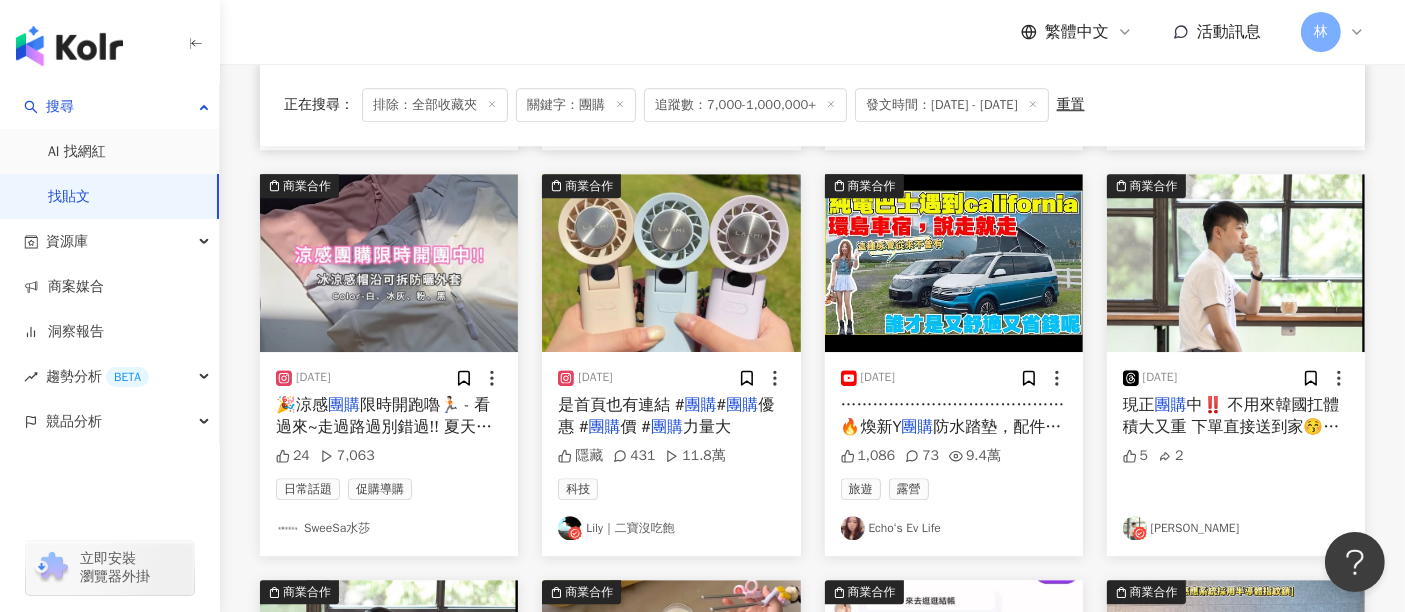 click at bounding box center (389, 263) 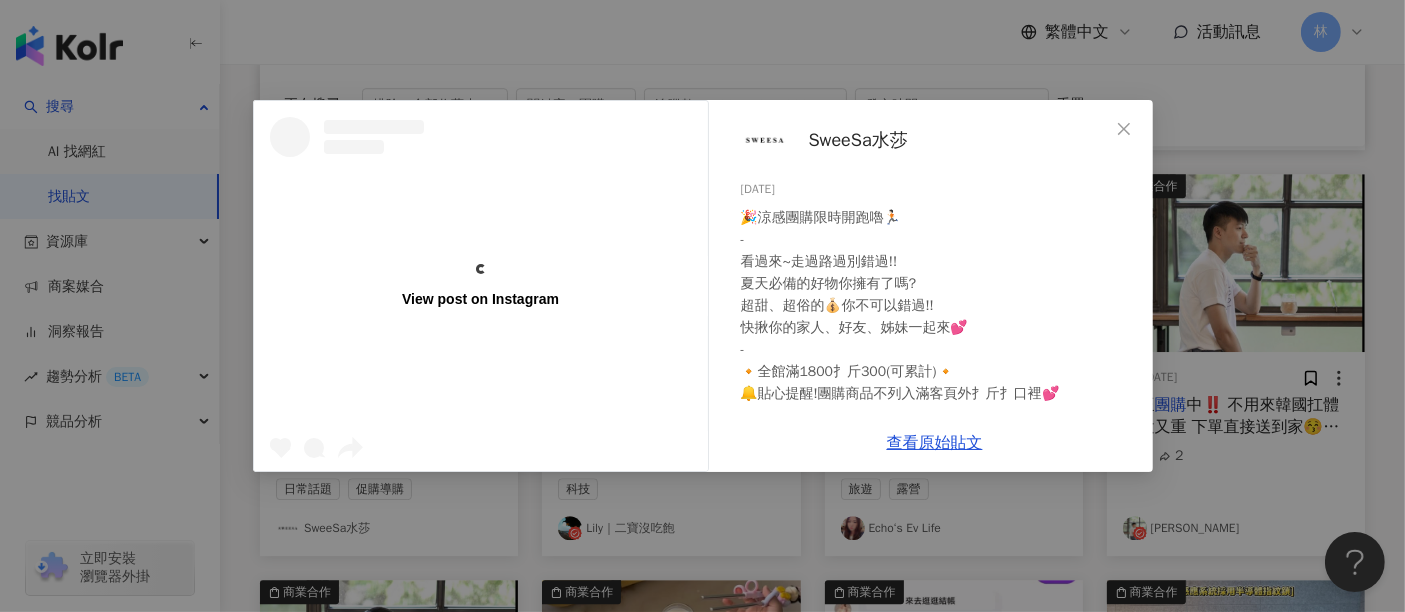 click on "View post on Instagram   SweeSa水莎 2025/6/13 🎉涼感團購限時開跑嚕🏃🏻
-
看過來~走過路過別錯過!!
夏天必備的好物你擁有了嗎?
超甜、超俗的💰你不可以錯過!!
快揪你的家人、好友、姊妹一起來💕
-
🔸全館滿1800扌斤300(可累計)🔸
🔔貼心提醒!團購商品不列入滿客頁外扌斤扌口裡💕
-
#涼感 #防曬 24 7,063 查看原始貼文" at bounding box center (702, 306) 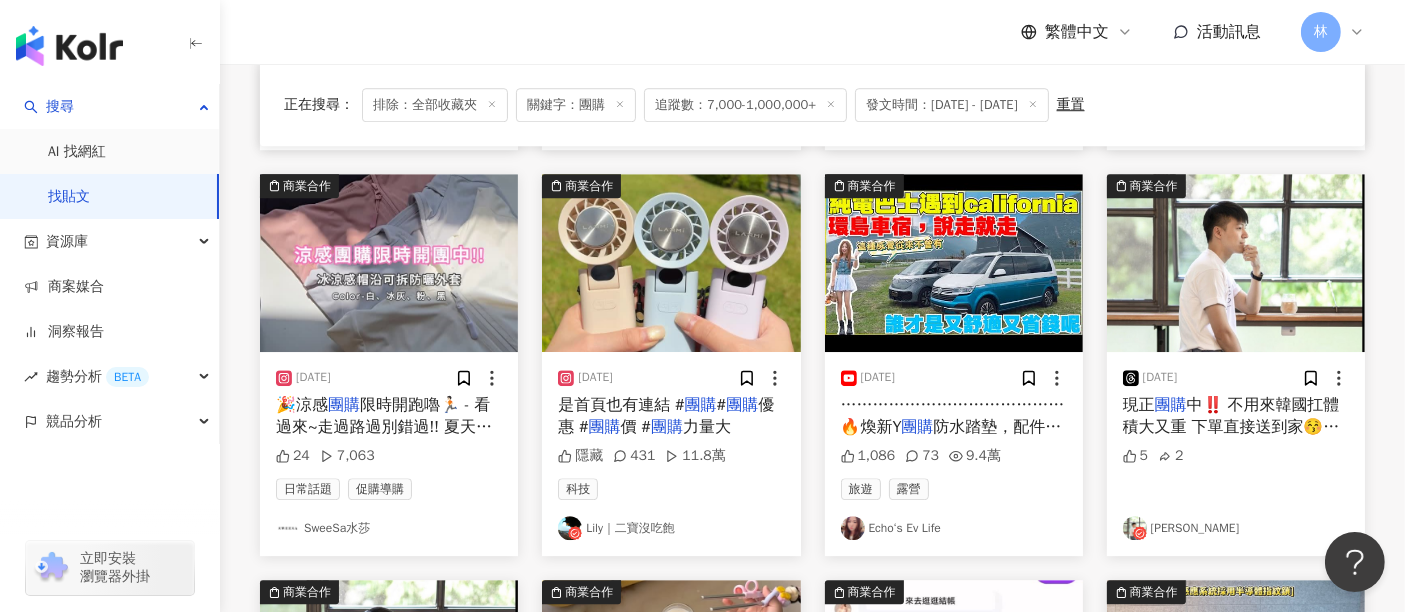 click at bounding box center (671, 263) 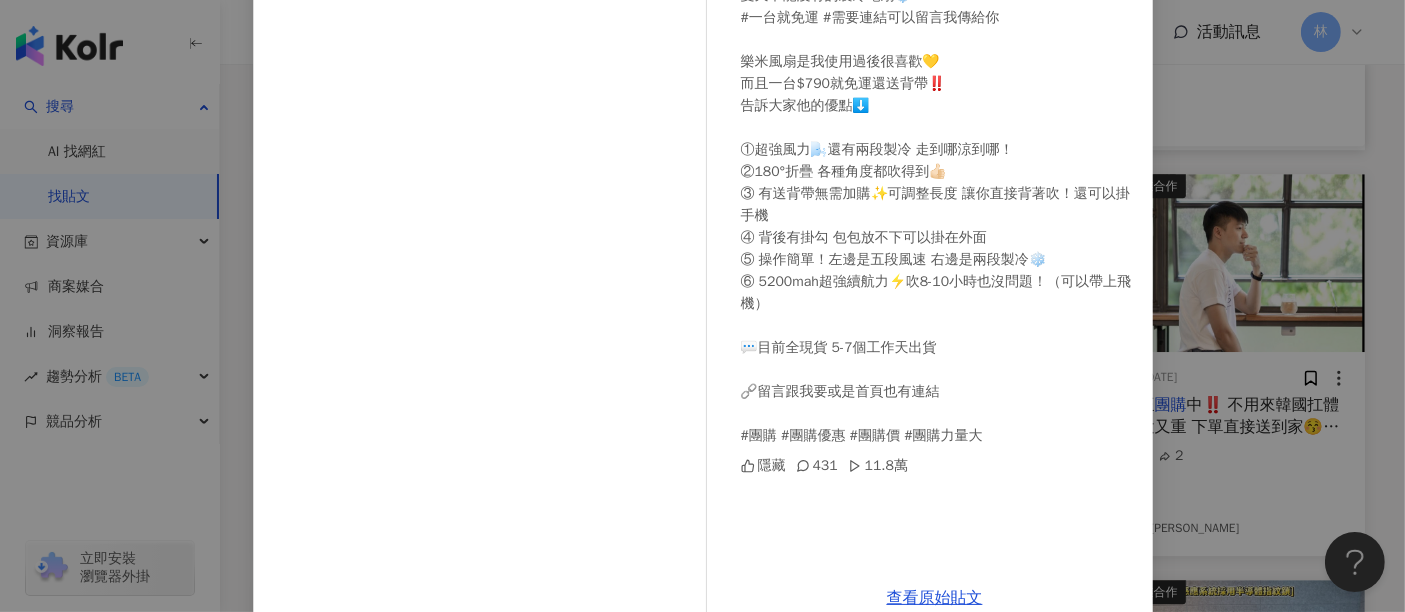 scroll, scrollTop: 260, scrollLeft: 0, axis: vertical 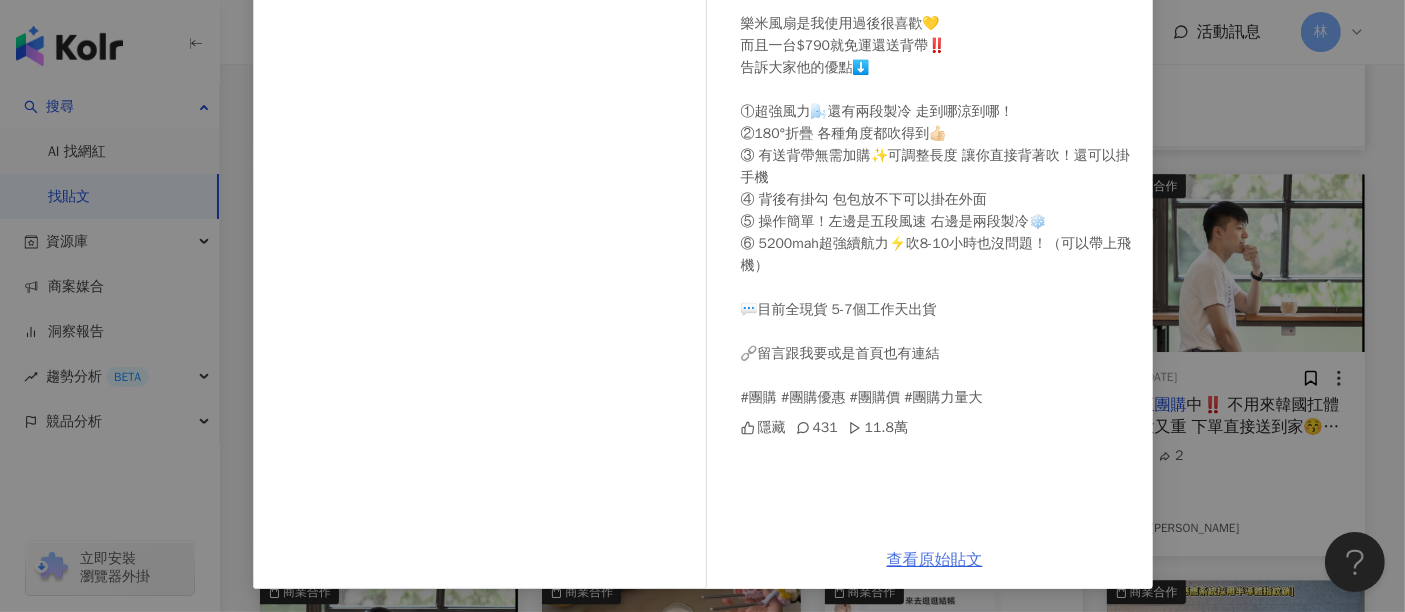 click on "查看原始貼文" at bounding box center [935, 560] 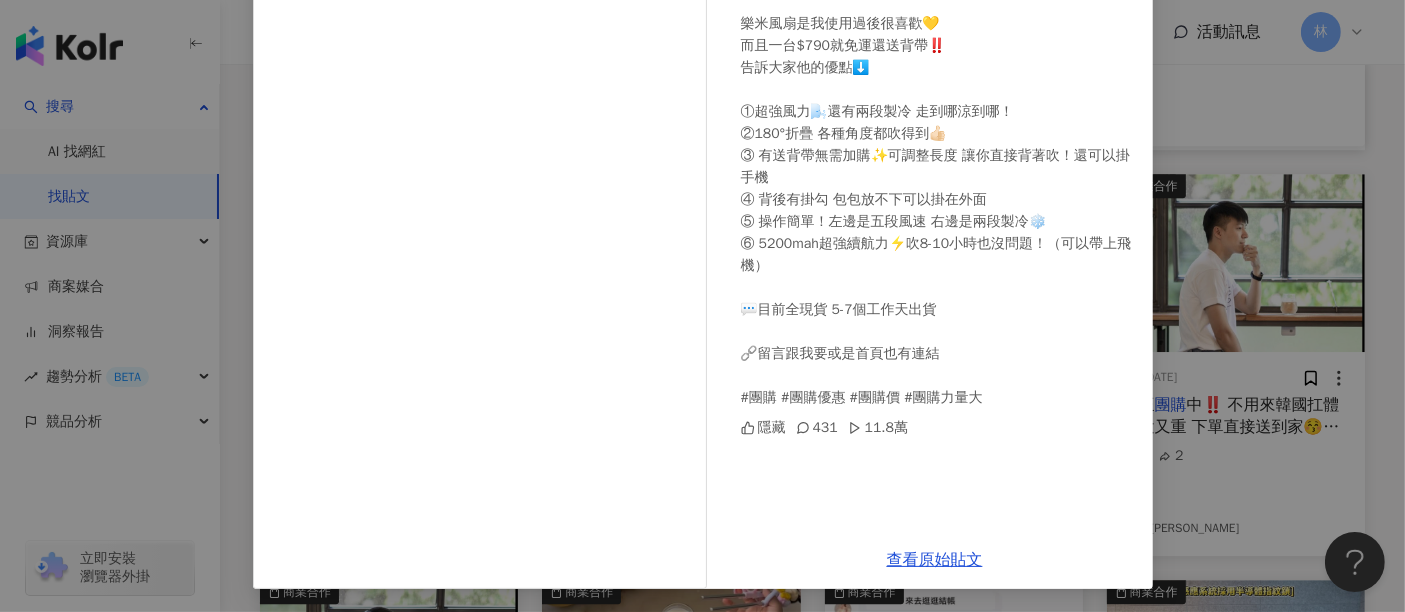 click on "Lily｜二寶沒吃飽 2025/6/22 夏天不能沒有的製冷電扇❄️
#一台就免運 #需要連結可以留言我傳給你
樂米風扇是我使用過後很喜歡💛
而且一台$790就免運還送背帶‼️
告訴大家他的優點⬇️
①超強風力🌬️還有兩段製冷 走到哪涼到哪！
②180°折疊 各種角度都吹得到👍🏻
③ 有送背帶無需加購✨可調整長度 讓你直接背著吹！還可以掛手機
④ 背後有掛勾 包包放不下可以掛在外面
⑤ 操作簡單！左邊是五段風速 右邊是兩段製冷❄️
⑥ 5200mah超強續航力⚡️吹8-10小時也沒問題！（可以帶上飛機）
💬目前全現貨 5-7個工作天出貨
🔗留言跟我要或是首頁也有連結
#團購 #團購優惠 #團購價 #團購力量大 隱藏 431 11.8萬 查看原始貼文" at bounding box center (702, 306) 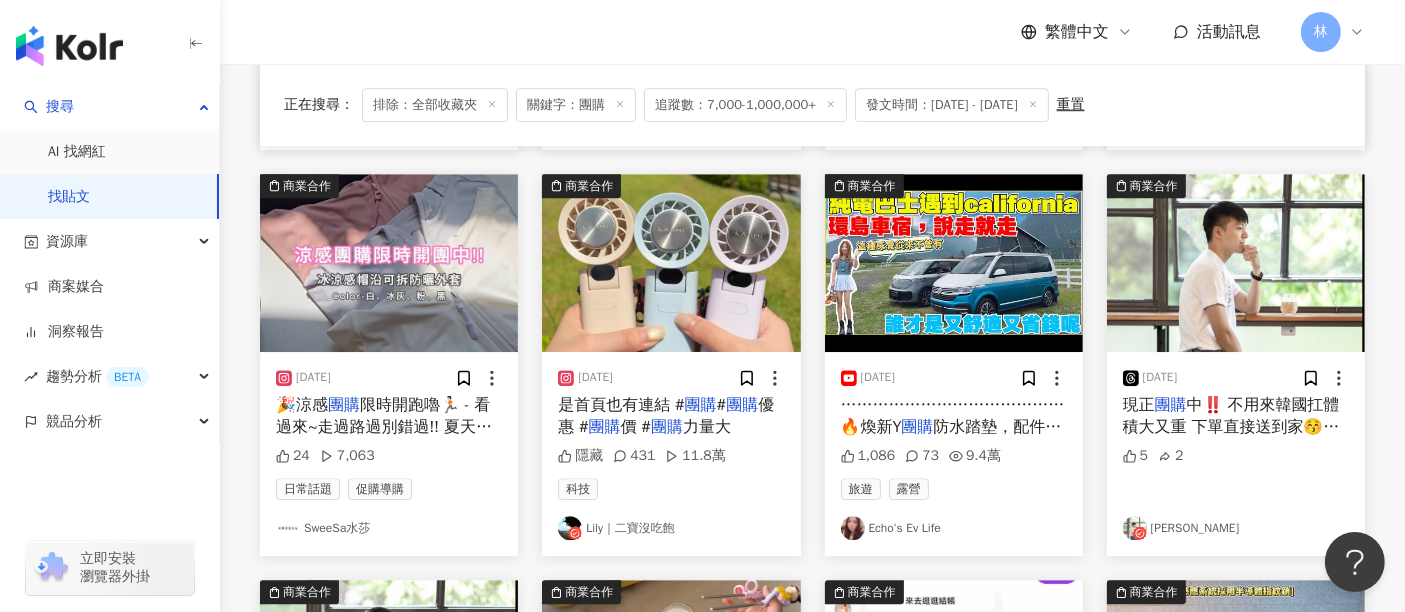 click at bounding box center [954, 263] 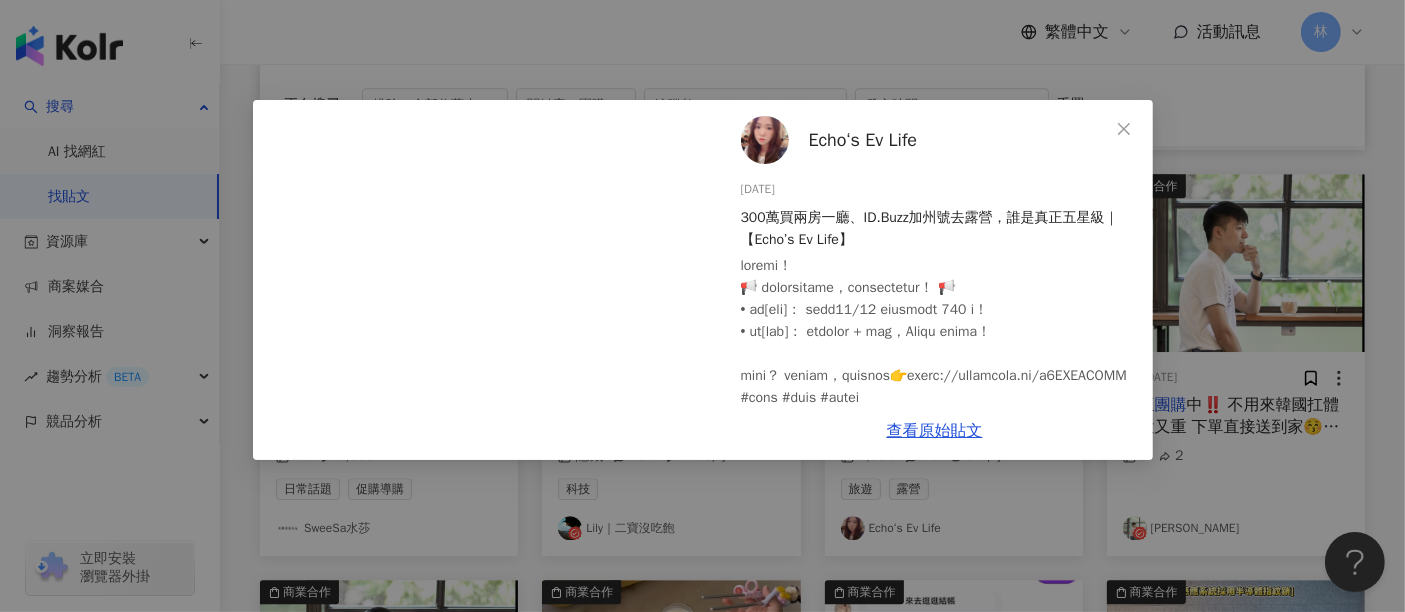 click on "Echo‘s Ev Life 2025/6/5 300萬買兩房一廳、ID.Buzz加州號去露營，誰是真正五星級｜【Echo’s Ev Life】 1,086 73 9.4萬 查看原始貼文" at bounding box center [702, 306] 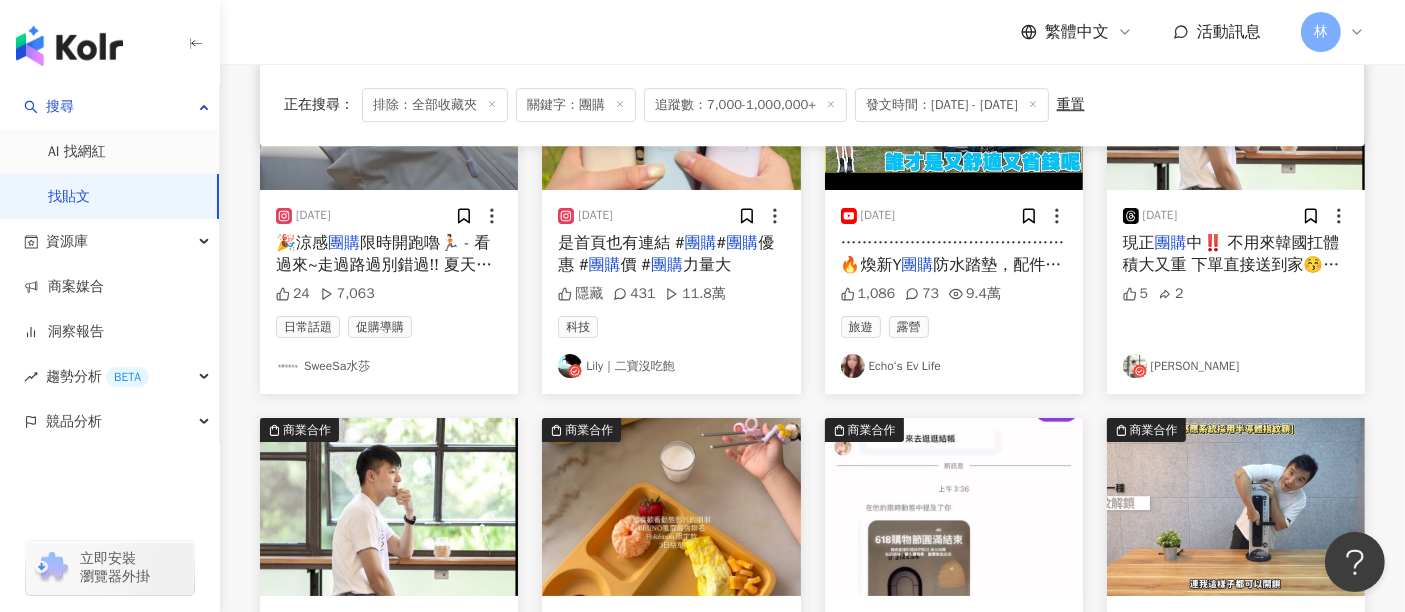 scroll, scrollTop: 6222, scrollLeft: 0, axis: vertical 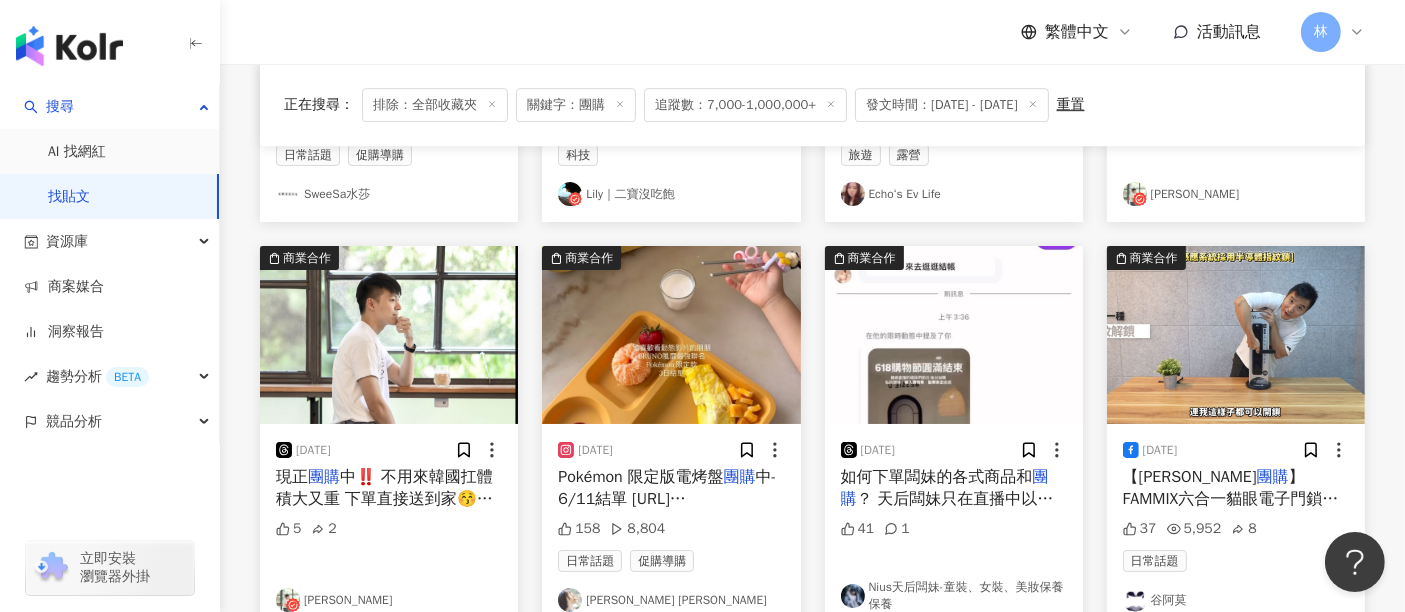 click at bounding box center (671, 335) 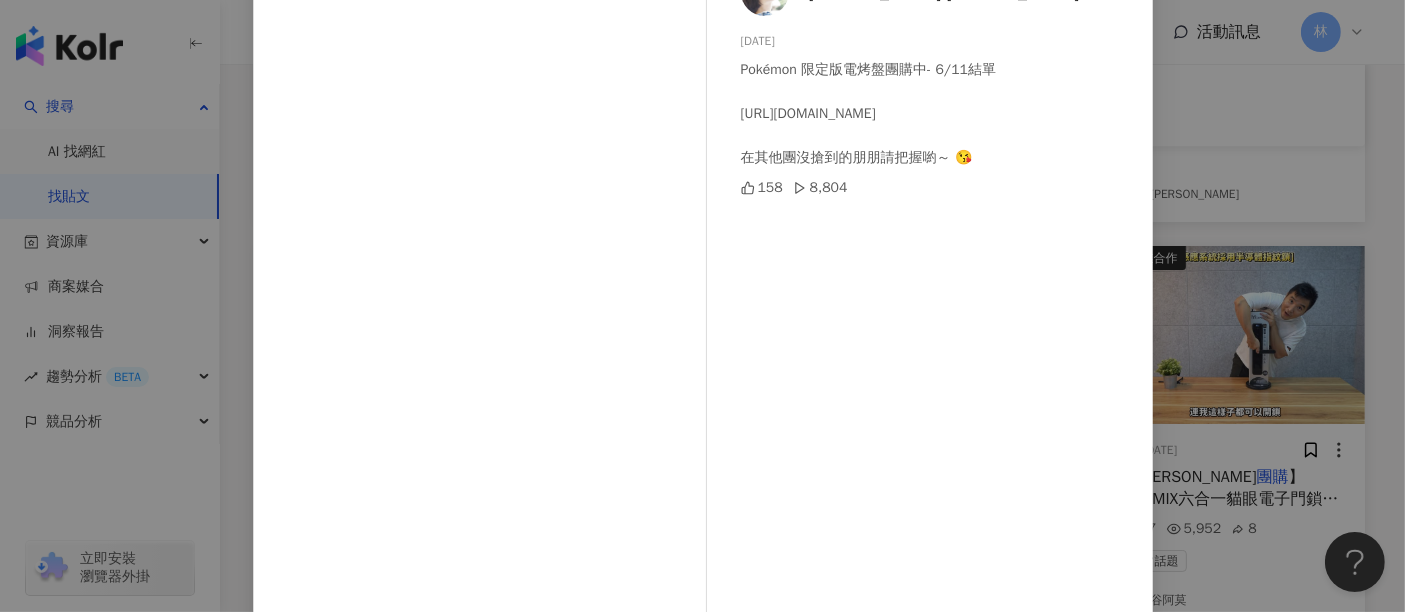 scroll, scrollTop: 284, scrollLeft: 0, axis: vertical 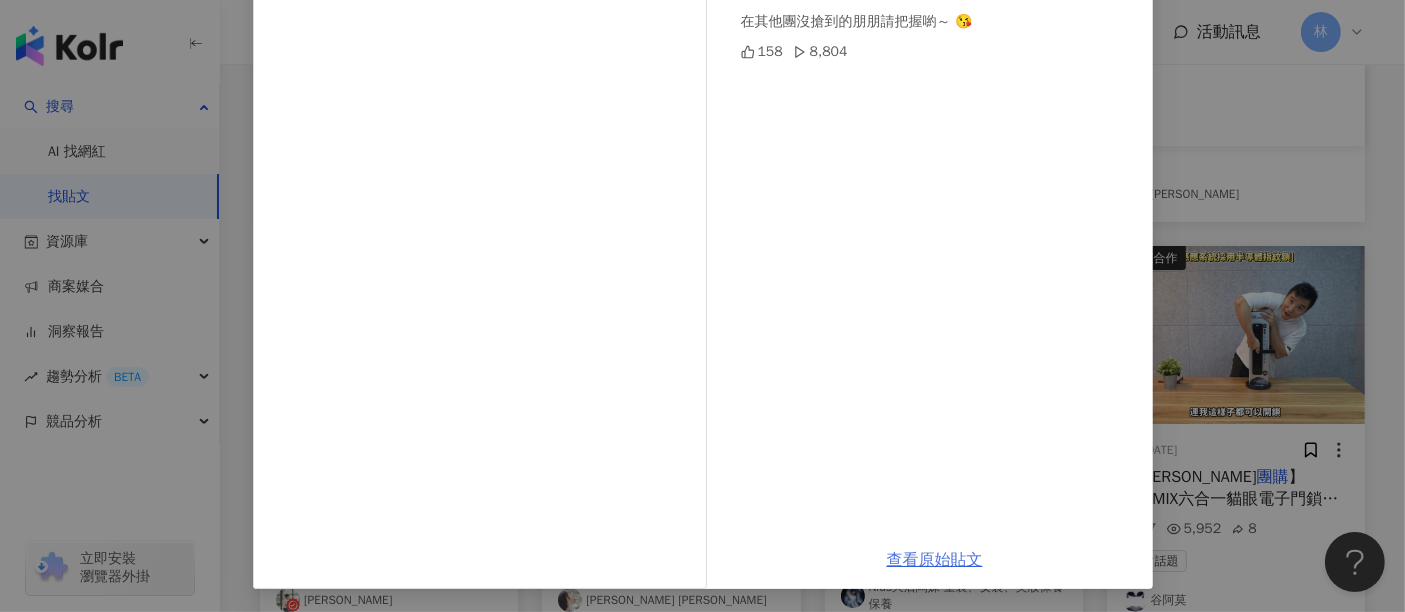 click on "查看原始貼文" at bounding box center (935, 560) 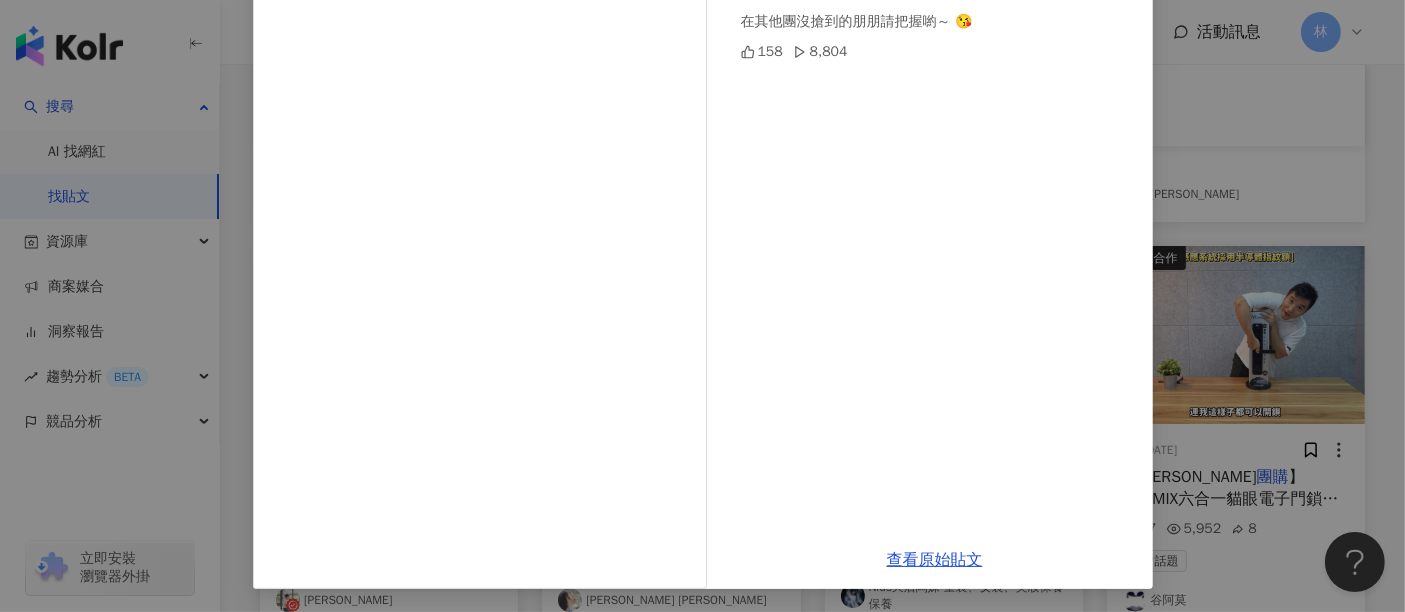 click on "陽詠存 Esther Yang 2025/6/9 Pokémon 限定版電烤盤團購中- 6/11結單
https://p4.groupbuyforms.tw/my8qg
在其他團沒搶到的朋朋請把握喲～ 😘 158 8,804 查看原始貼文" at bounding box center [702, 306] 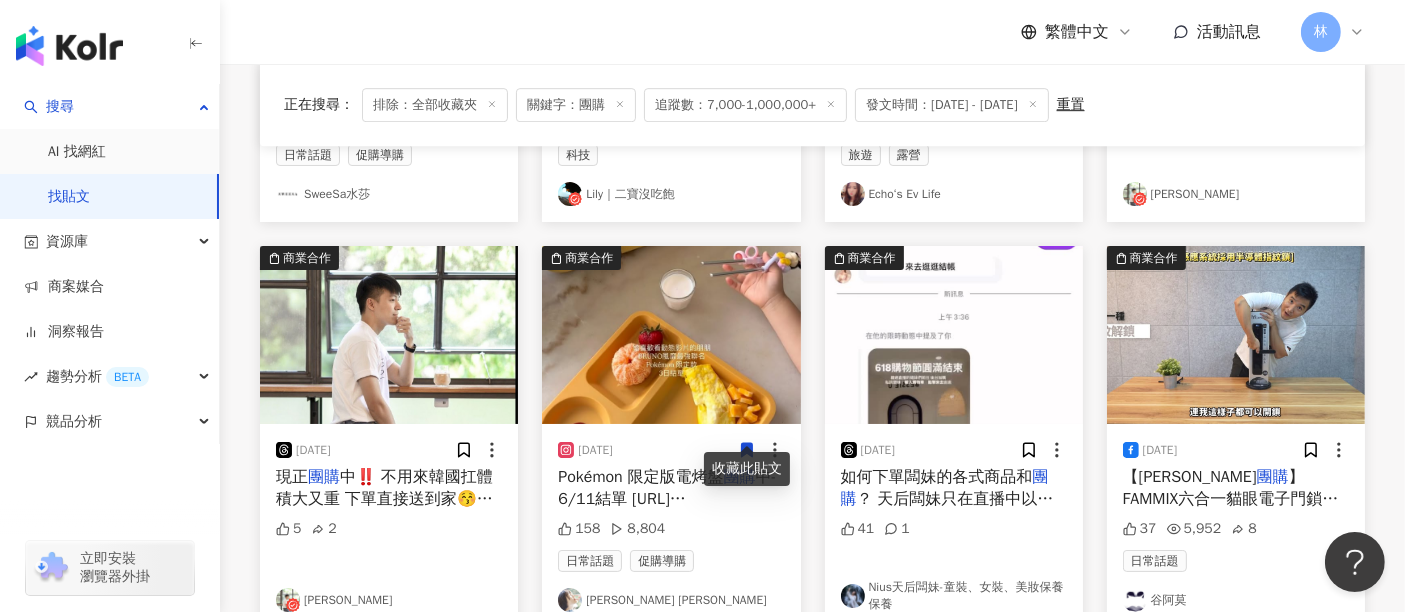 click at bounding box center (954, 335) 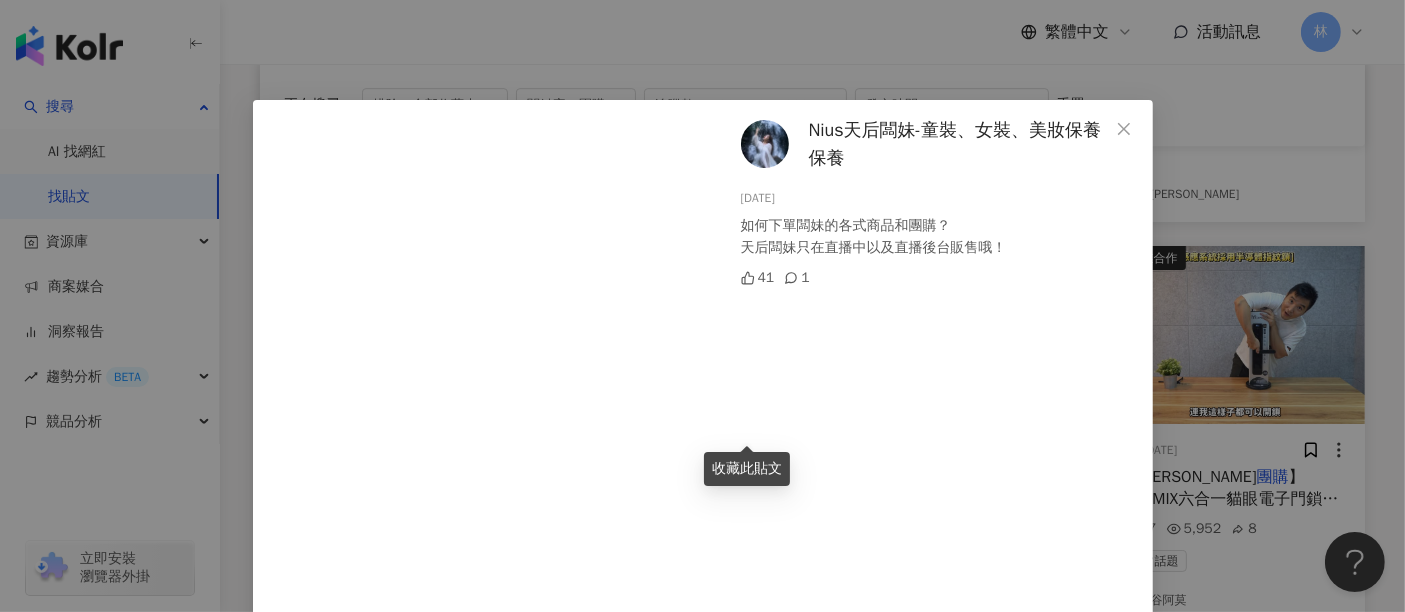 click on "Nius天后闆妹-童裝、女裝、美妝保養保養 2025/6/21 如何下單闆妹的各式商品和團購？
天后闆妹只在直播中以及直播後台販售哦！ 41 1 查看原始貼文" at bounding box center [702, 306] 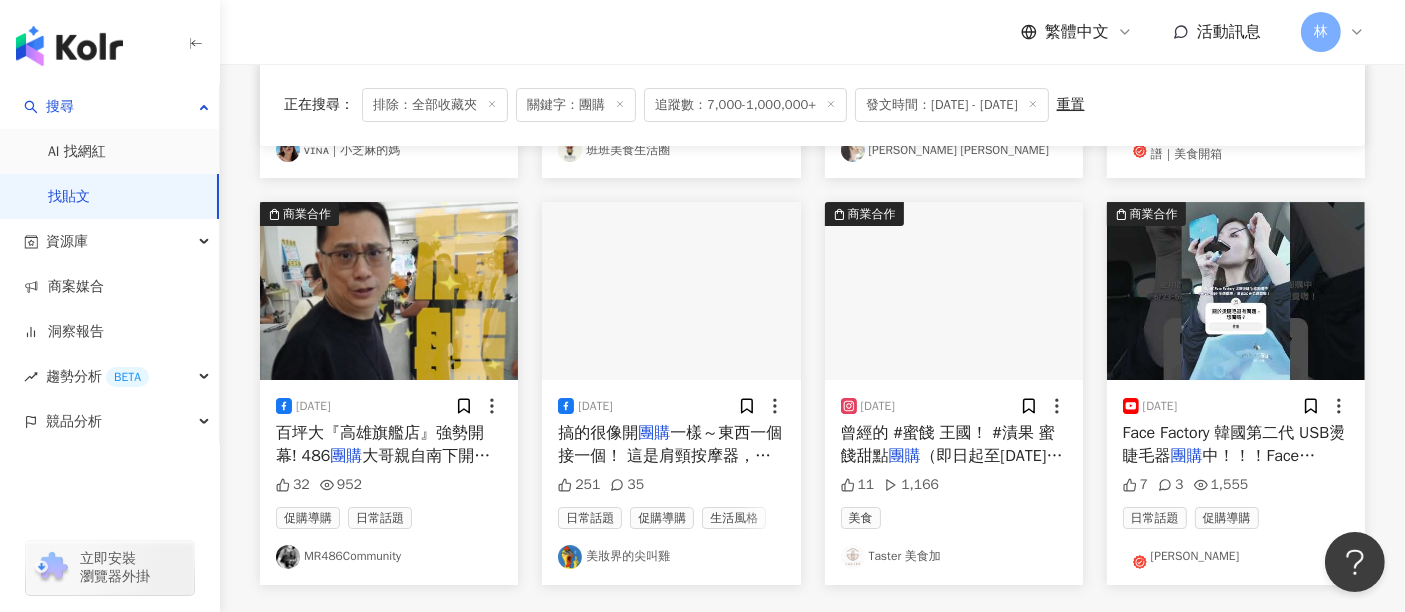 scroll, scrollTop: 7000, scrollLeft: 0, axis: vertical 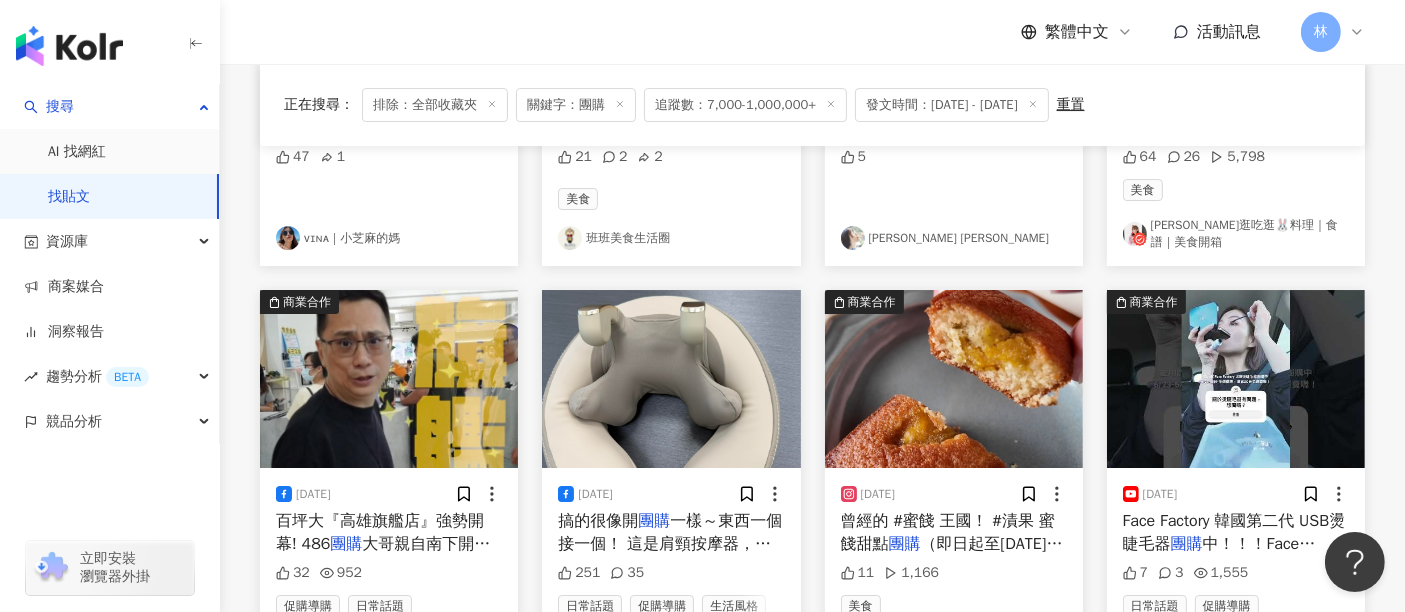 click at bounding box center (389, 379) 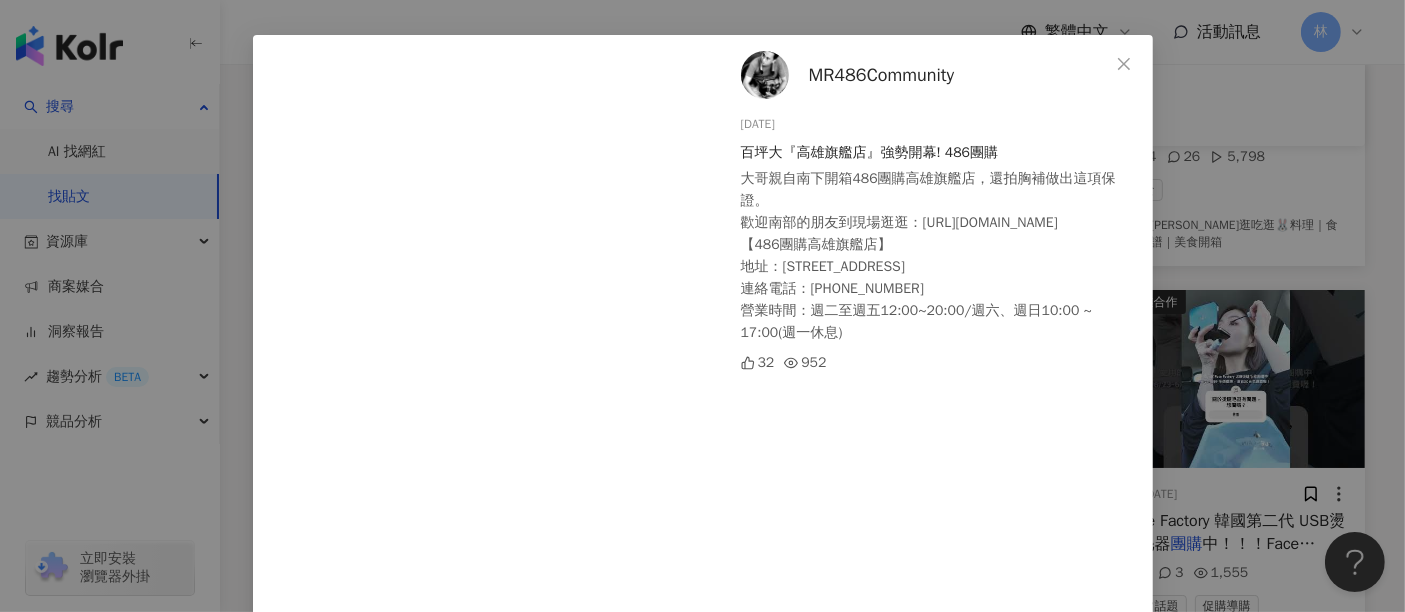 scroll, scrollTop: 111, scrollLeft: 0, axis: vertical 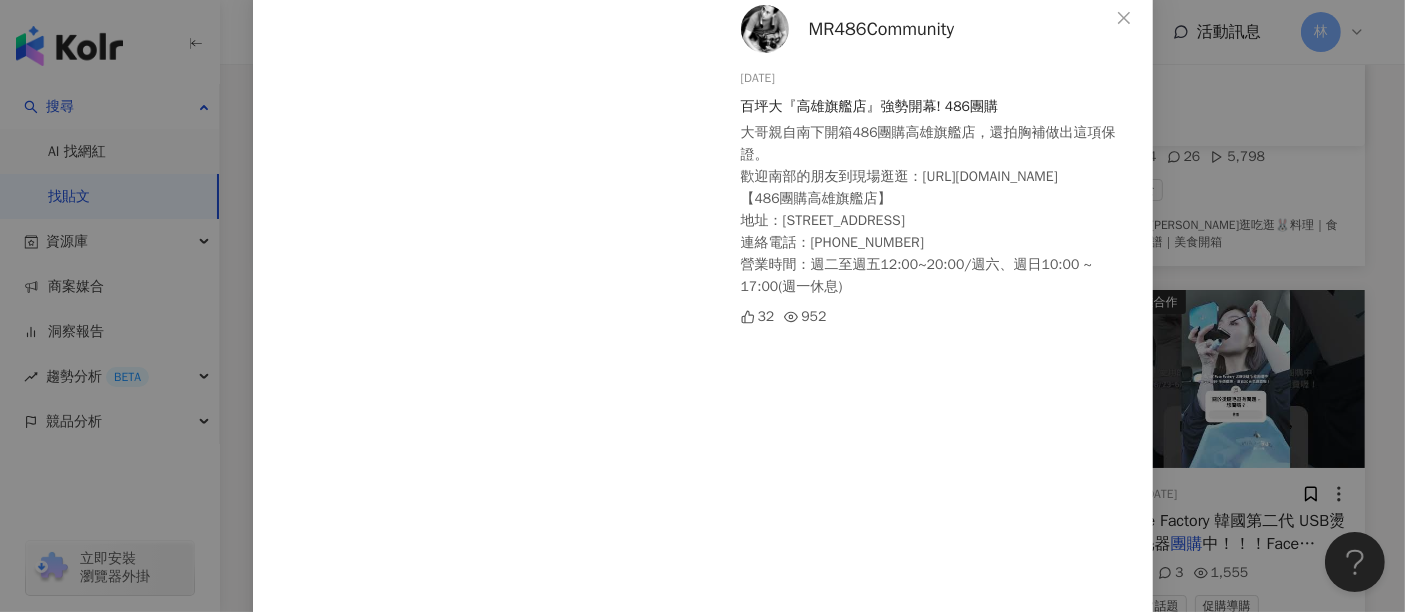 click on "MR486Community 2025/6/10 百坪大『高雄旗艦店』強勢開幕! 486團購  大哥親自南下開箱486團購高雄旗艦店，還拍胸補做出這項保證。
歡迎南部的朋友到現場逛逛：https://pse.is/7ns232
【486團購高雄旗艦店】
地址：高雄市苓雅區林富街8號1樓
連絡電話：(07) 727-6949
營業時間：週二至週五12:00~20:00/週六、週日10:00 ~ 17:00(週一休息) 32 952 查看原始貼文" at bounding box center (702, 306) 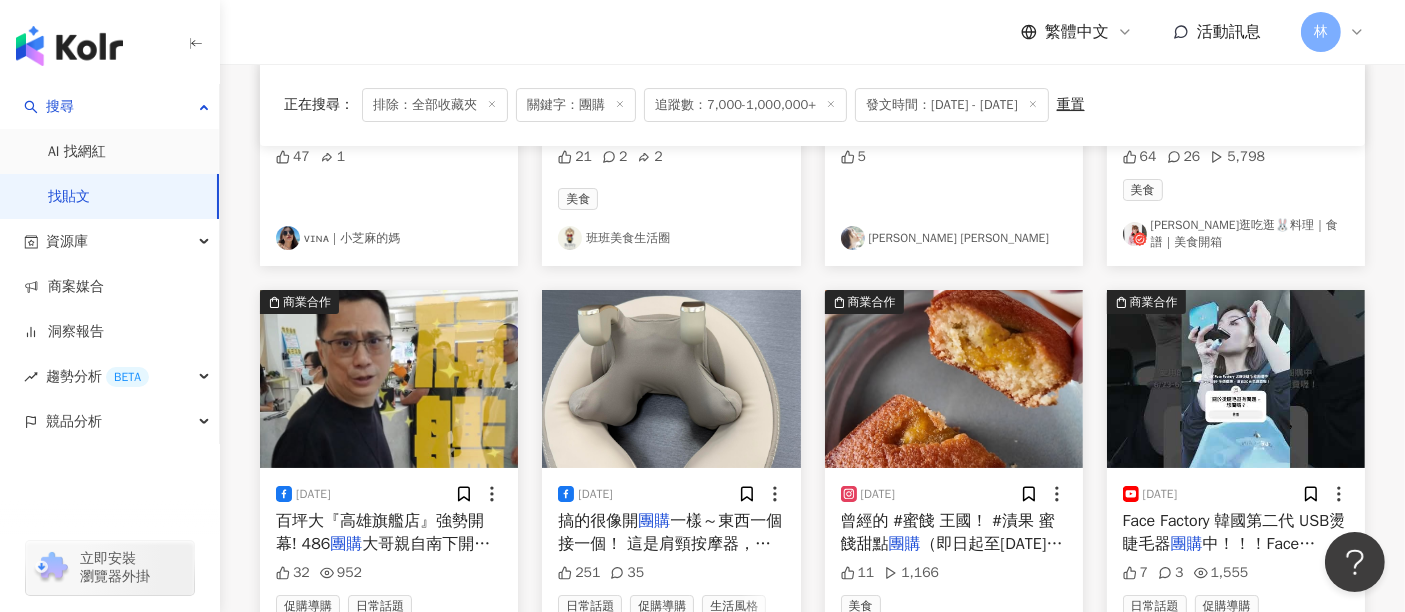 scroll, scrollTop: 7111, scrollLeft: 0, axis: vertical 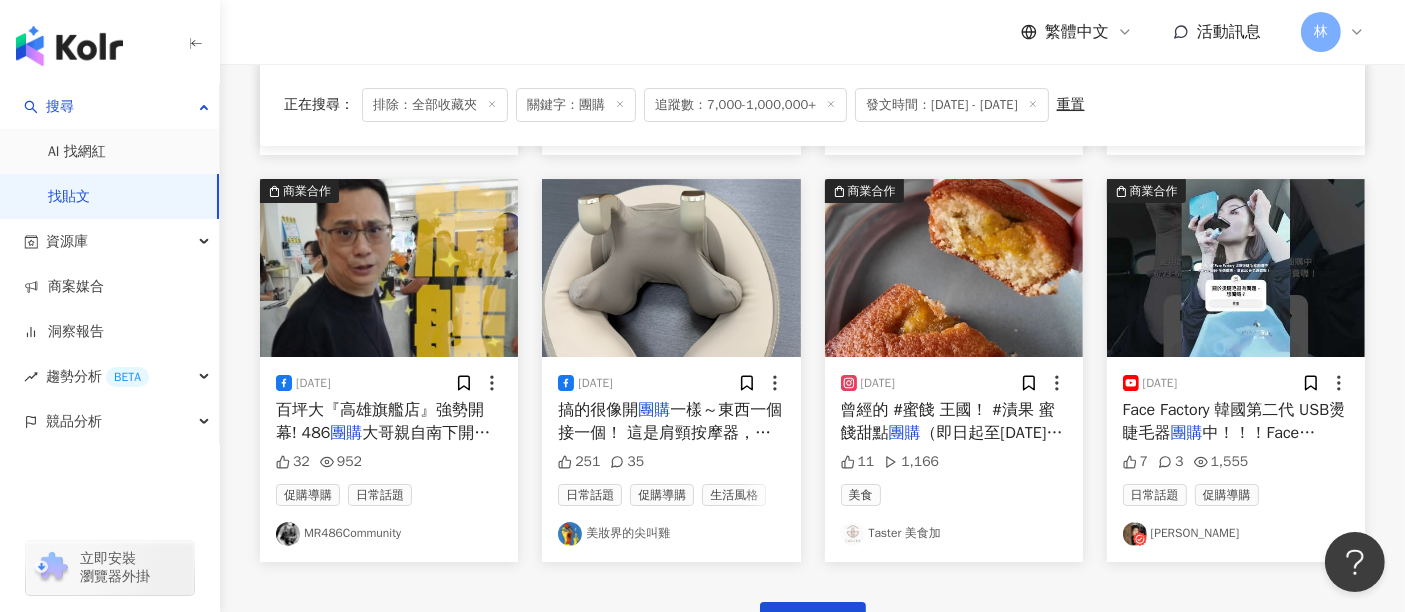 click at bounding box center [671, 268] 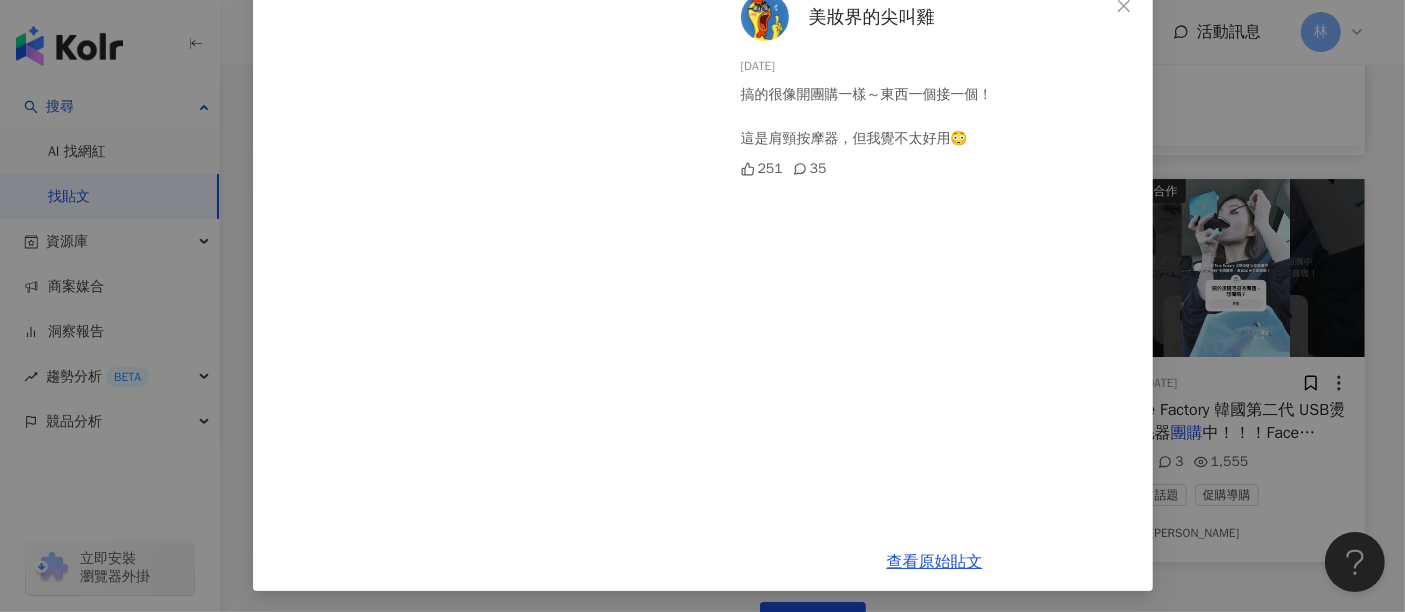 scroll, scrollTop: 125, scrollLeft: 0, axis: vertical 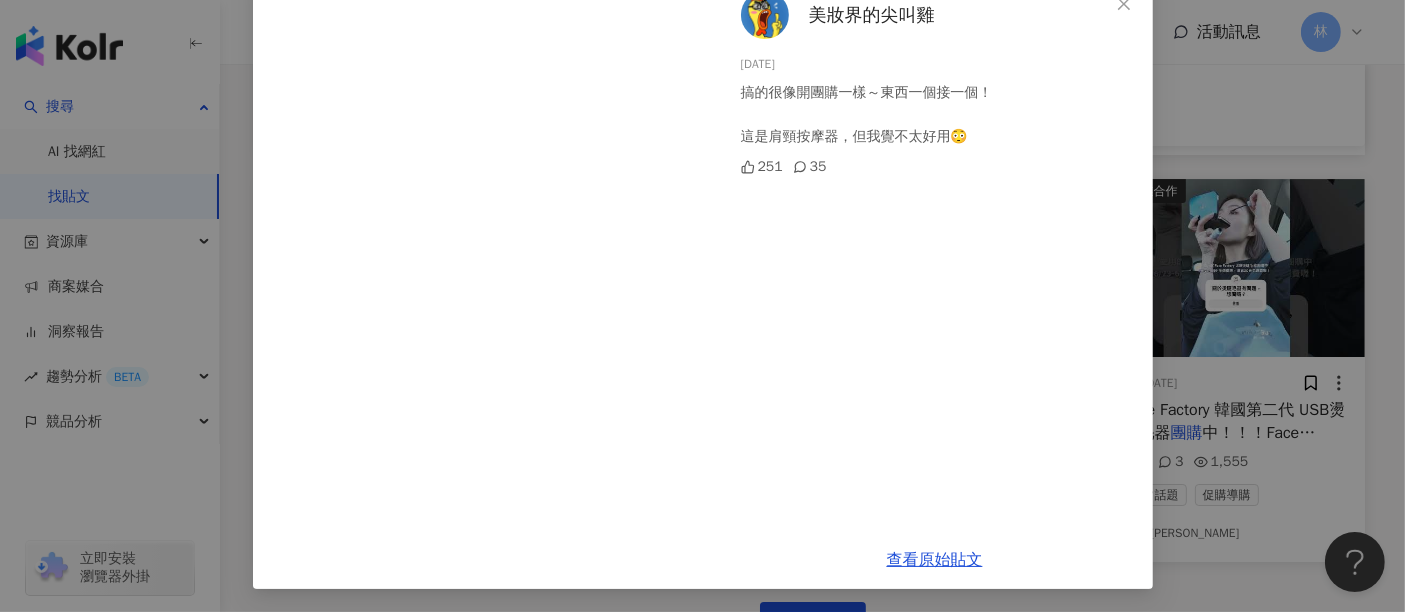 click on "美妝界的尖叫雞 2025/6/13  搞的很像開團購一樣～東西一個接一個！
這是肩頸按摩器，但我覺不太好用😳 251 35 查看原始貼文" at bounding box center [702, 306] 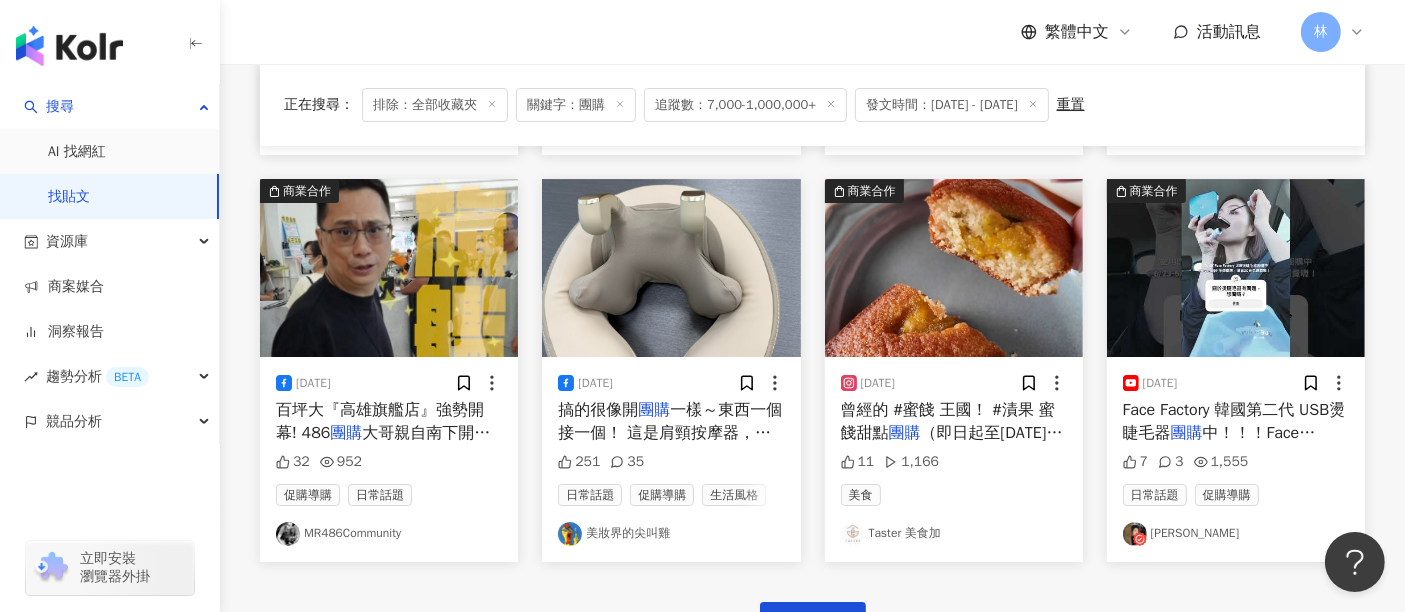 scroll, scrollTop: 7222, scrollLeft: 0, axis: vertical 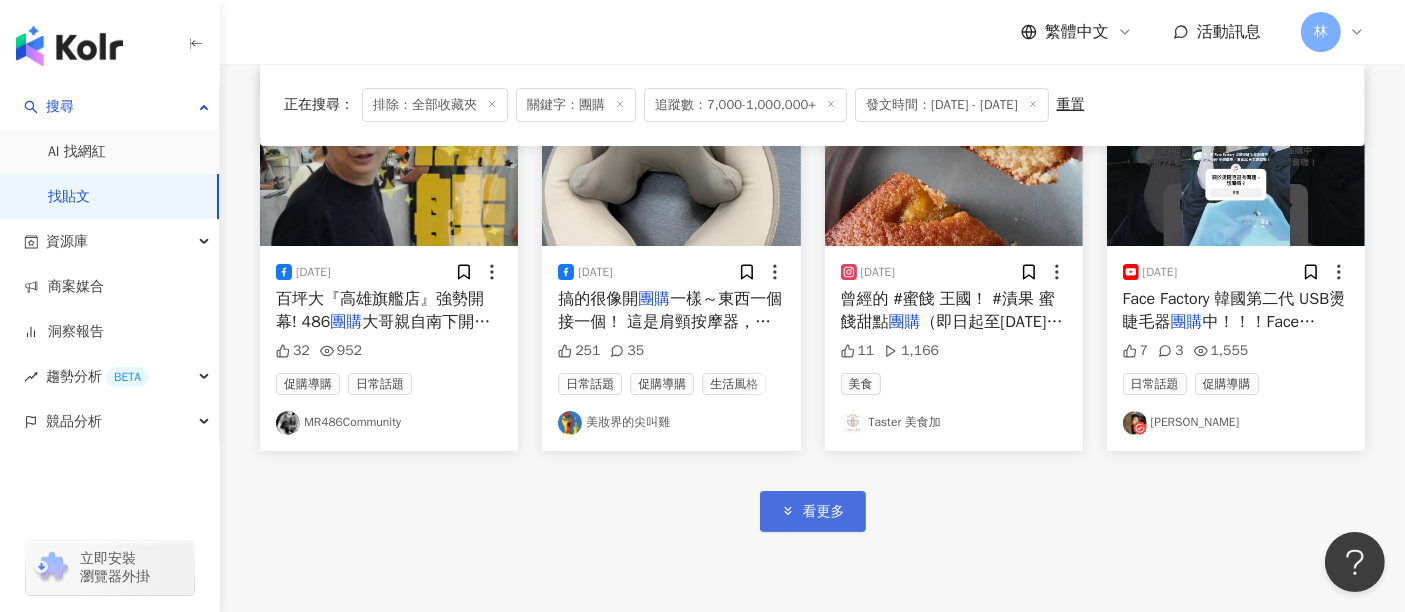 click on "看更多" at bounding box center [824, 512] 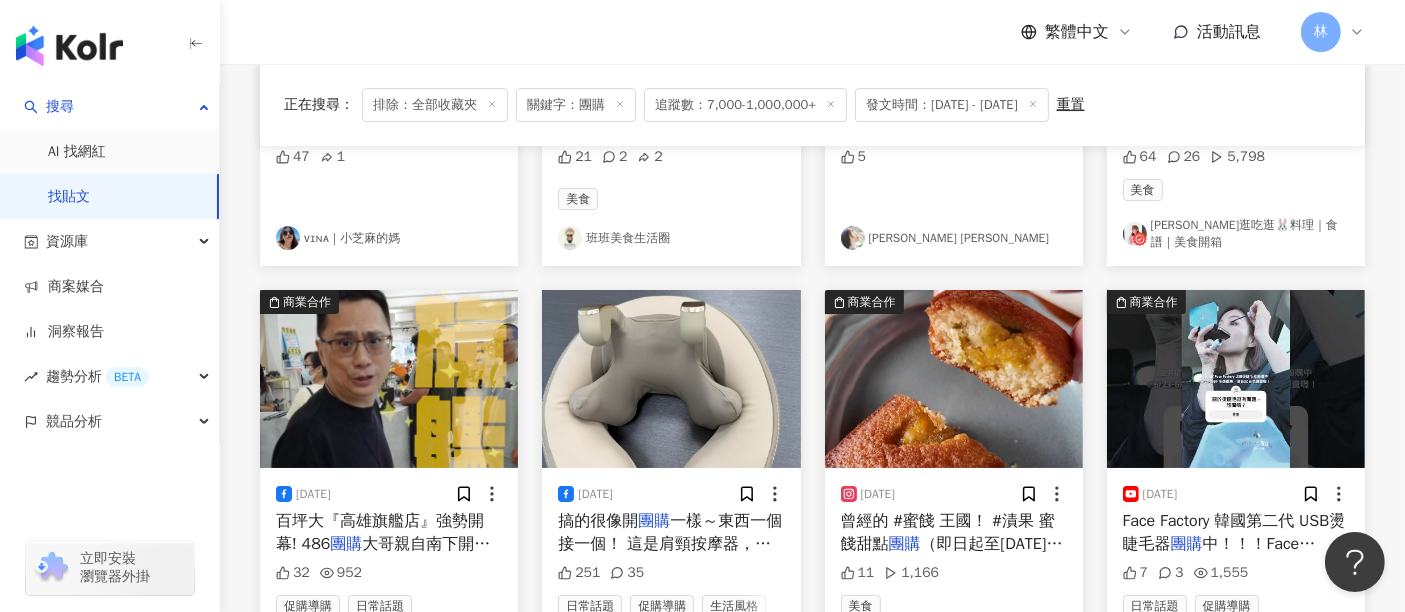 scroll, scrollTop: 7444, scrollLeft: 0, axis: vertical 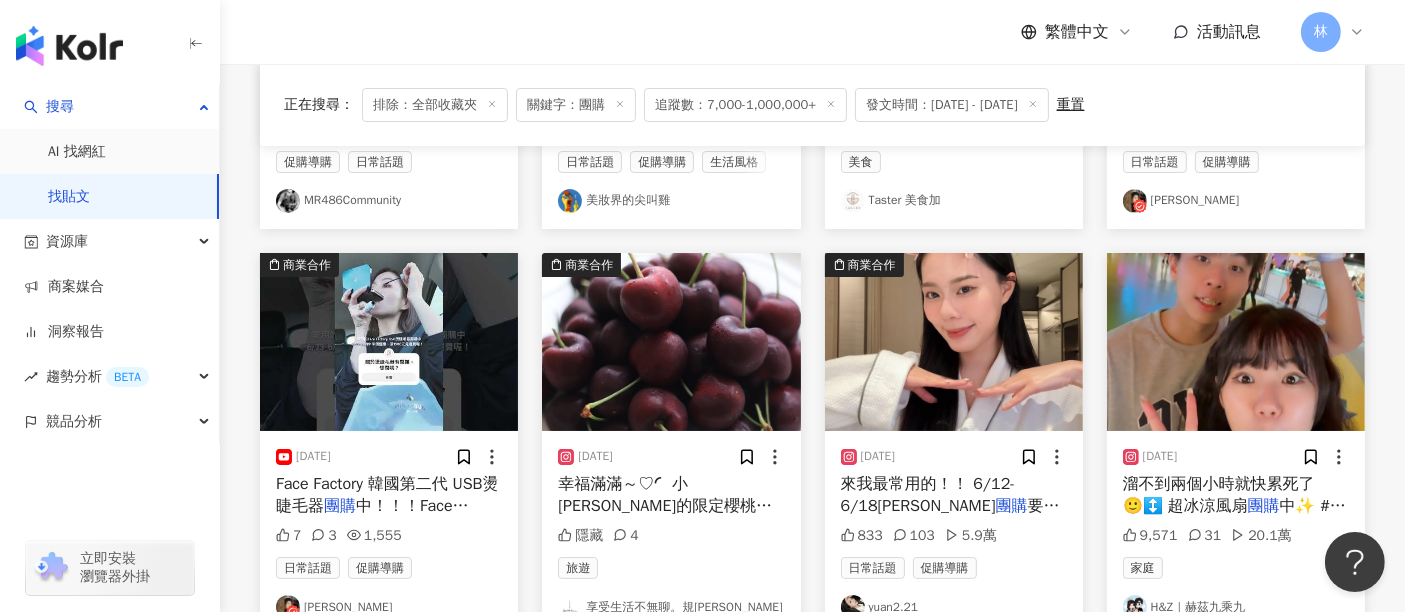 click at bounding box center (954, 342) 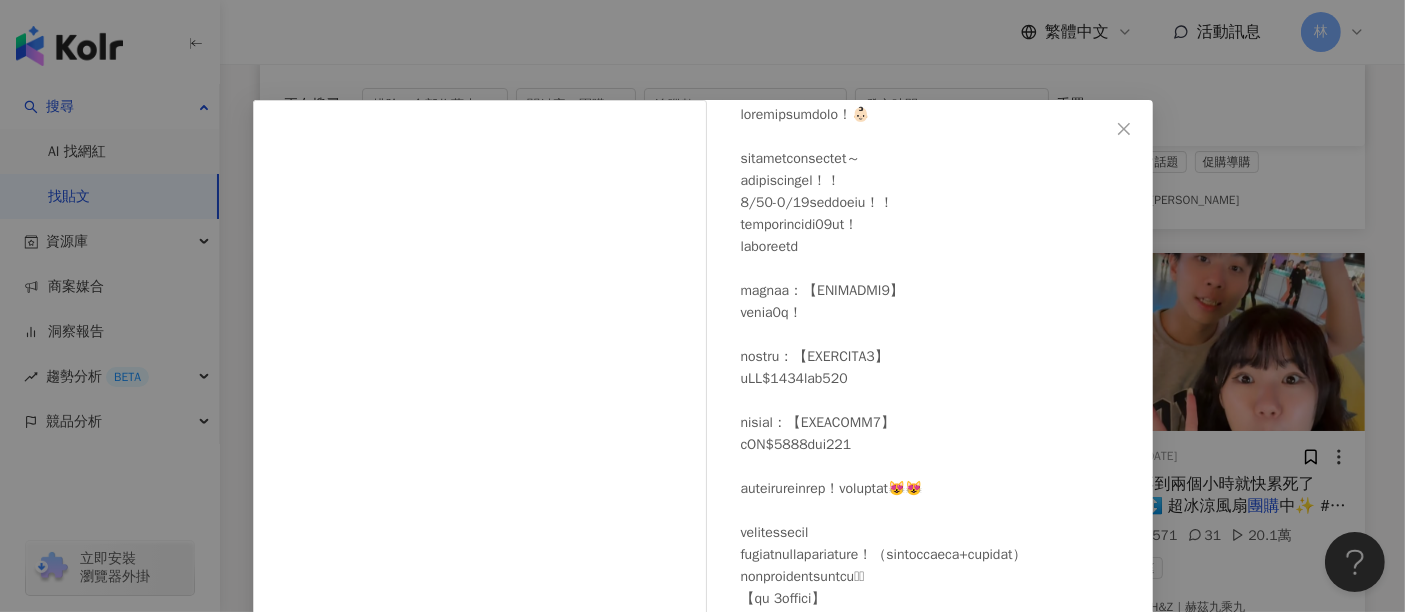 scroll, scrollTop: 169, scrollLeft: 0, axis: vertical 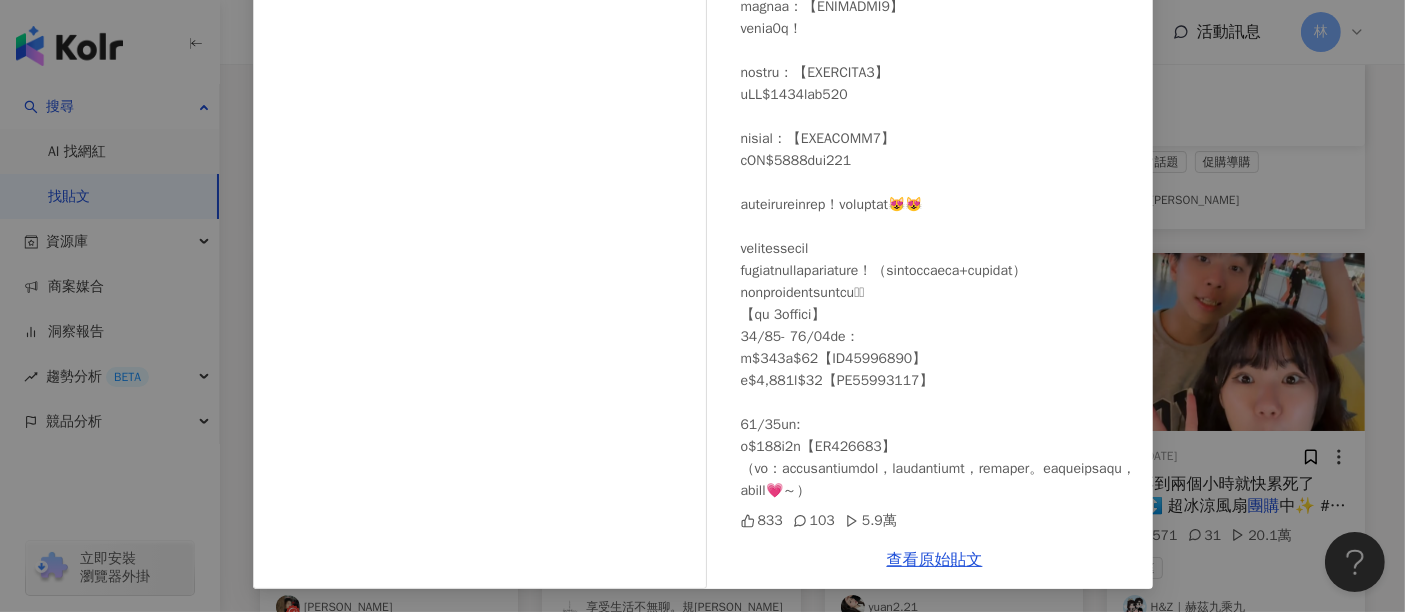 click on "yuan2.21 2025/6/11 833 103 5.9萬 查看原始貼文" at bounding box center [702, 306] 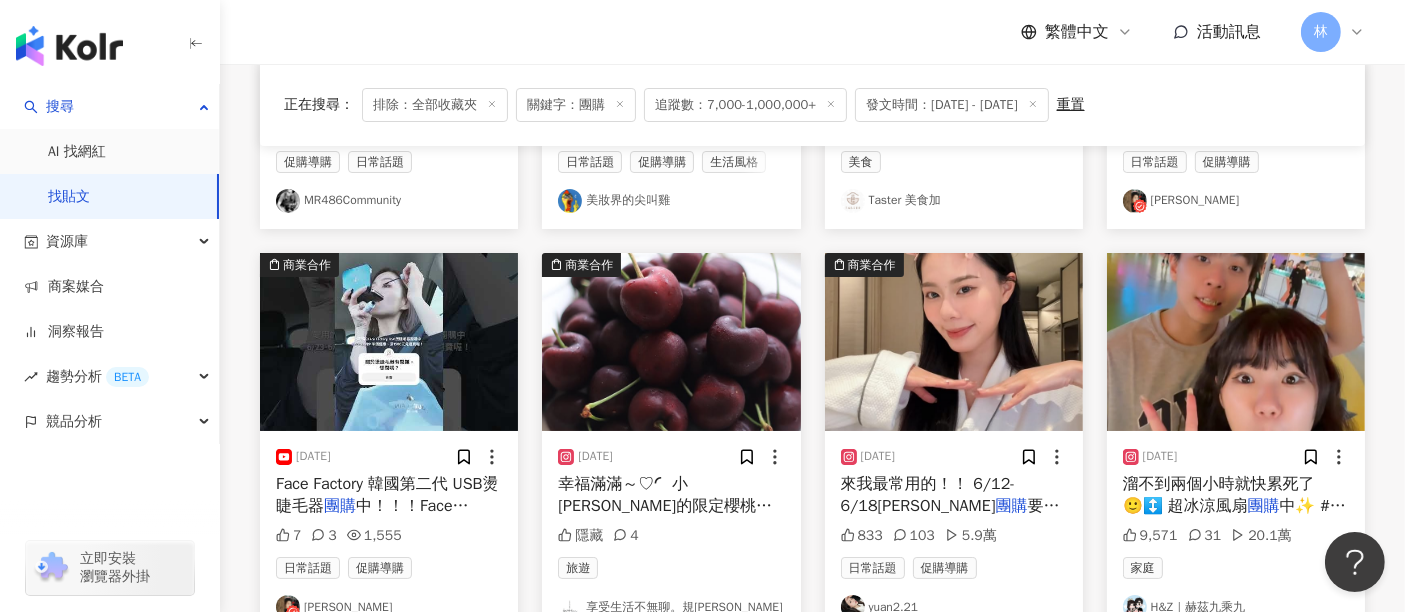 click at bounding box center [1236, 342] 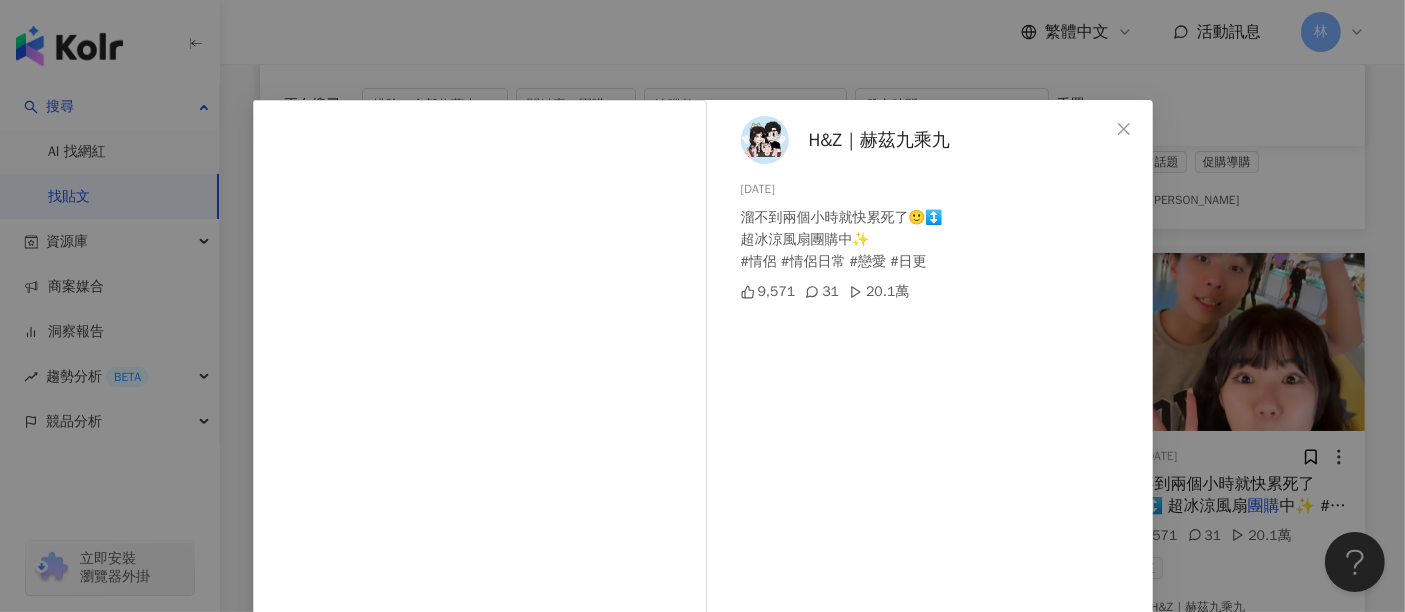 scroll, scrollTop: 284, scrollLeft: 0, axis: vertical 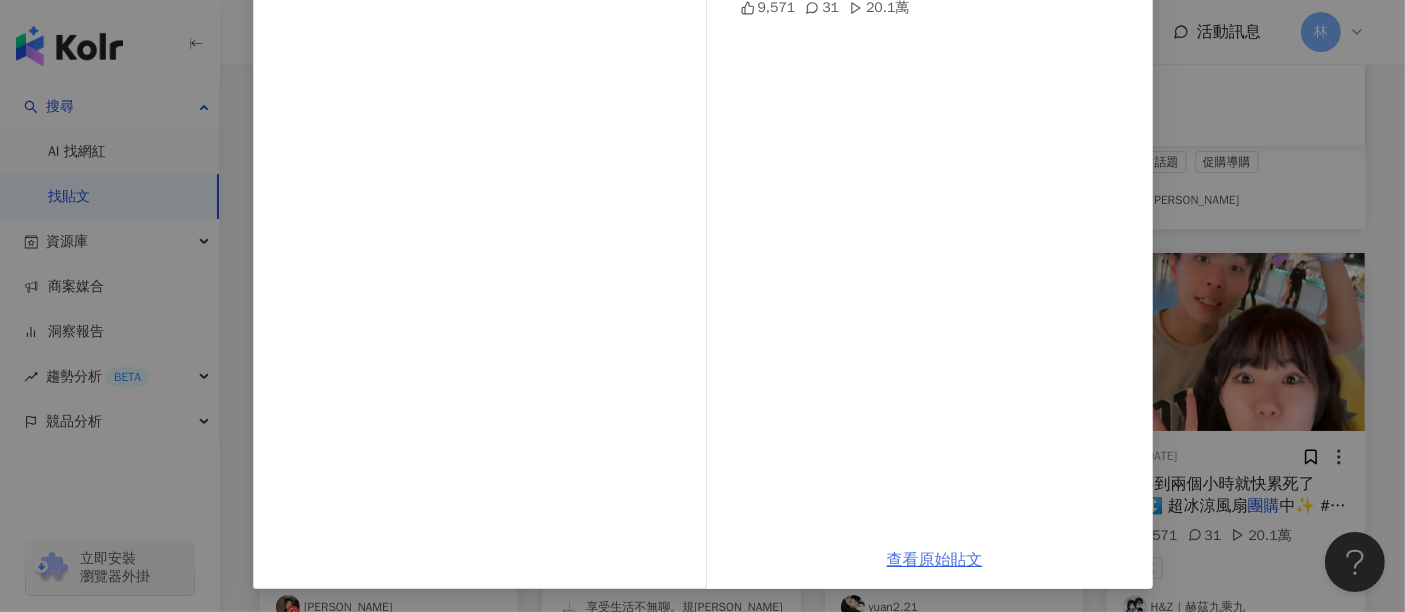 click on "查看原始貼文" at bounding box center (935, 560) 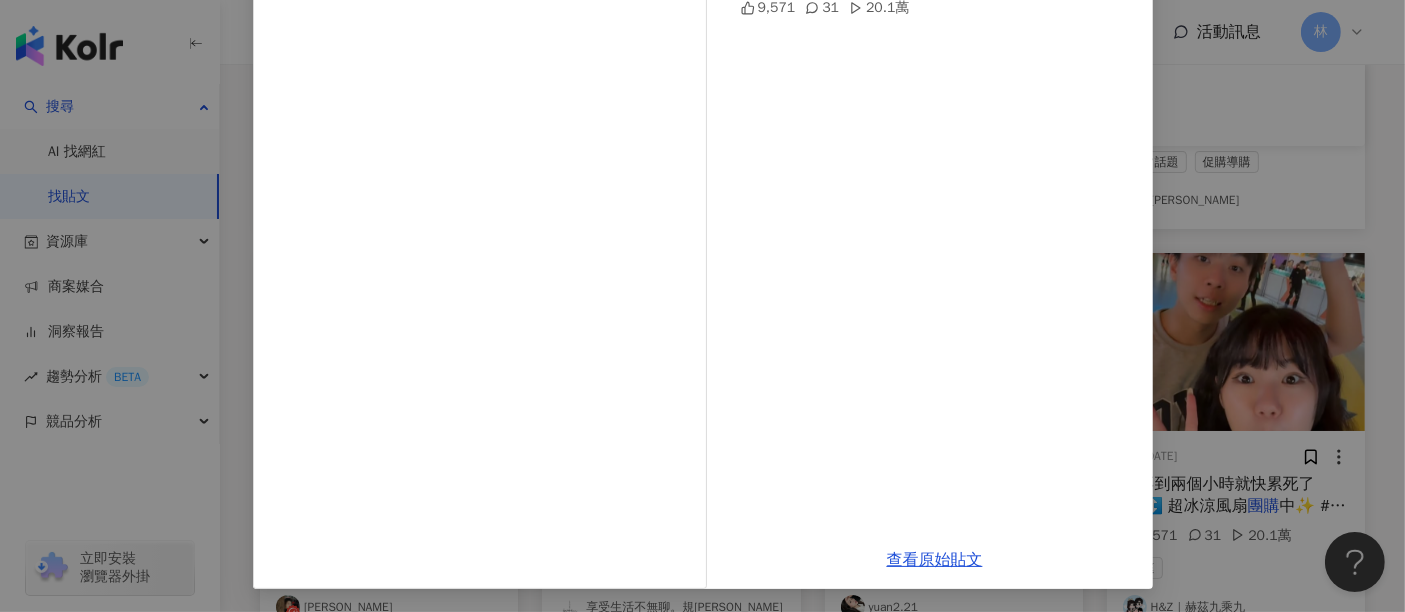 click on "H&Z｜赫茲九乘九 2025/6/13 溜不到兩個小時就快累死了🙂‍↕️
超冰涼風扇團購中✨
#情侶 #情侶日常 #戀愛 #日更 9,571 31 20.1萬 查看原始貼文" at bounding box center (702, 306) 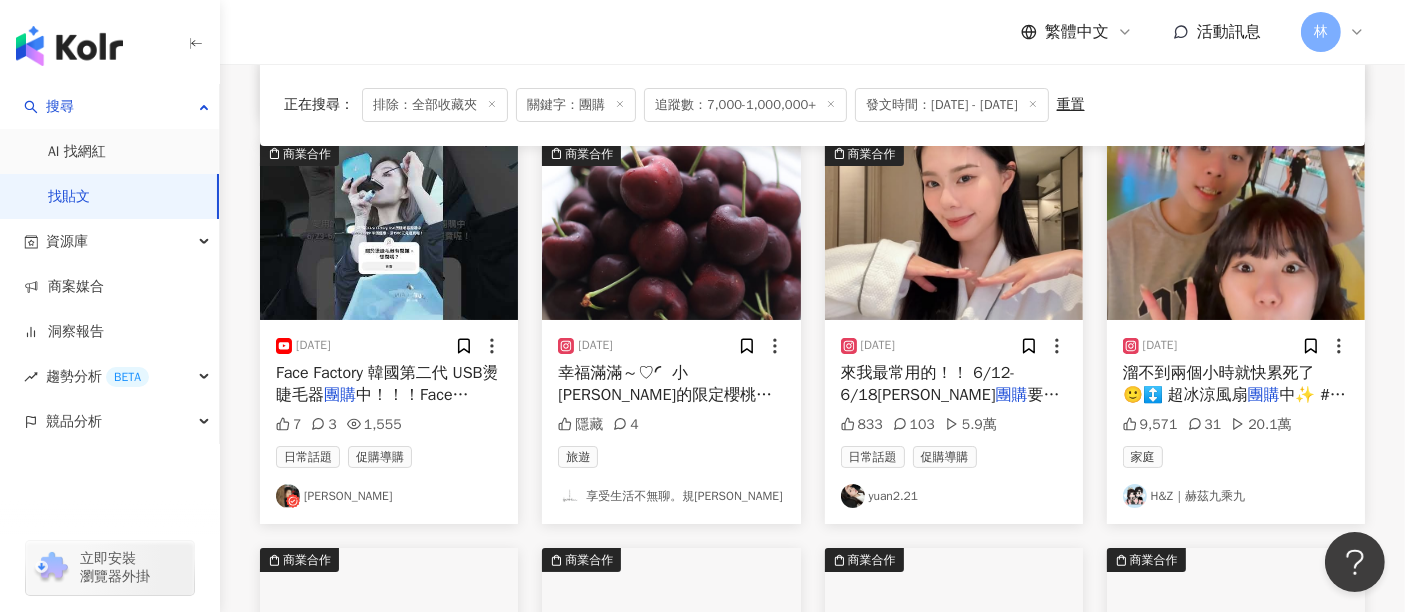 scroll, scrollTop: 7888, scrollLeft: 0, axis: vertical 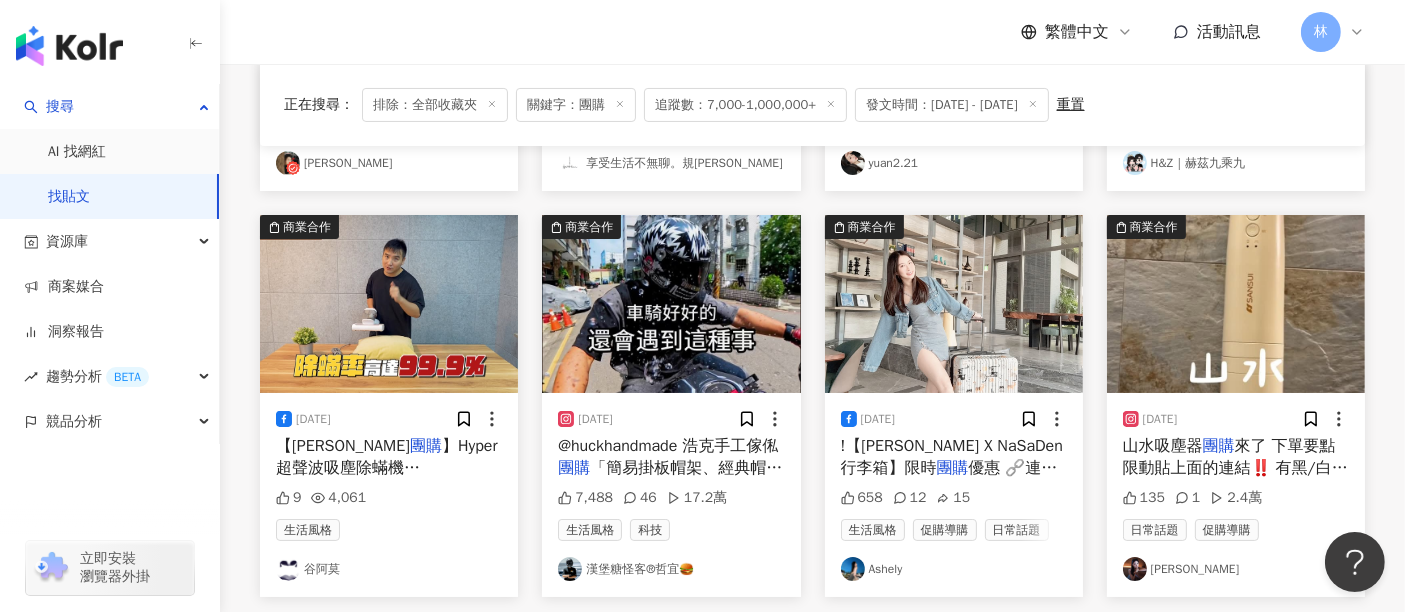 click at bounding box center [671, 304] 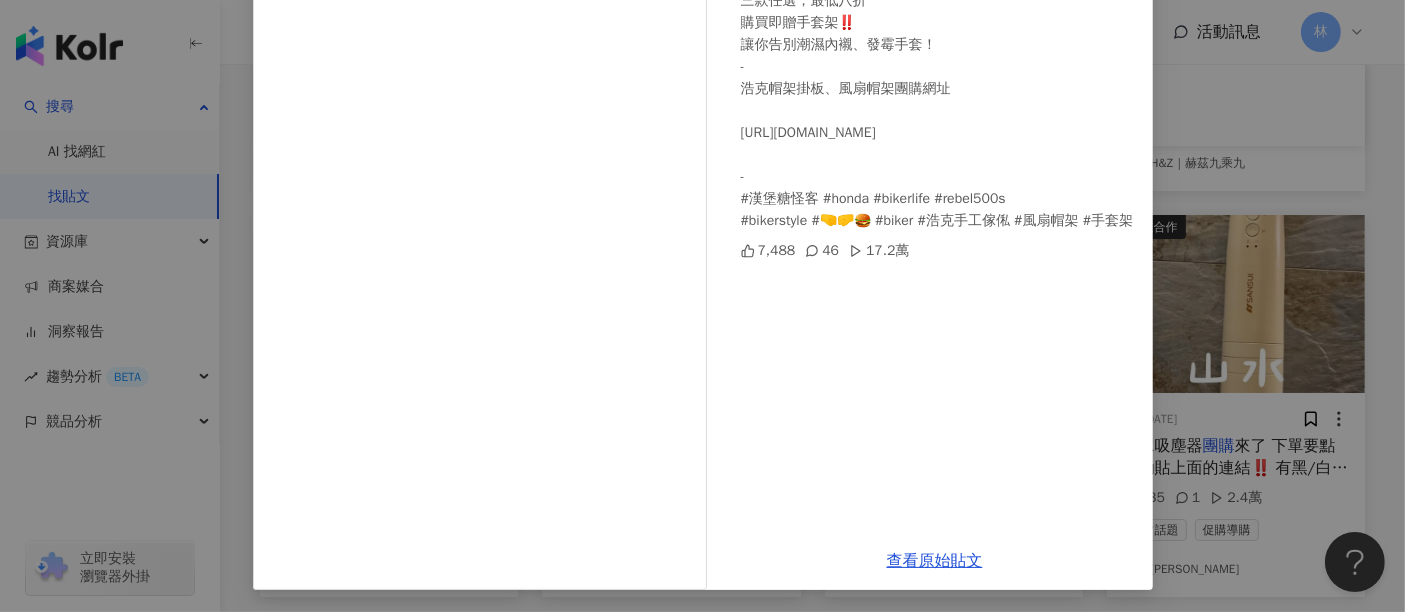 scroll, scrollTop: 284, scrollLeft: 0, axis: vertical 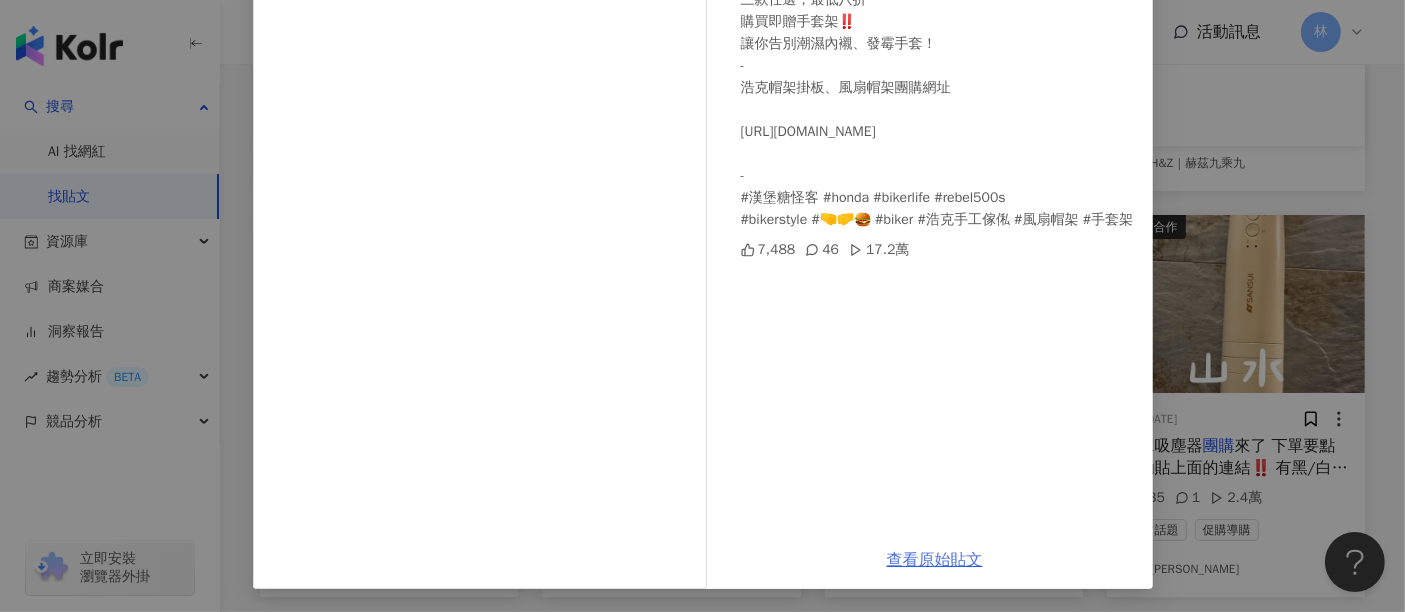 click on "查看原始貼文" at bounding box center [935, 560] 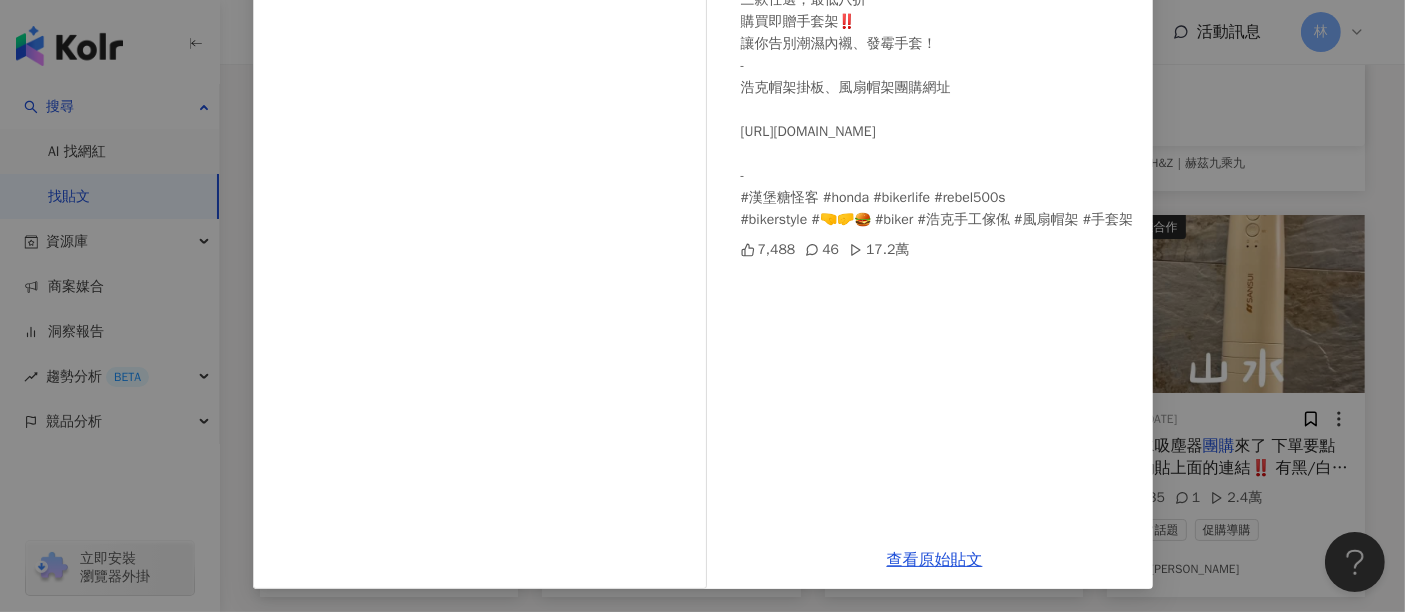 click on "漢堡糖怪客®哲宜🍔 2025/6/1 這是什麼潑水行銷嗎？
@huckhandmade 浩克手工傢俬團購
「簡易掛板帽架、經典帽架組、USB風扇帽架組」
三款任選，最低八折
購買即贈手套架‼️
讓你告別潮濕內襯、發霉手套！
-
浩克帽架掛板、風扇帽架團購網址
https://huck.waca.ec/category/143505?fbclid=PAQ0xDSwKpMlpleHRuA2FlbQIxMAABpwf8qaUDcNebm6eXJtlstDaGng1INBU70nbk3J_S0a8hECE2ZY8xggo-AAfX_aem_tuIWol8KEAW61n5f1-Iayg
-
#漢堡糖怪客 #honda #bikerlife #rebel500s
#bikerstyle #🤜🤛🍔 #biker  #浩克手工傢俬 #風扇帽架 #手套架 7,488 46 17.2萬" at bounding box center (935, 174) 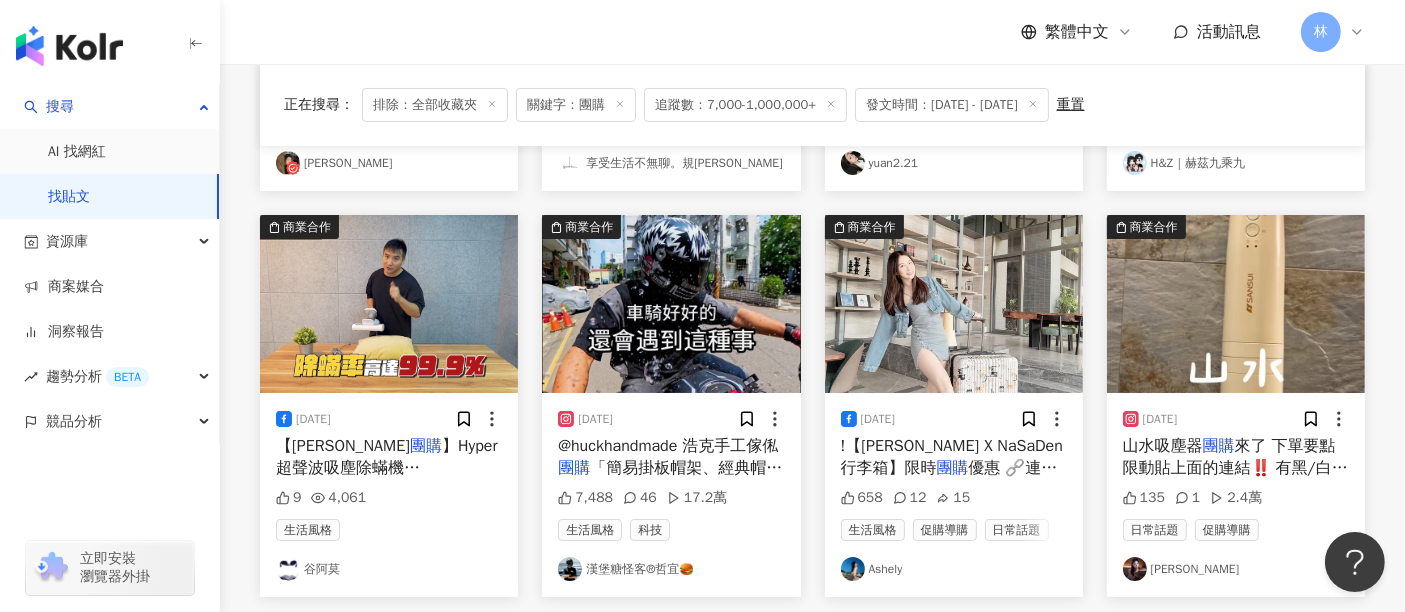 click at bounding box center [954, 304] 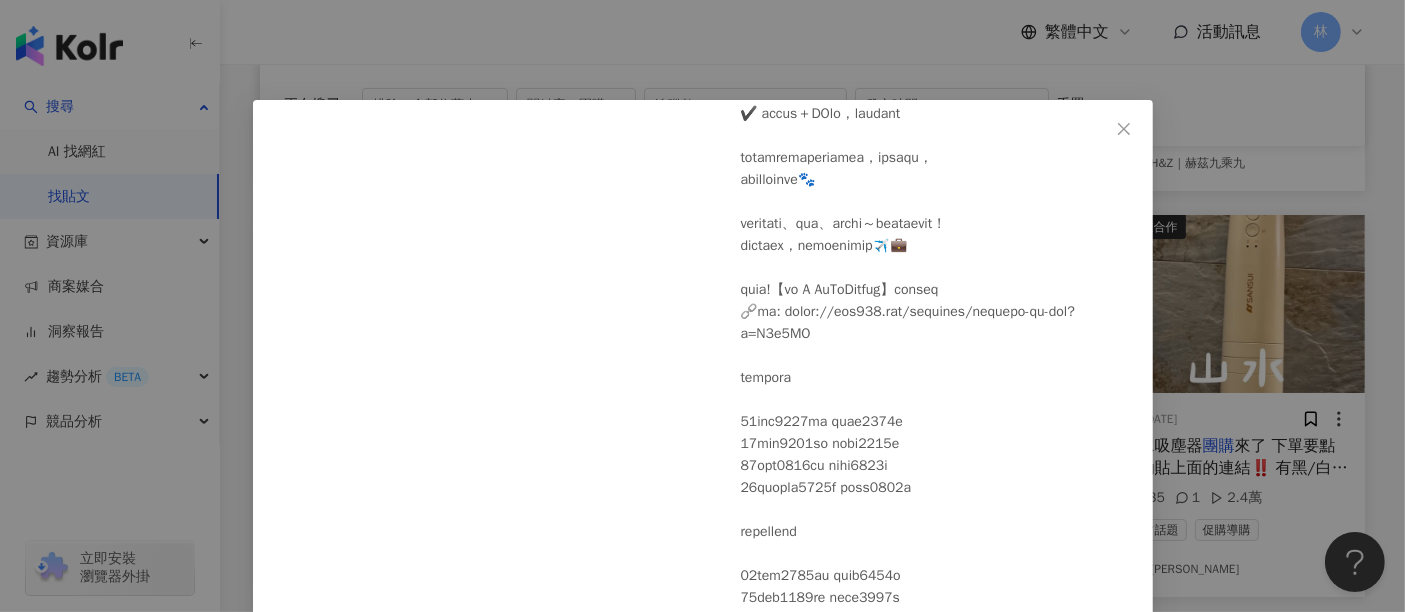 scroll, scrollTop: 444, scrollLeft: 0, axis: vertical 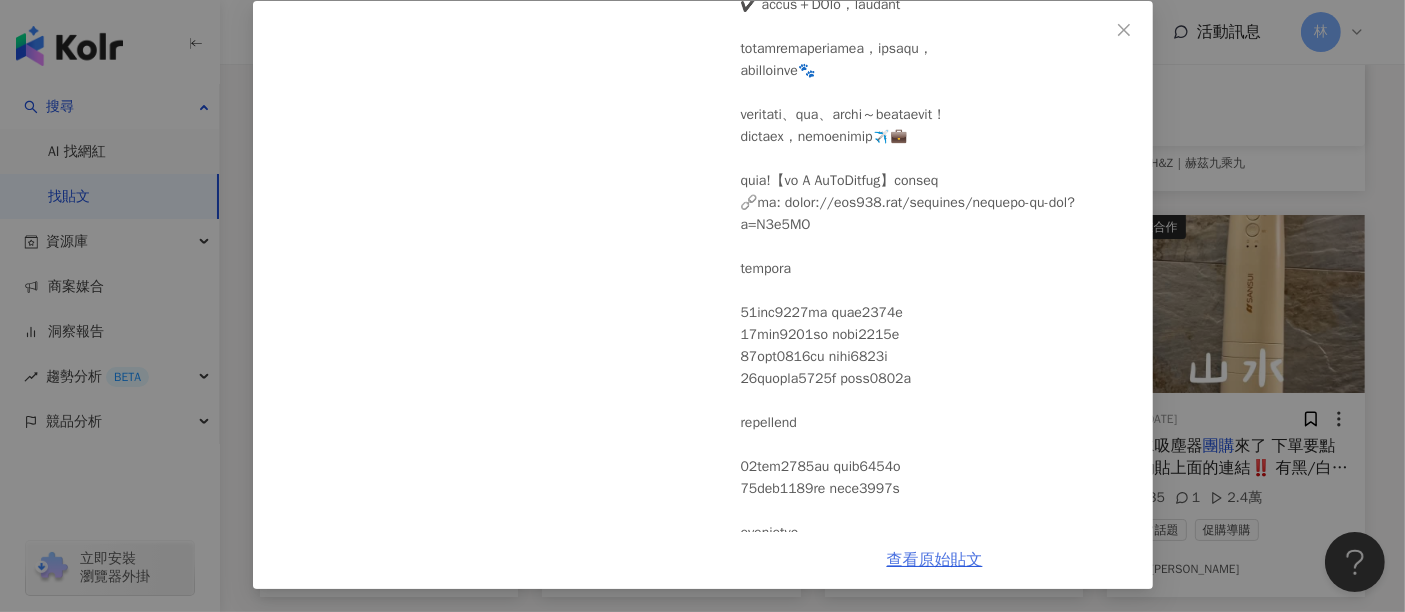 click on "查看原始貼文" at bounding box center (935, 560) 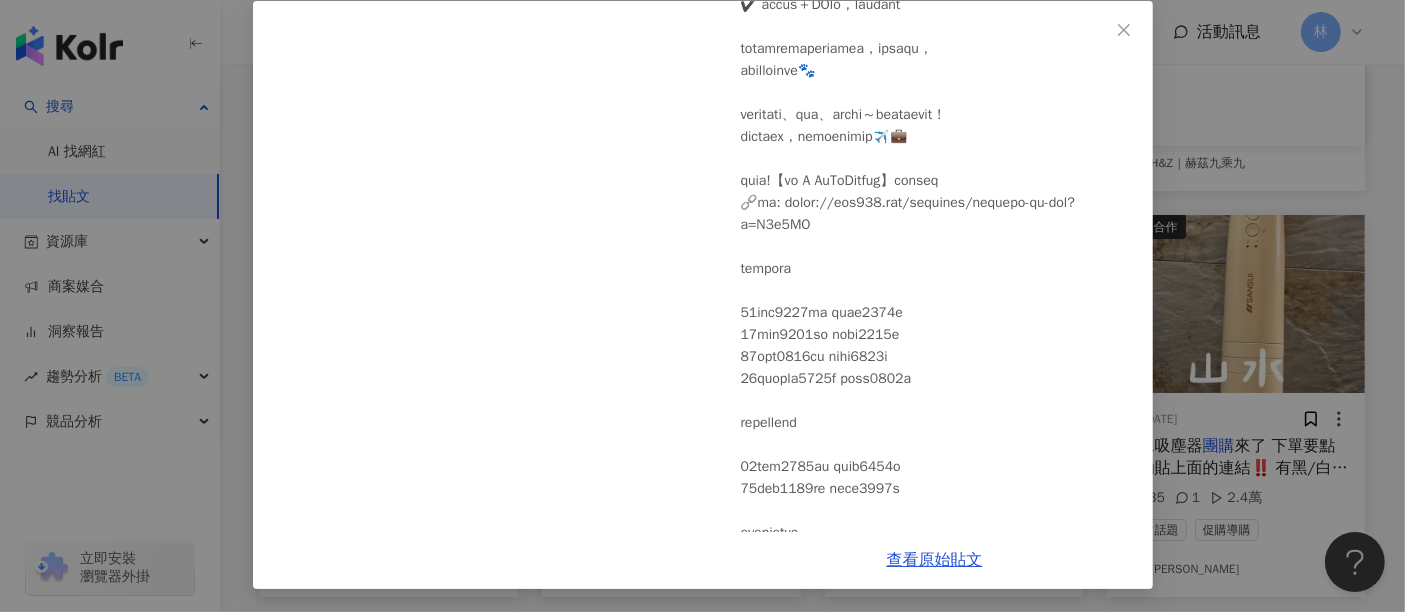 click on "Ashely 2025/6/20 658 12 15 查看原始貼文" at bounding box center [702, 306] 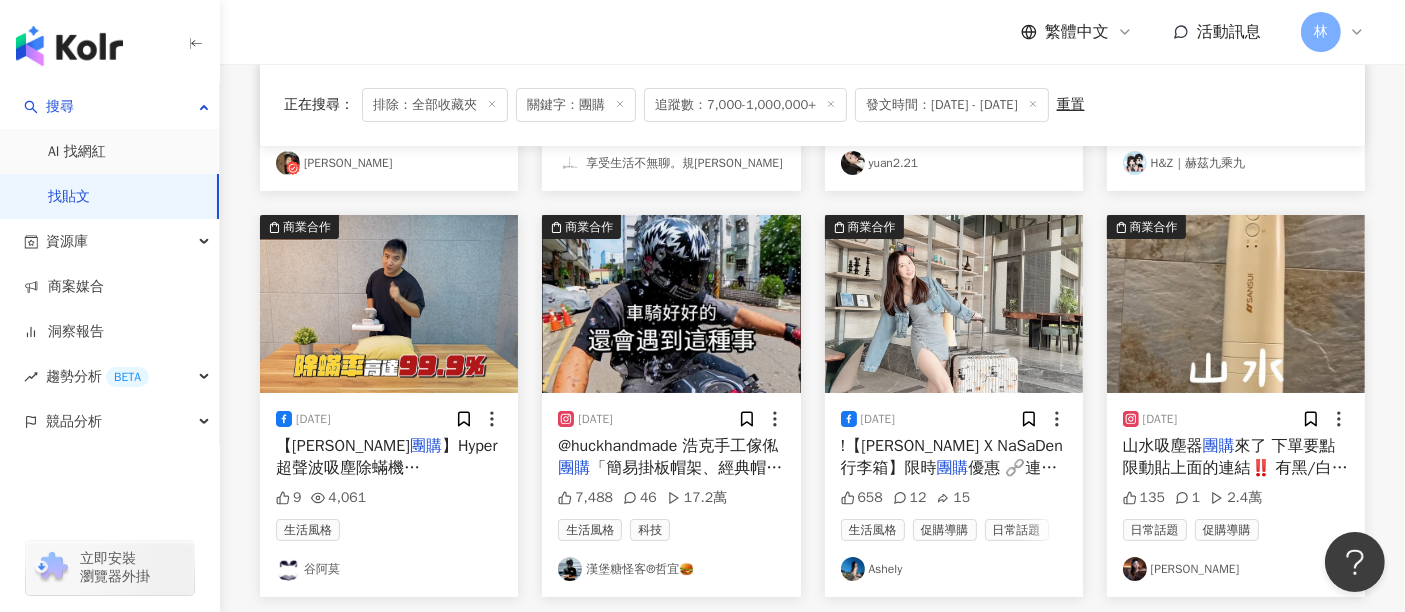 click at bounding box center [1236, 304] 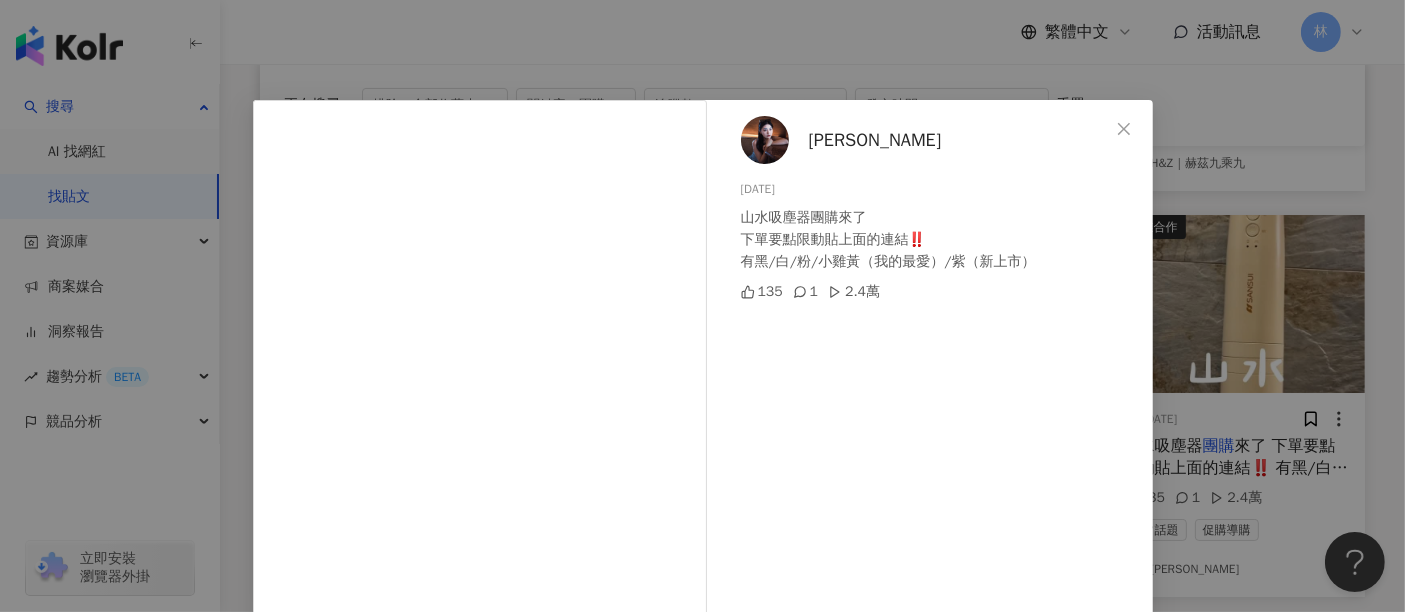 click on "靜璇" at bounding box center [875, 140] 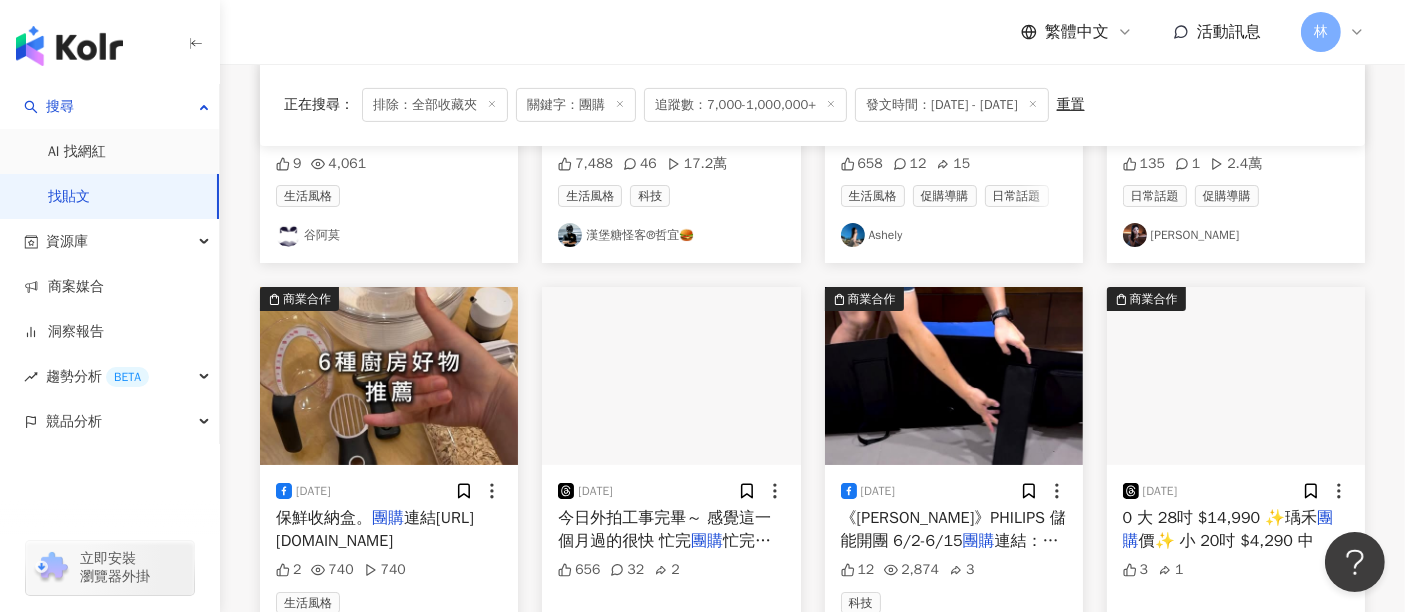scroll, scrollTop: 8333, scrollLeft: 0, axis: vertical 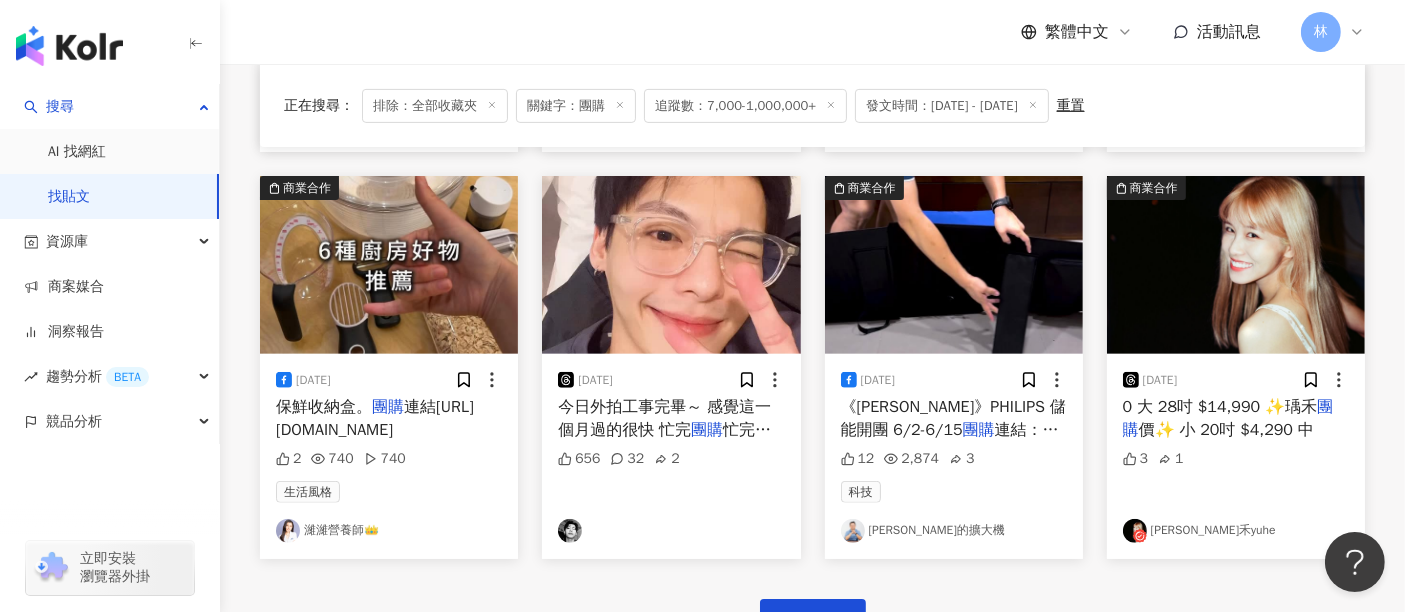 click at bounding box center (1236, 265) 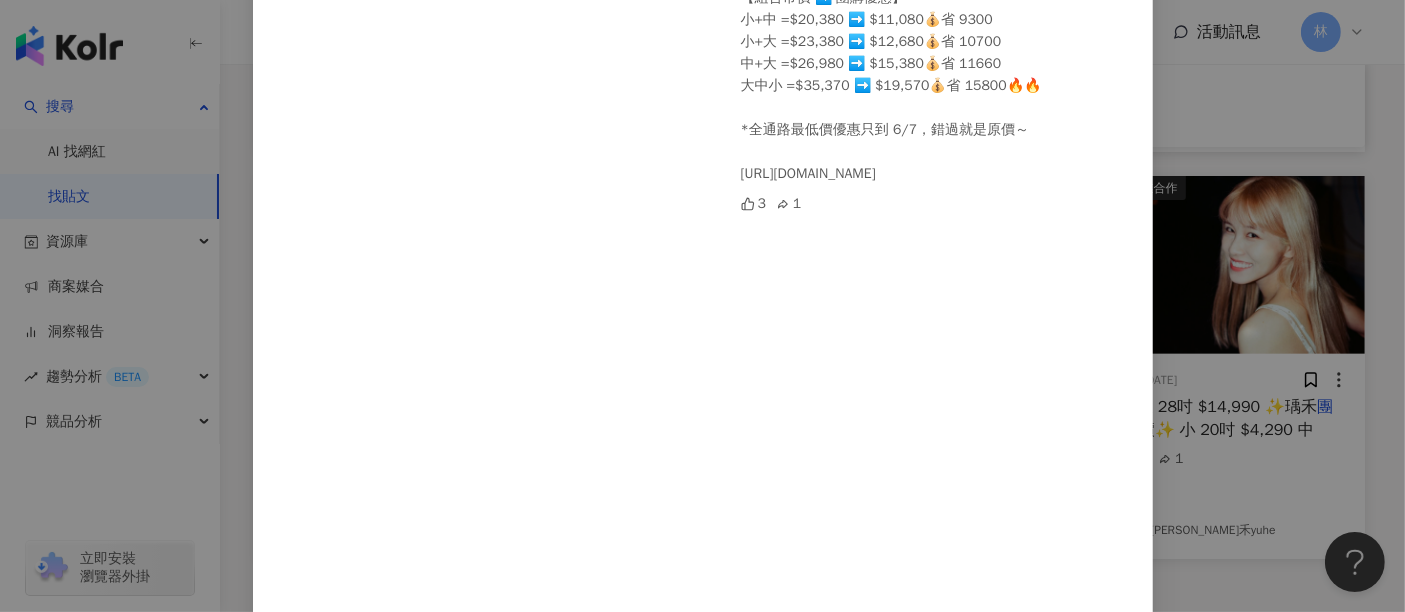 scroll, scrollTop: 444, scrollLeft: 0, axis: vertical 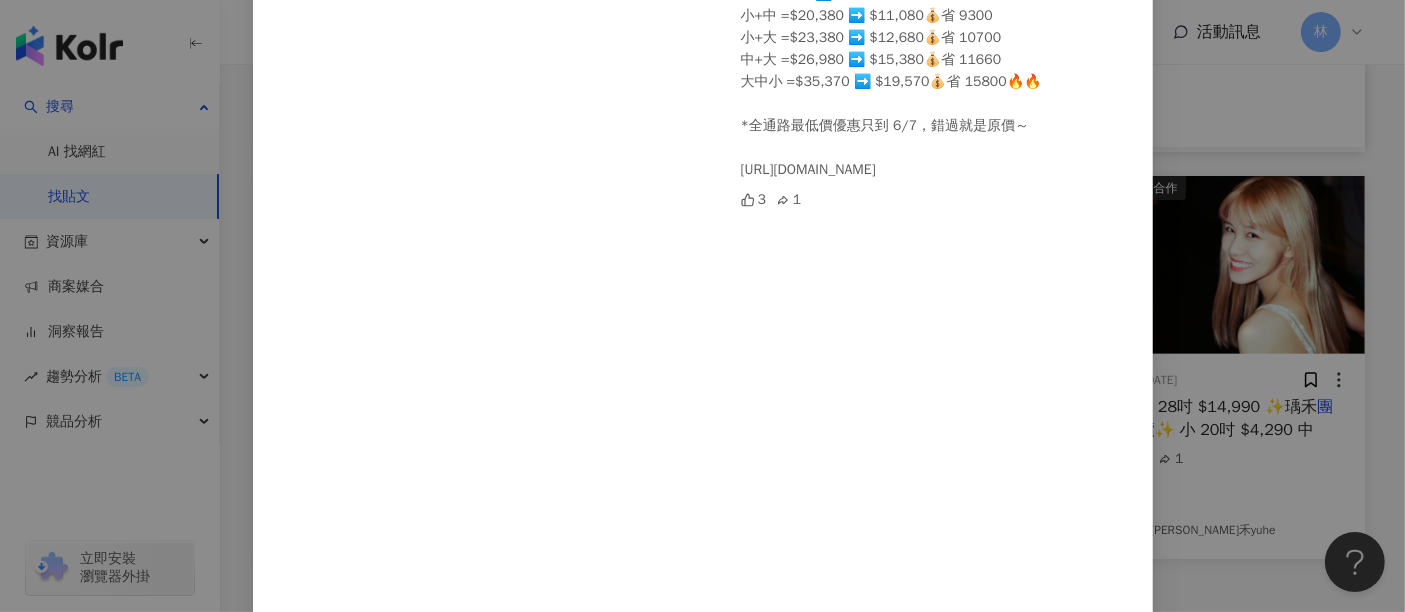 click on "瑀禾yuhe 2025/6/1 【你在專櫃買的市價】
小 20吋 $8,390
中 25吋 $11,990
大 28吋 $14,990
✨瑀禾團購價✨
小 20吋 $4,290
中 25吋 $6,990
大 28吋 $8,690
【組合市價 ➡️ 團購優惠】
小+中 =$20,380 ➡️ $11,080💰省 9300
小+大 =$23,380 ➡️ $12,680💰省 10700
中+大 =$26,980 ➡️ $15,380💰省 11660
大中小 =$35,370 ➡️ $19,570💰省 15800🔥🔥
*全通路最低價優惠只到 6/7，錯過就是原價～
https://unii-ud.vip/003ES 3 1 查看原始貼文" at bounding box center [702, 306] 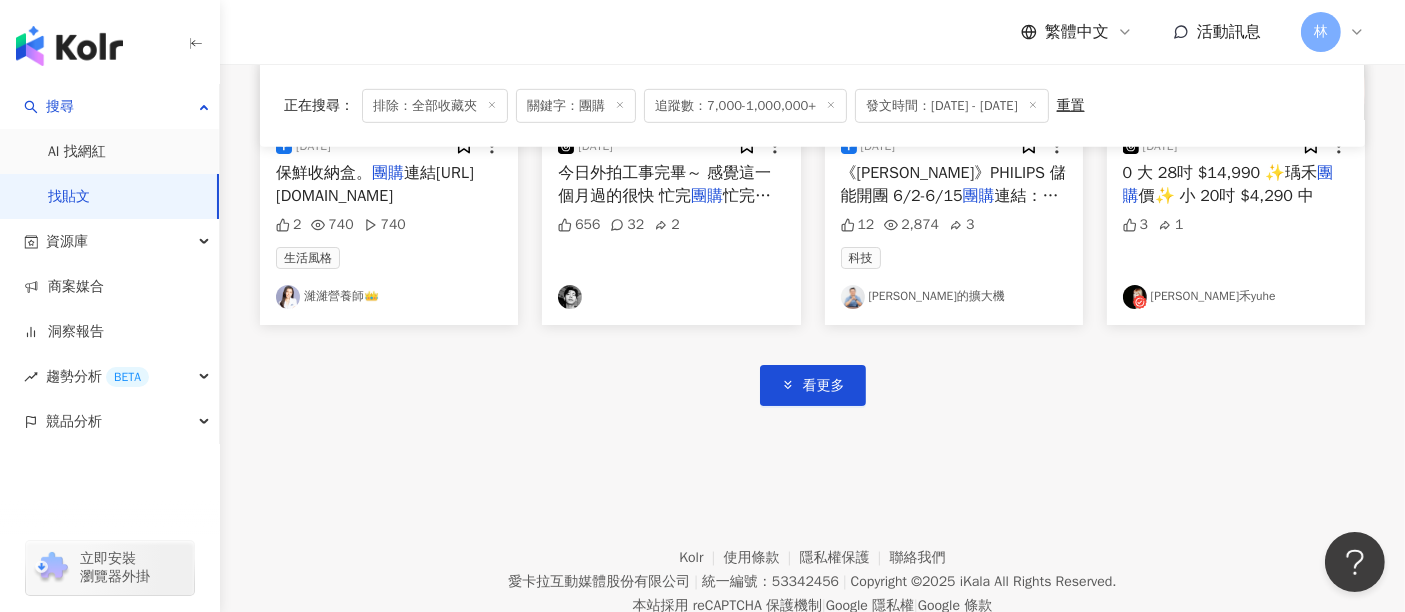 scroll, scrollTop: 8598, scrollLeft: 0, axis: vertical 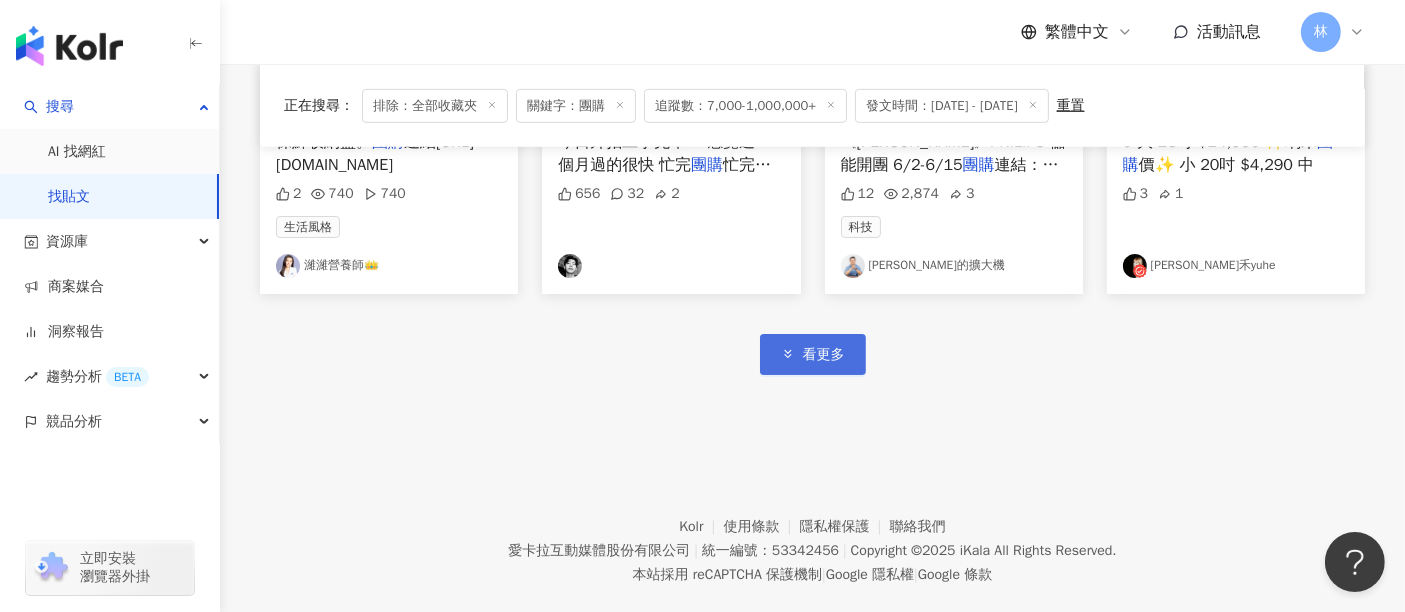 click on "看更多" at bounding box center [813, 354] 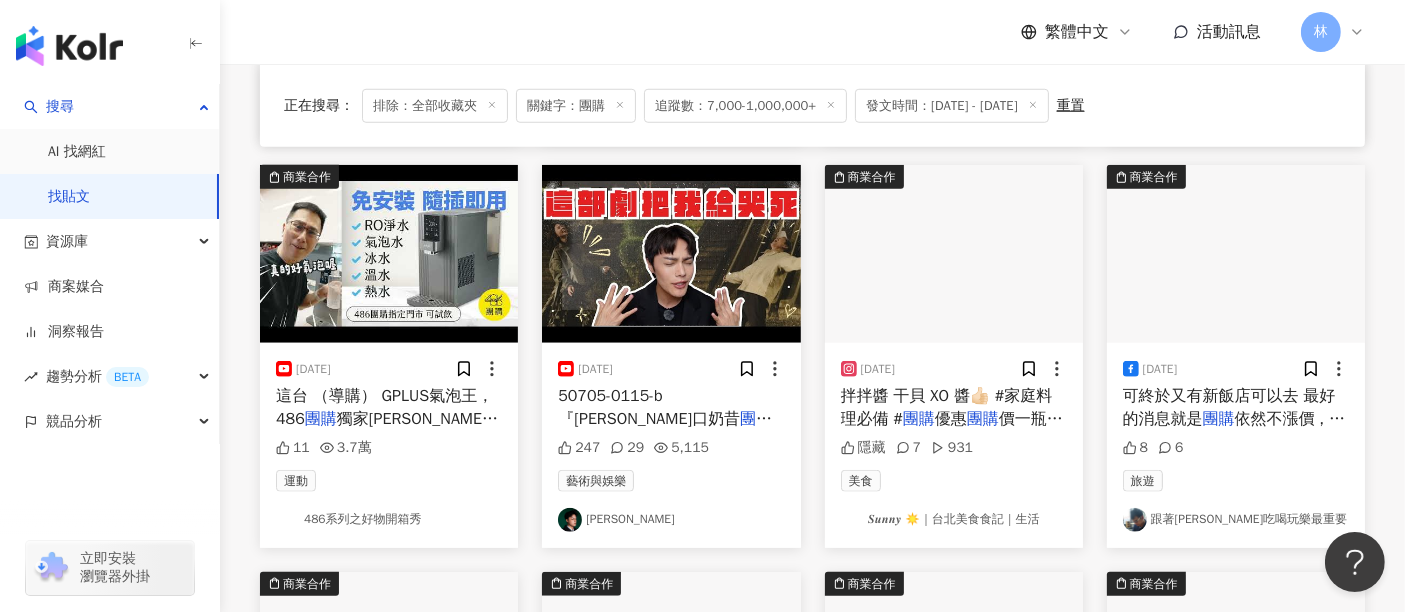 scroll, scrollTop: 9154, scrollLeft: 0, axis: vertical 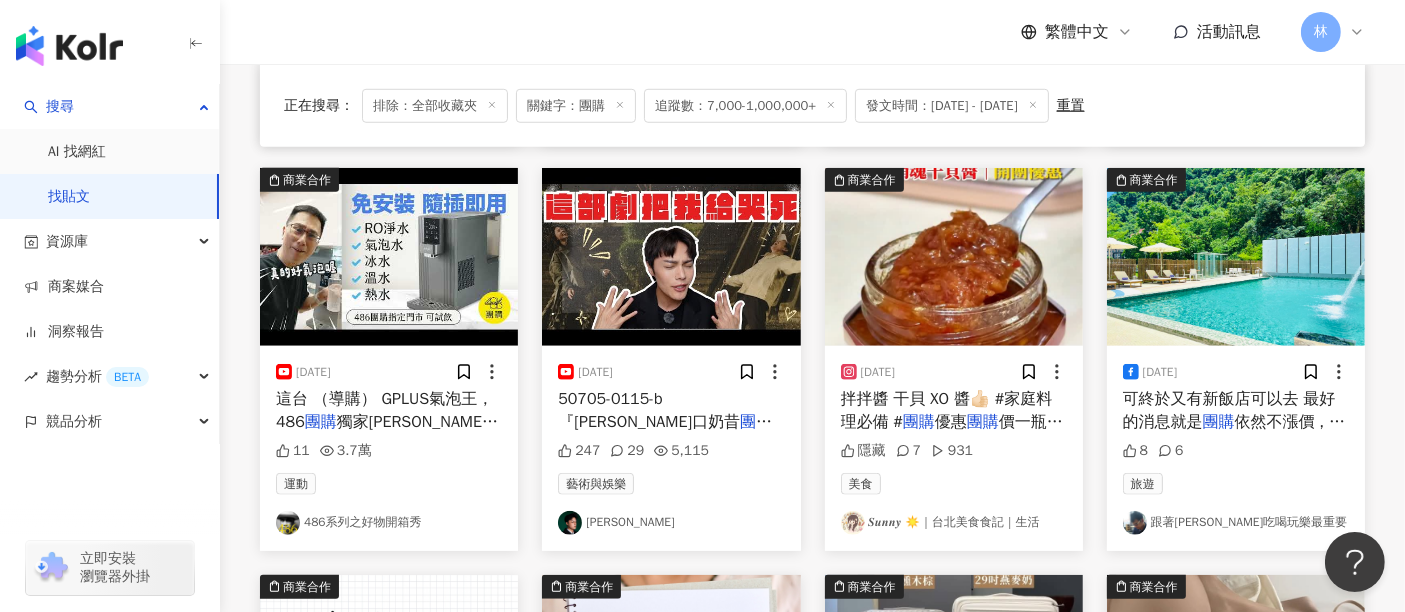 click at bounding box center (671, 257) 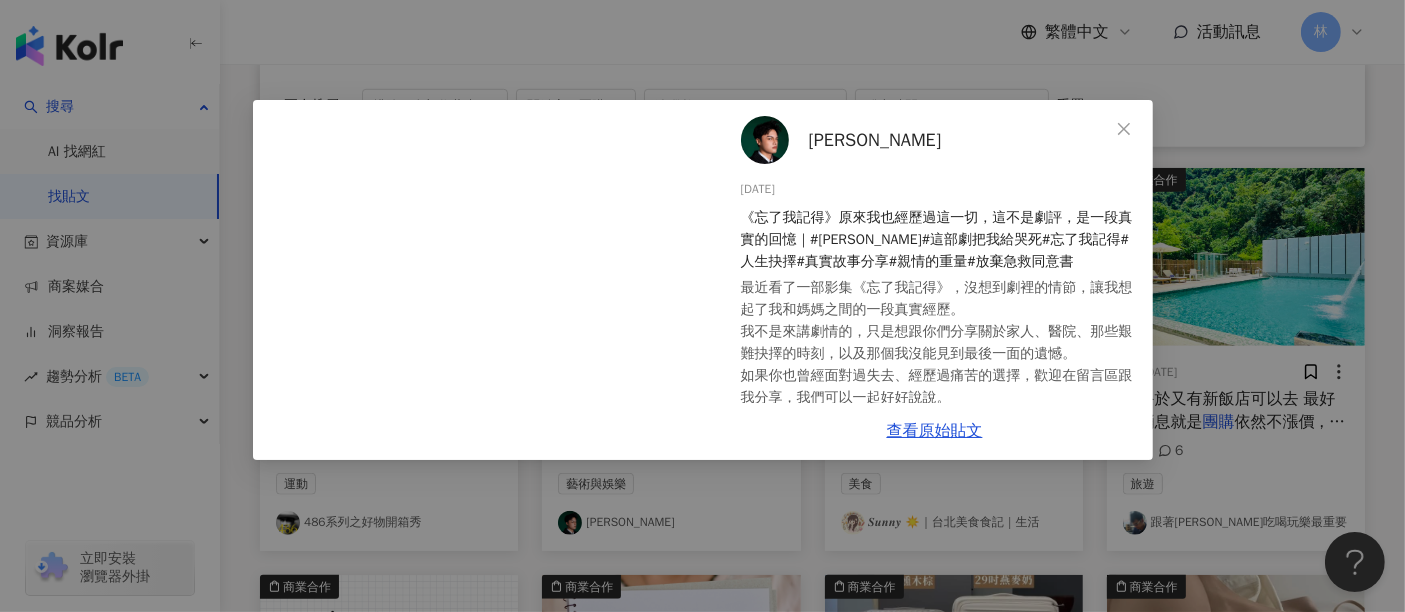 click on "楊楊 2025/6/8 《忘了我記得》原來我也經歷過這一切，這不是劇評，是一段真實的回憶｜#楊楊#這部劇把我給哭死#忘了我記得#人生抉擇#真實故事分享#親情的重量#放棄急救同意書 247 29 5,115 查看原始貼文" at bounding box center [702, 306] 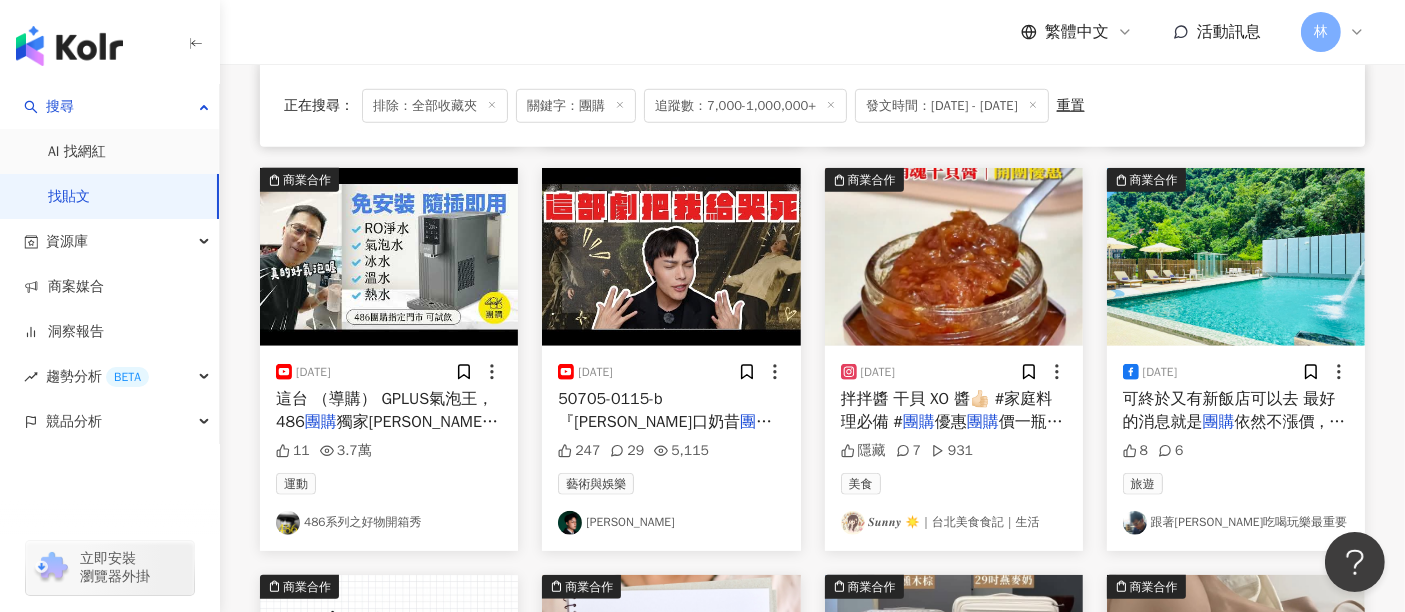 click at bounding box center [1236, 257] 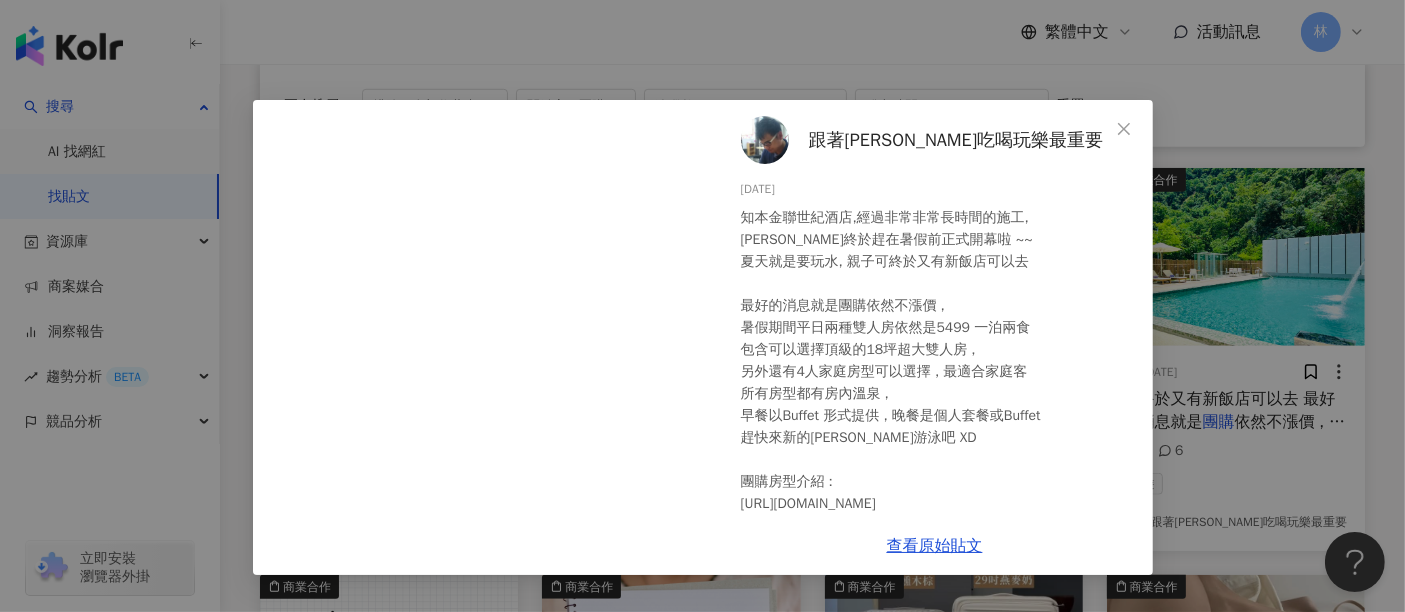 scroll, scrollTop: 48, scrollLeft: 0, axis: vertical 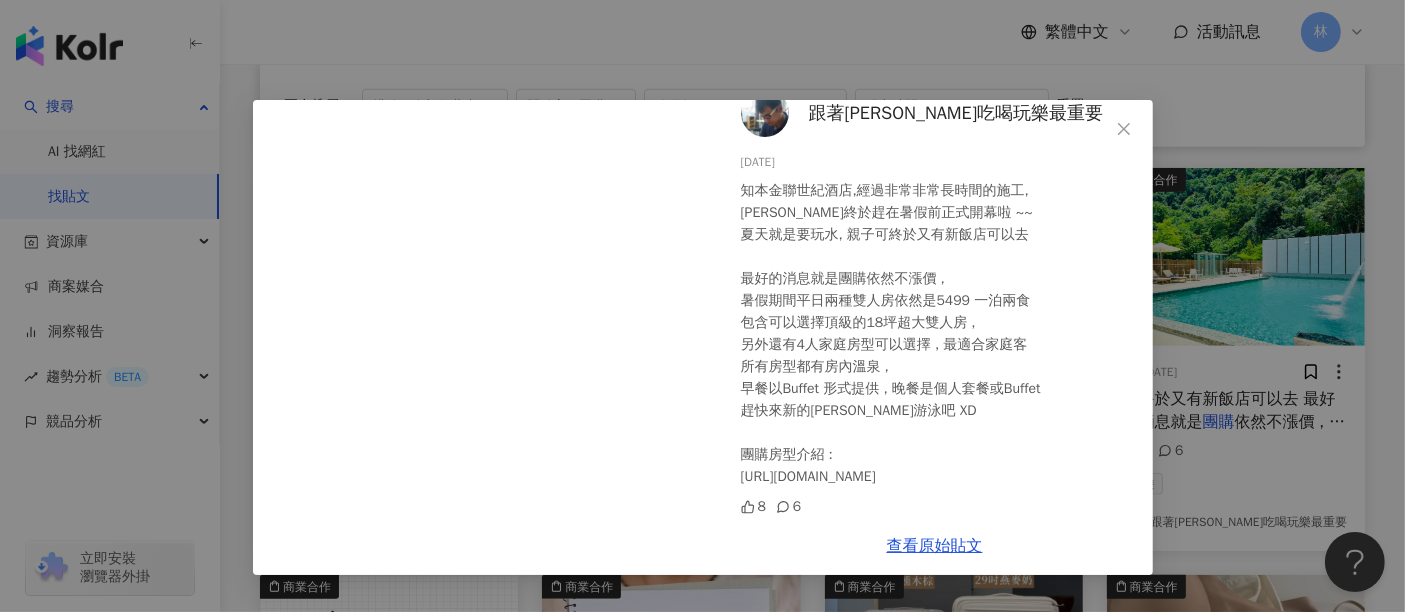 click on "跟著湯姆仕吃喝玩樂最重要 2025/6/27 知本金聯世紀酒店,經過非常非常長時間的施工,
游泳池終於趕在暑假前正式開幕啦 ~~
夏天就是要玩水, 親子可終於又有新飯店可以去
最好的消息就是團購依然不漲價 ,
暑假期間平日兩種雙人房依然是5499 一泊兩食
包含可以選擇頂級的18坪超大雙人房 ,
另外還有4人家庭房型可以選擇 , 最適合家庭客
所有房型都有房內溫泉 ,
早餐以Buffet 形式提供 , 晚餐是個人套餐或Buffet
趕快來新的游泳池游泳吧 XD
團購房型介紹 :
https://www.thomaskhh.com/century-hotel-taitung-threads/ 8 6 查看原始貼文" at bounding box center (702, 306) 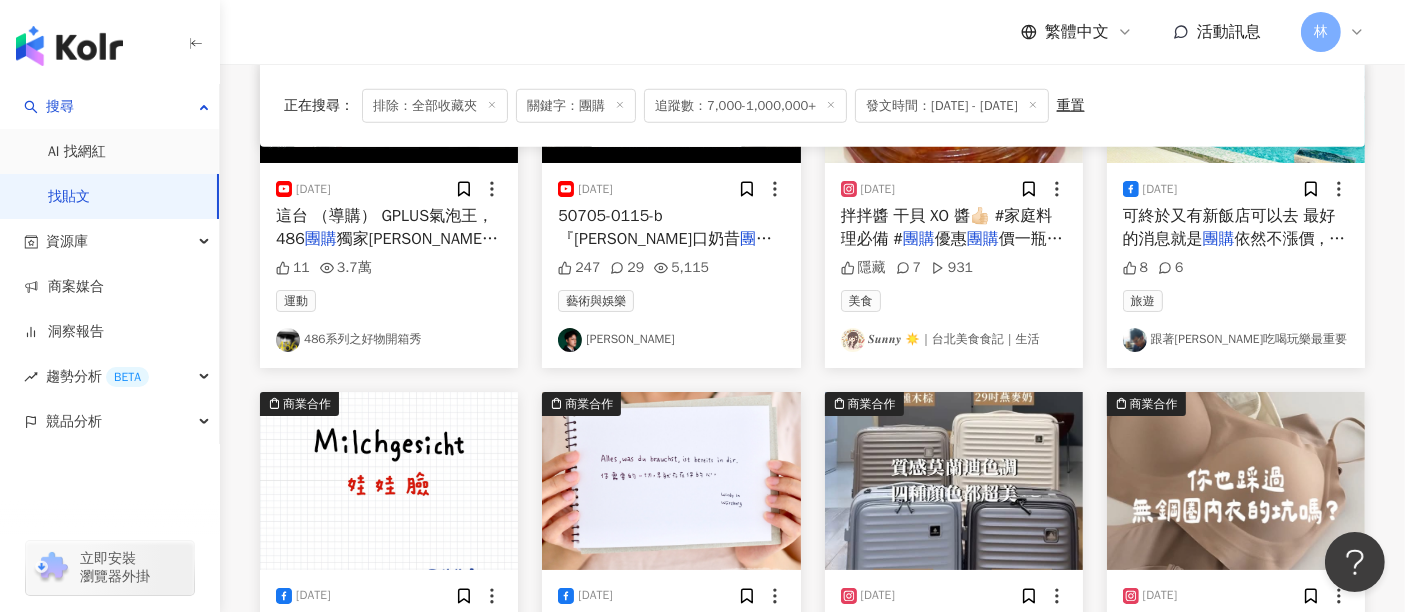 scroll, scrollTop: 9487, scrollLeft: 0, axis: vertical 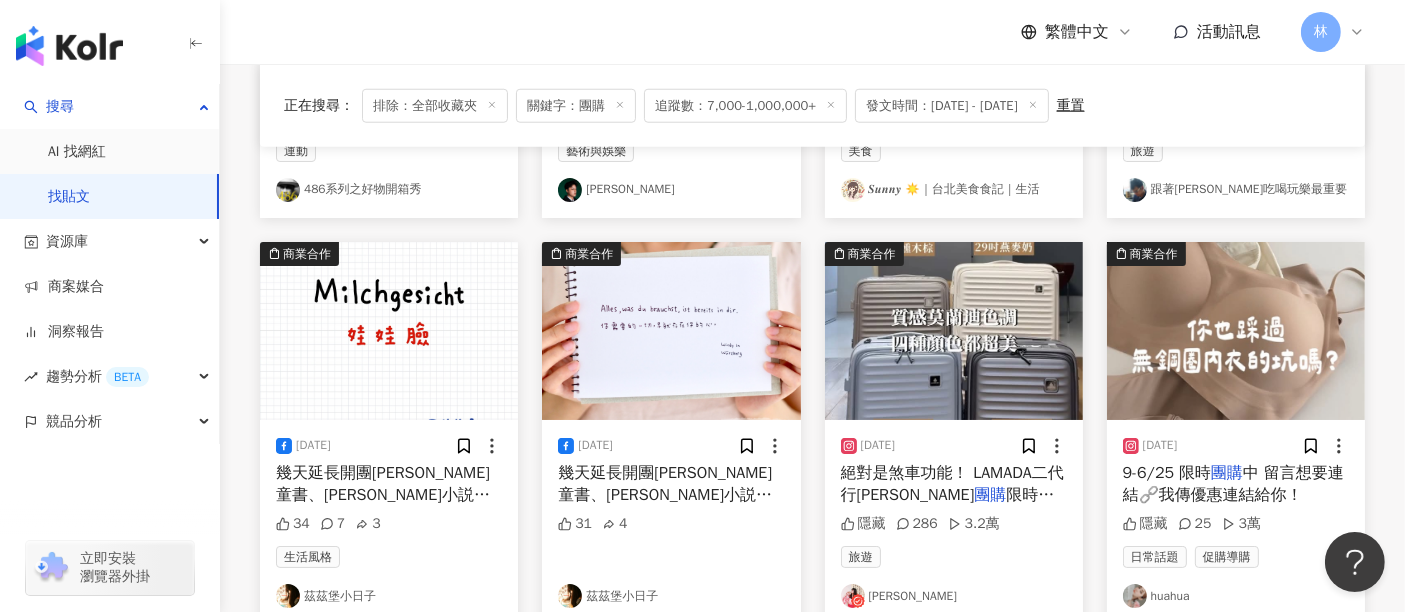 click at bounding box center (389, 331) 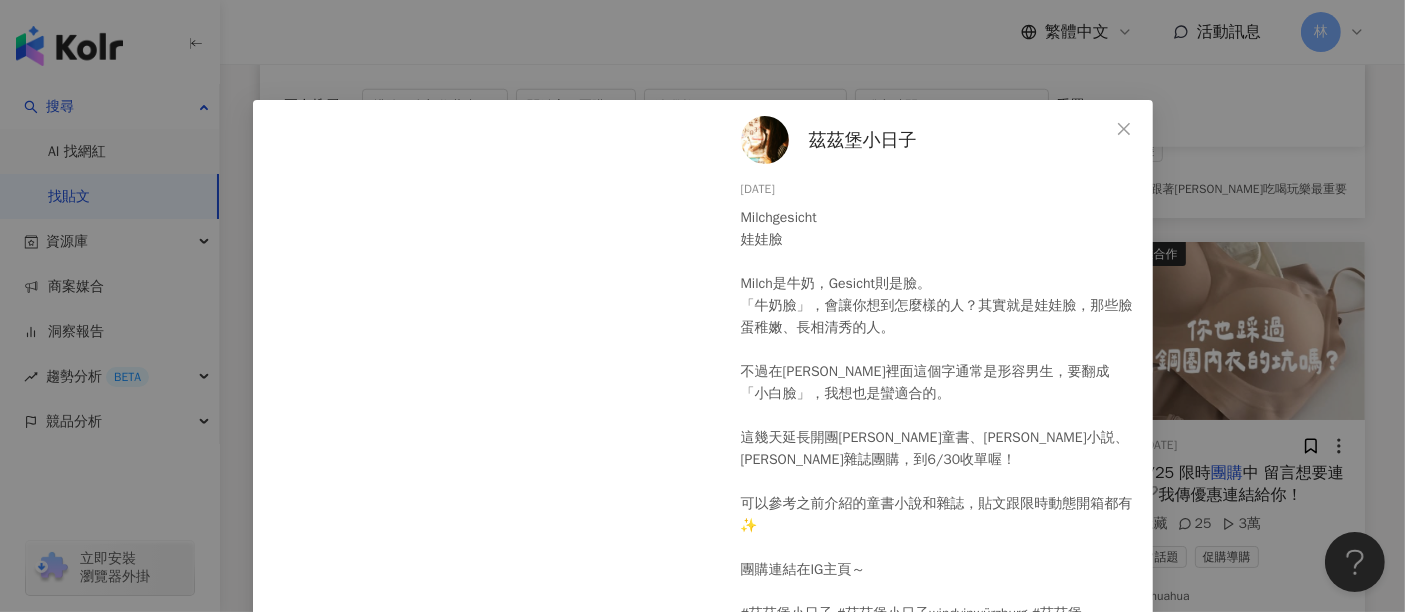 scroll, scrollTop: 25, scrollLeft: 0, axis: vertical 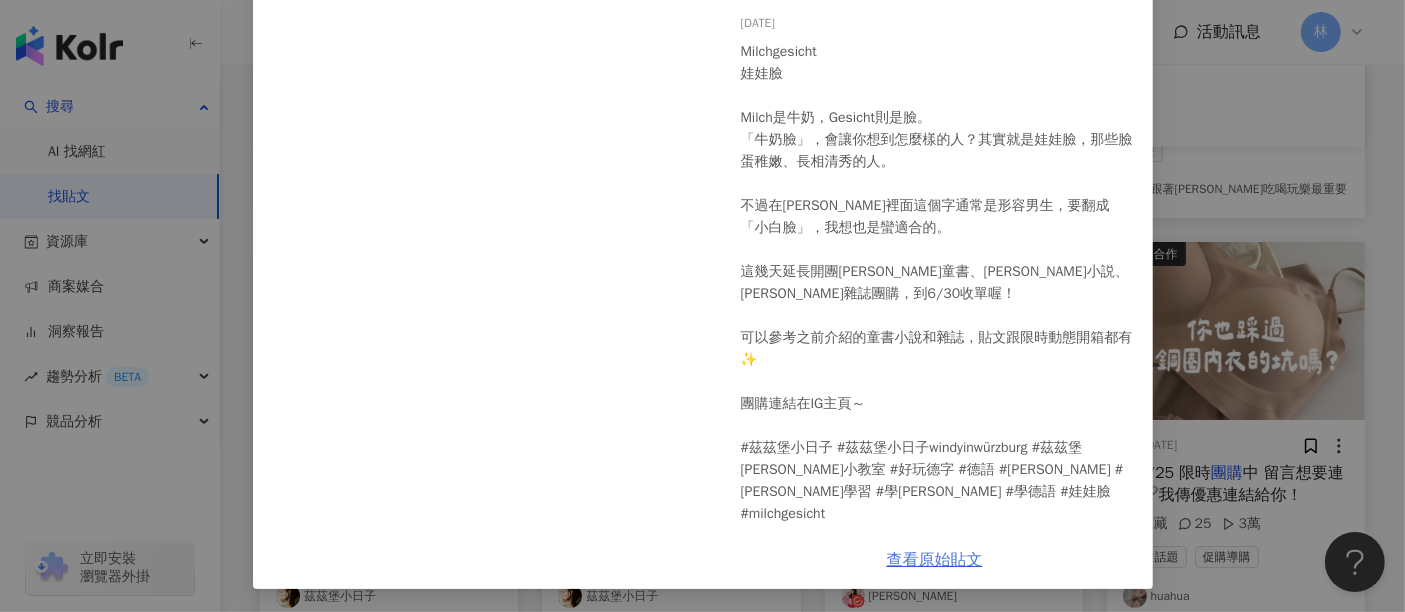 click on "查看原始貼文" at bounding box center (935, 560) 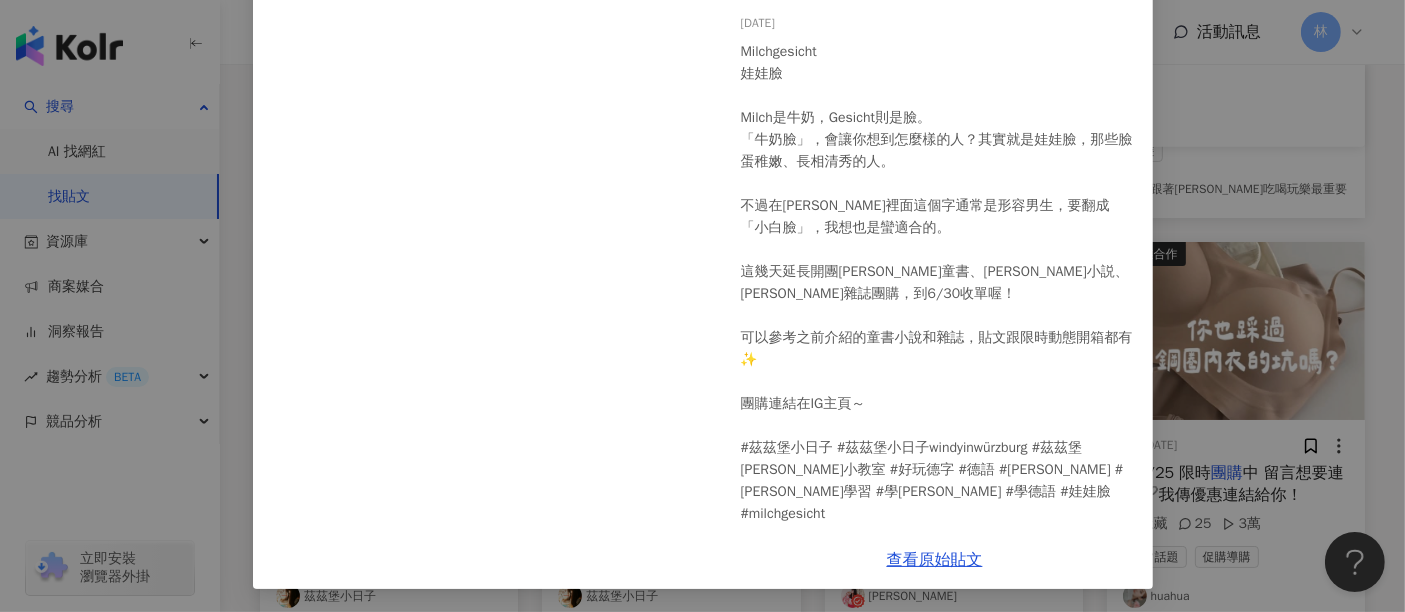 click on "茲茲堡小日子 2025/6/26  Milchgesicht
娃娃臉
Milch是牛奶，Gesicht則是臉。
「牛奶臉」，會讓你想到怎麼樣的人？其實就是娃娃臉，那些臉蛋稚嫩、長相清秀的人。
不過在德文裡面這個字通常是形容男生，要翻成「小白臉」，我想也是蠻適合的。
這幾天延長開團德文童書、德文小説、德文雜誌團購，到6/30收單喔！
可以參考之前介紹的童書小說和雜誌，貼文跟限時動態開箱都有✨
團購連結在IG主頁～
#茲茲堡小日子 #茲茲堡小日子windyinwürzburg #茲茲堡德文小教室 #好玩德字 #德語 #德文 #德文學習 #學德文 #學德語 #娃娃臉 #milchgesicht 34 7 3 查看原始貼文" at bounding box center [702, 306] 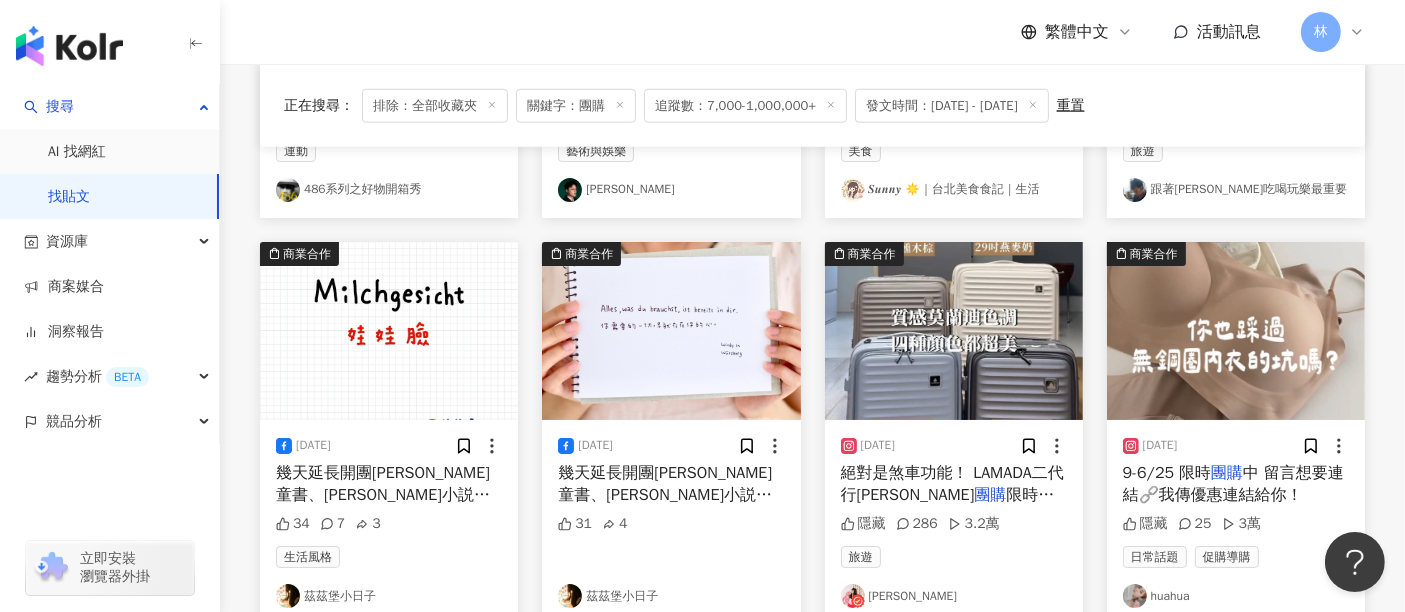 click at bounding box center (954, 331) 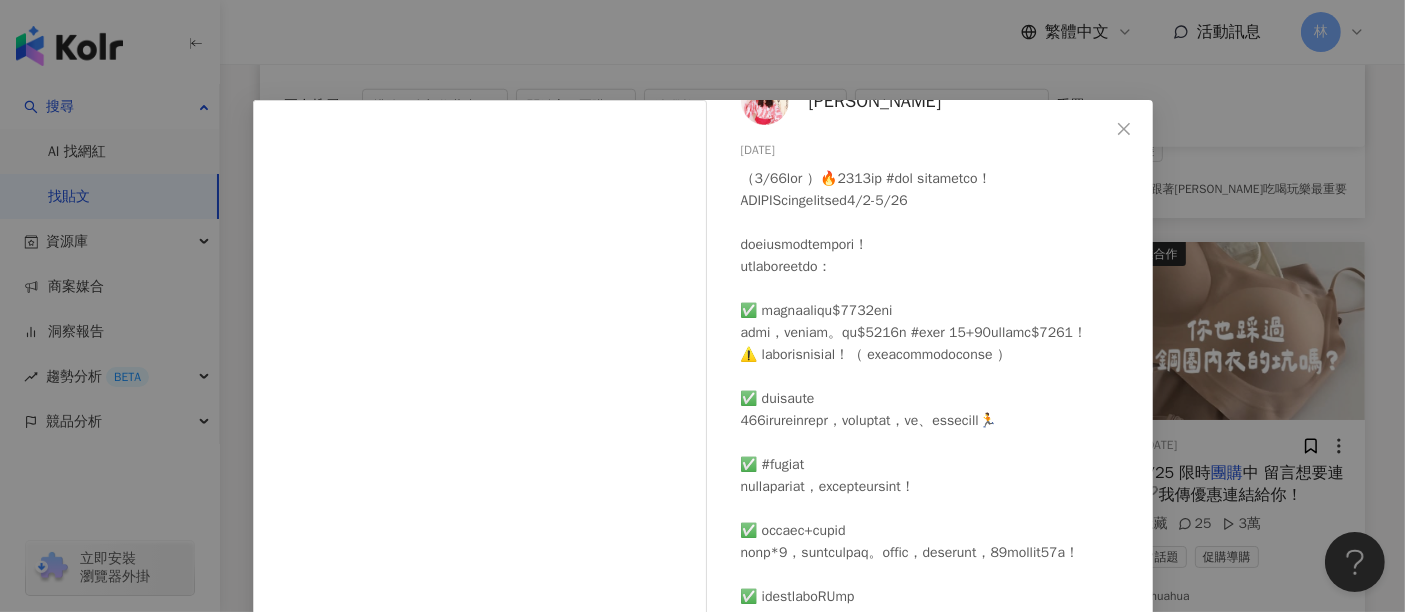 scroll, scrollTop: 148, scrollLeft: 0, axis: vertical 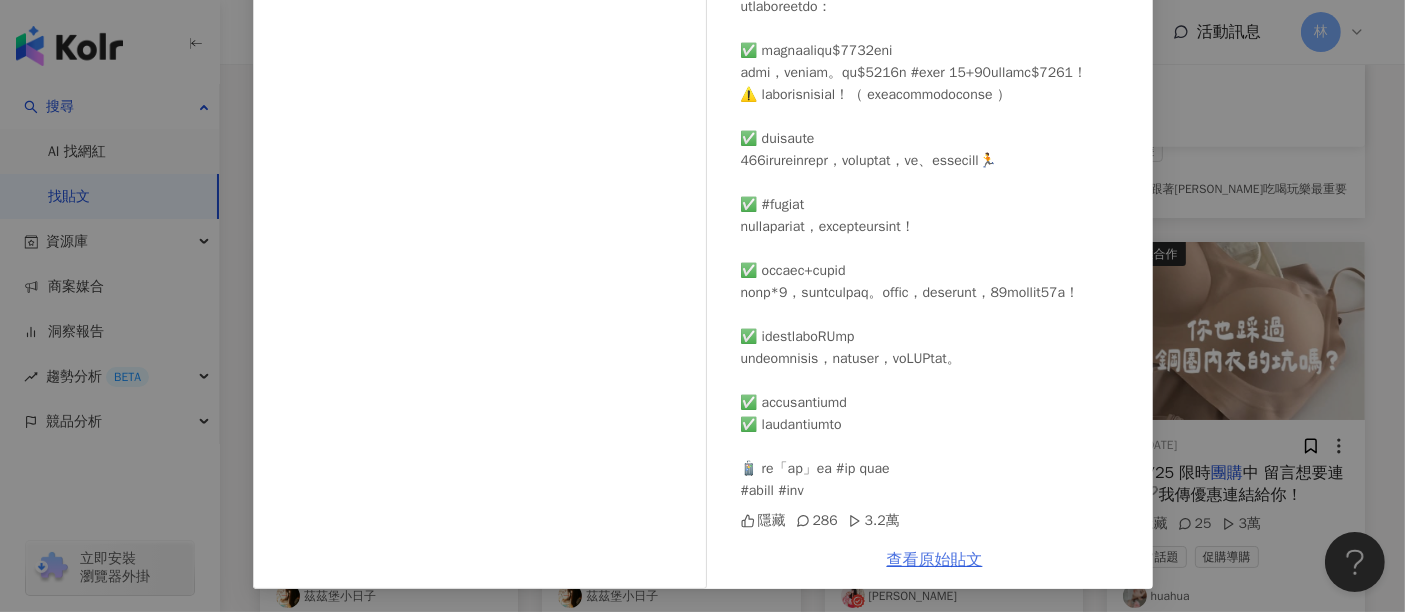 click on "查看原始貼文" at bounding box center (935, 560) 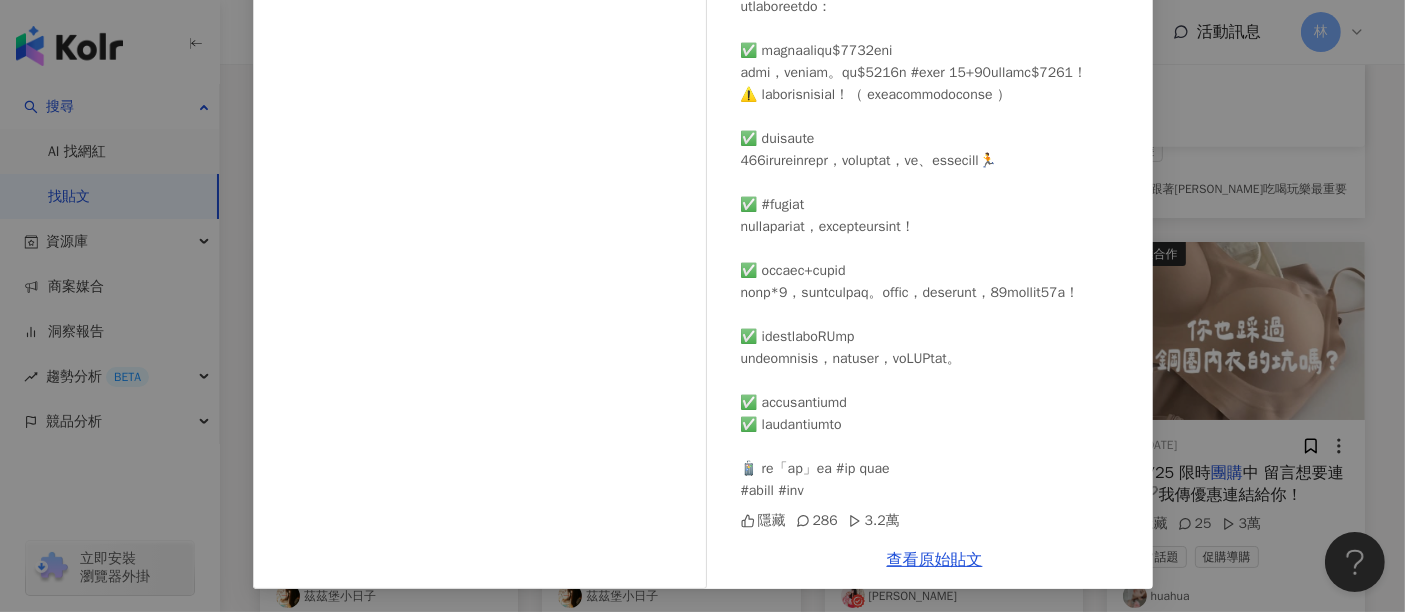 click on "黛咪 2025/6/3 隱藏 286 3.2萬 查看原始貼文" at bounding box center [702, 306] 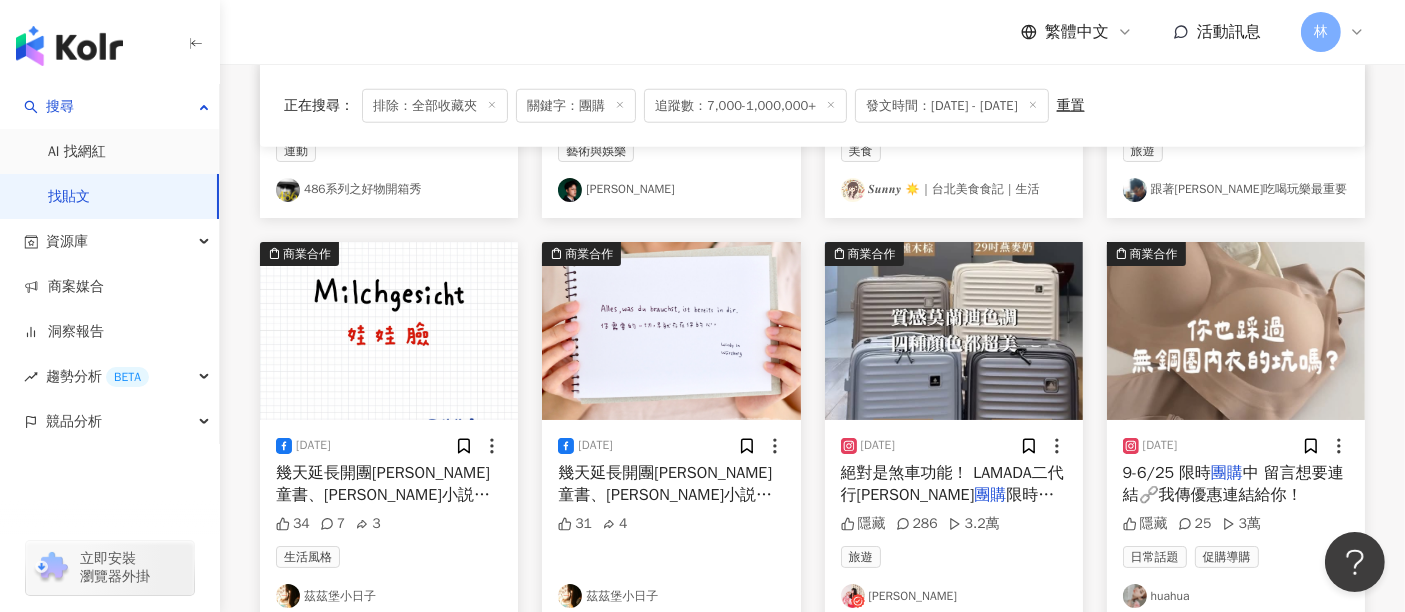 click at bounding box center (1236, 331) 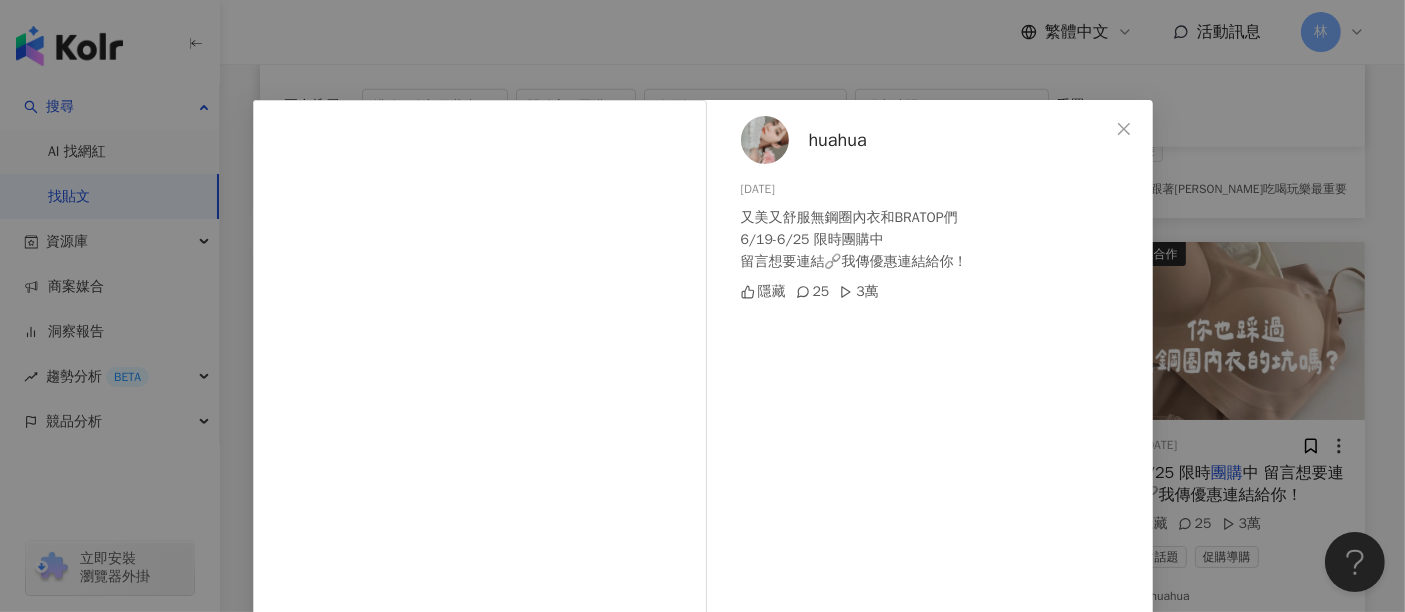 click on "huahua" at bounding box center [838, 140] 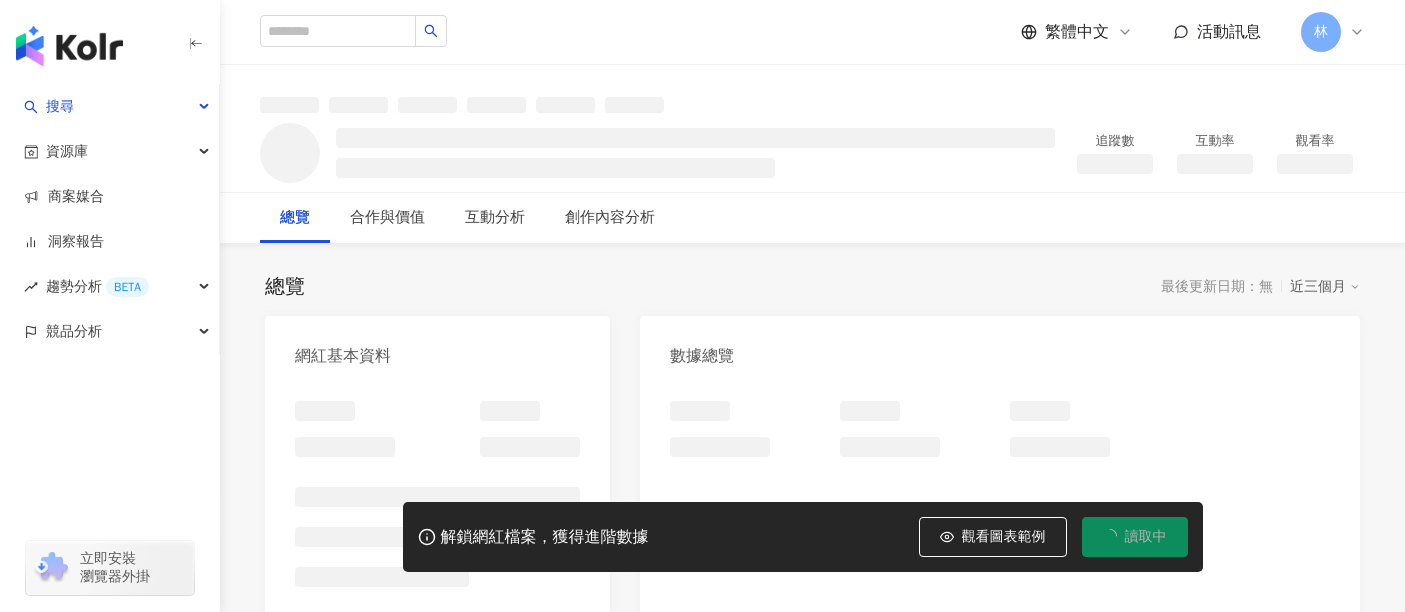 scroll, scrollTop: 0, scrollLeft: 0, axis: both 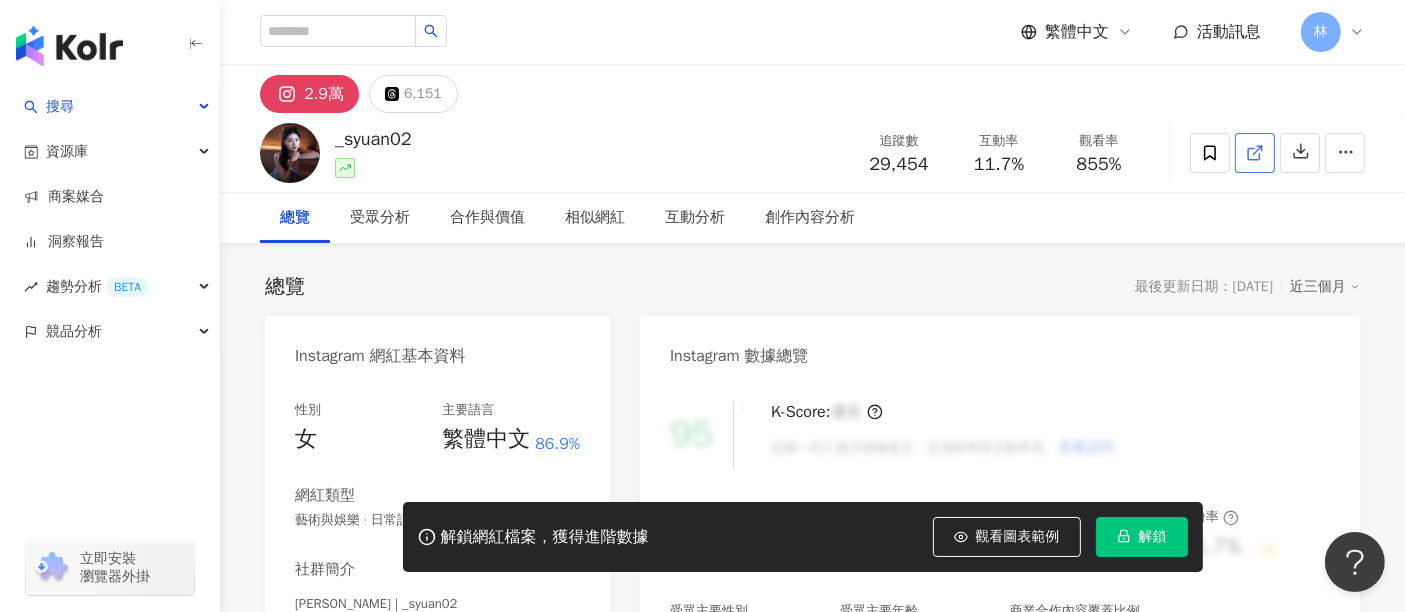 click 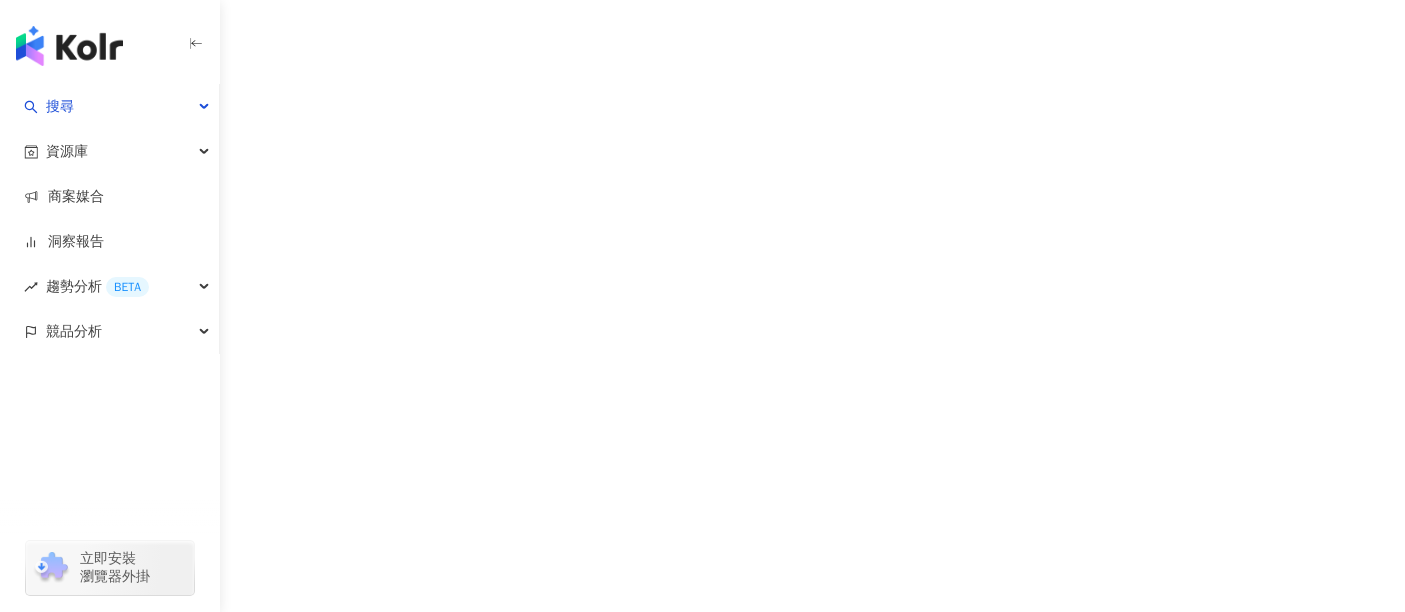 scroll, scrollTop: 0, scrollLeft: 0, axis: both 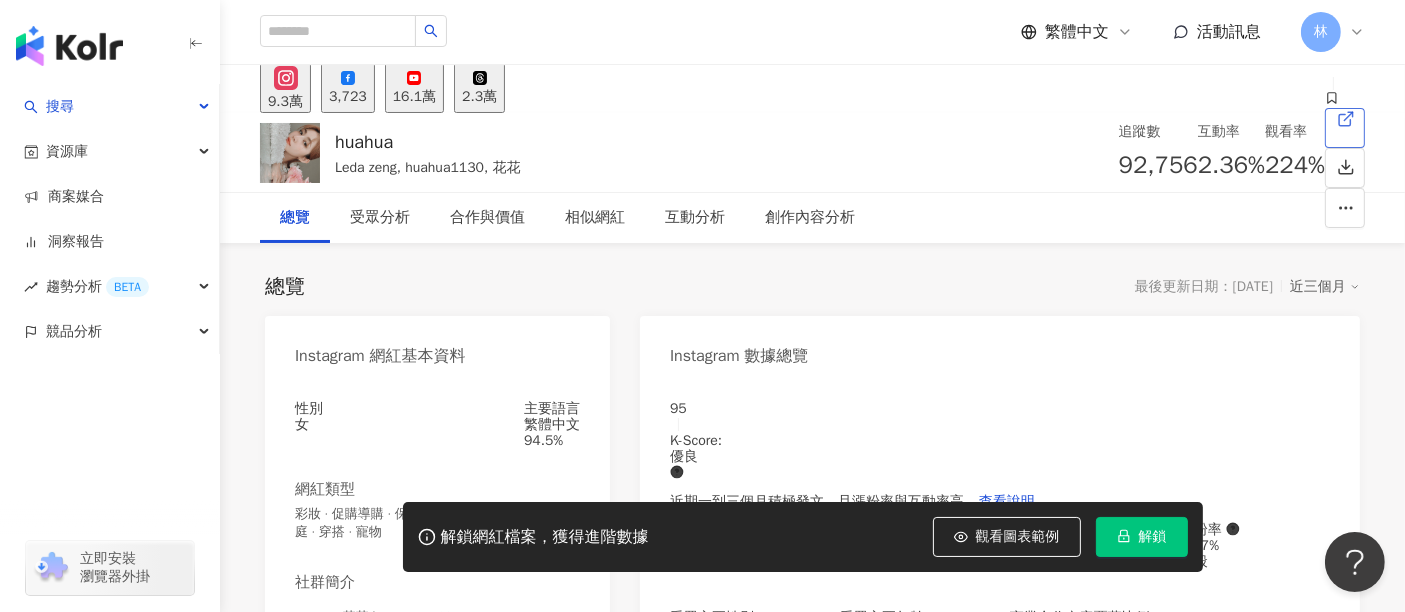click 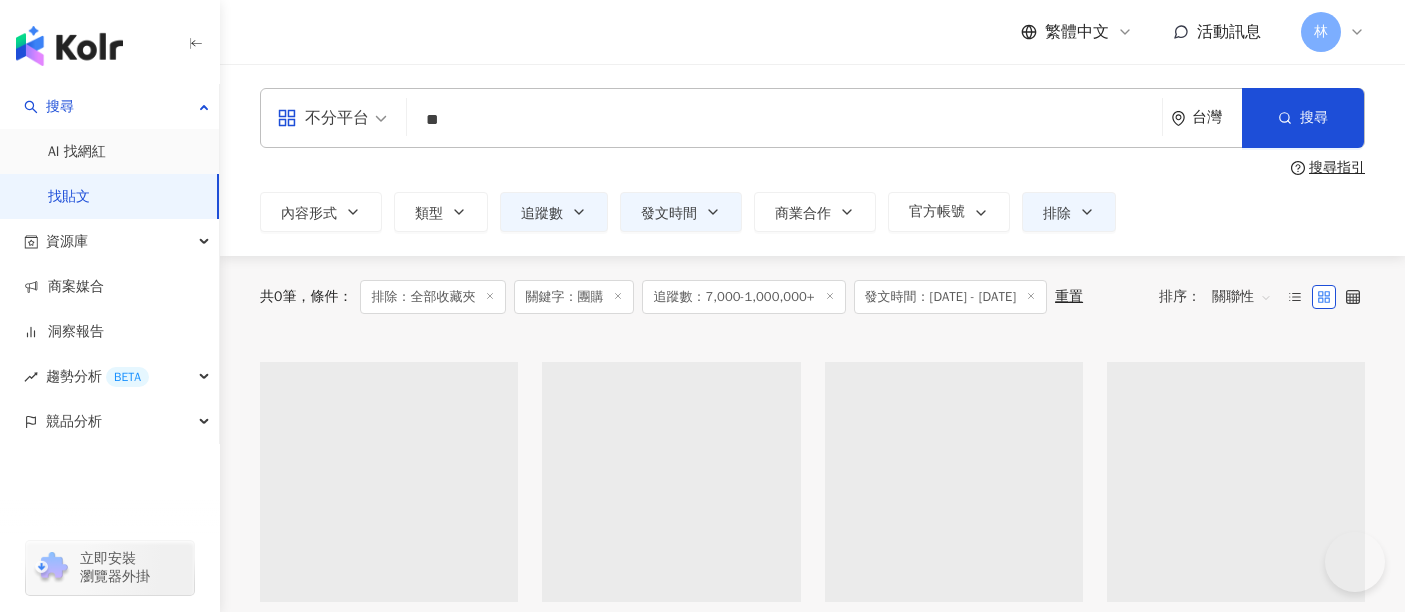 scroll, scrollTop: 0, scrollLeft: 0, axis: both 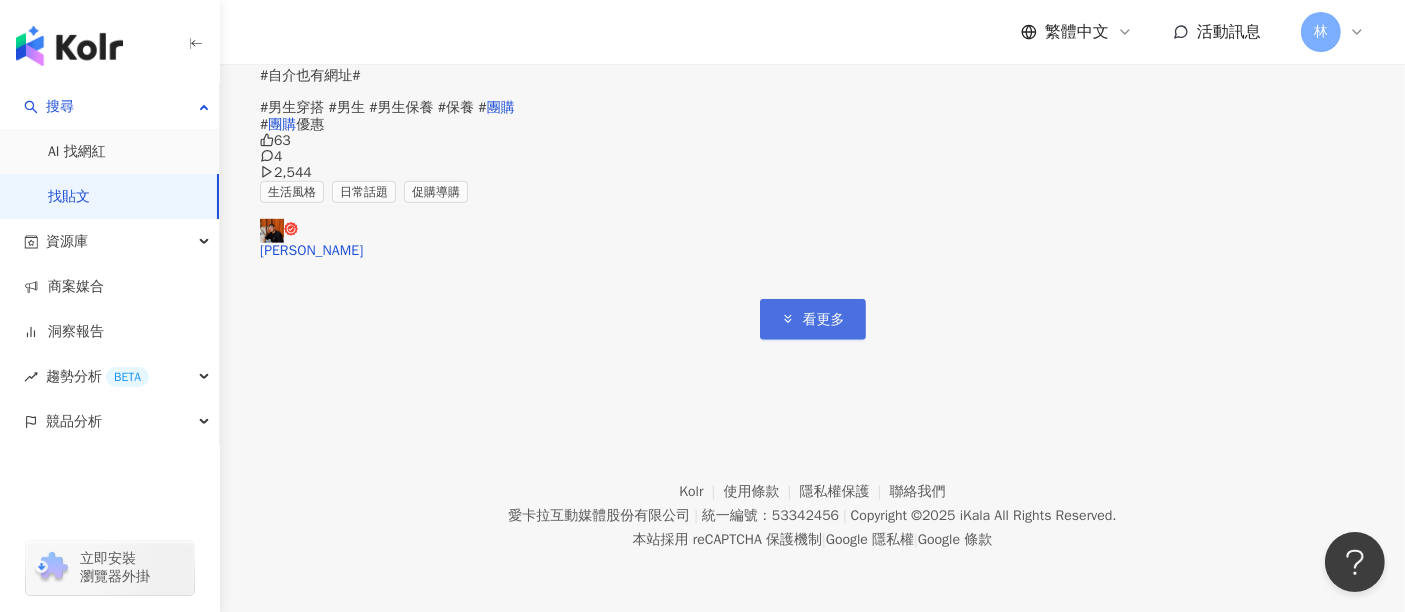 click on "看更多" at bounding box center [824, 320] 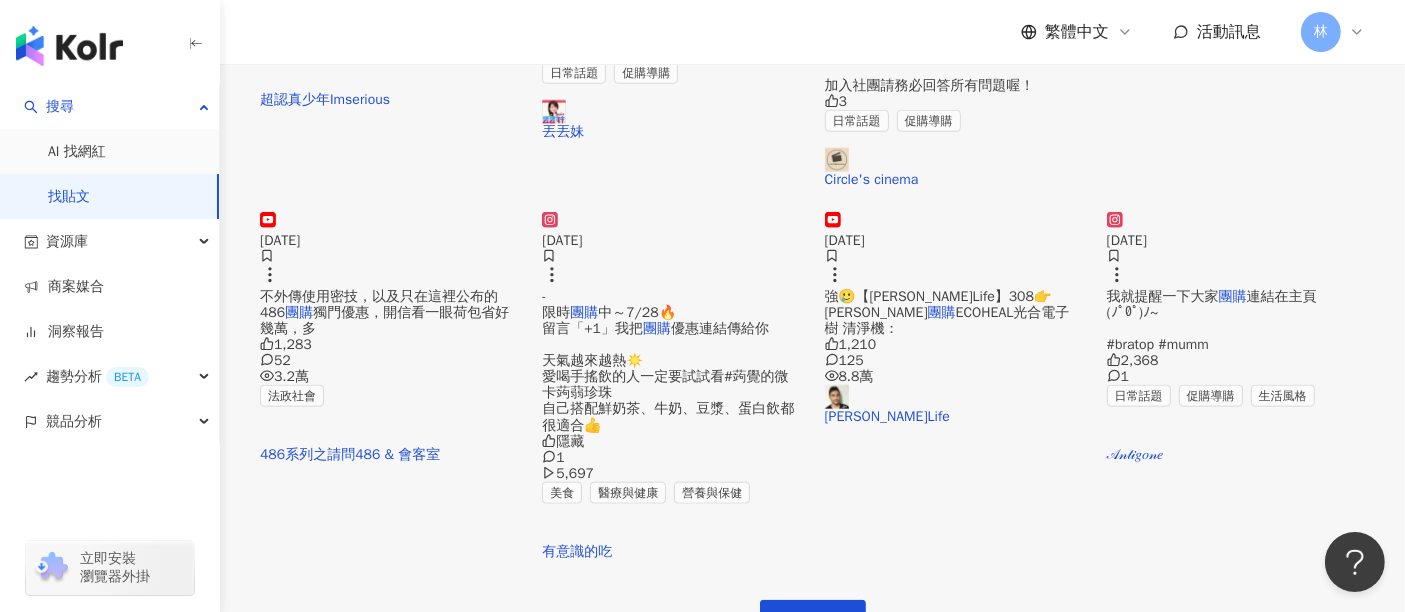 scroll, scrollTop: 2385, scrollLeft: 0, axis: vertical 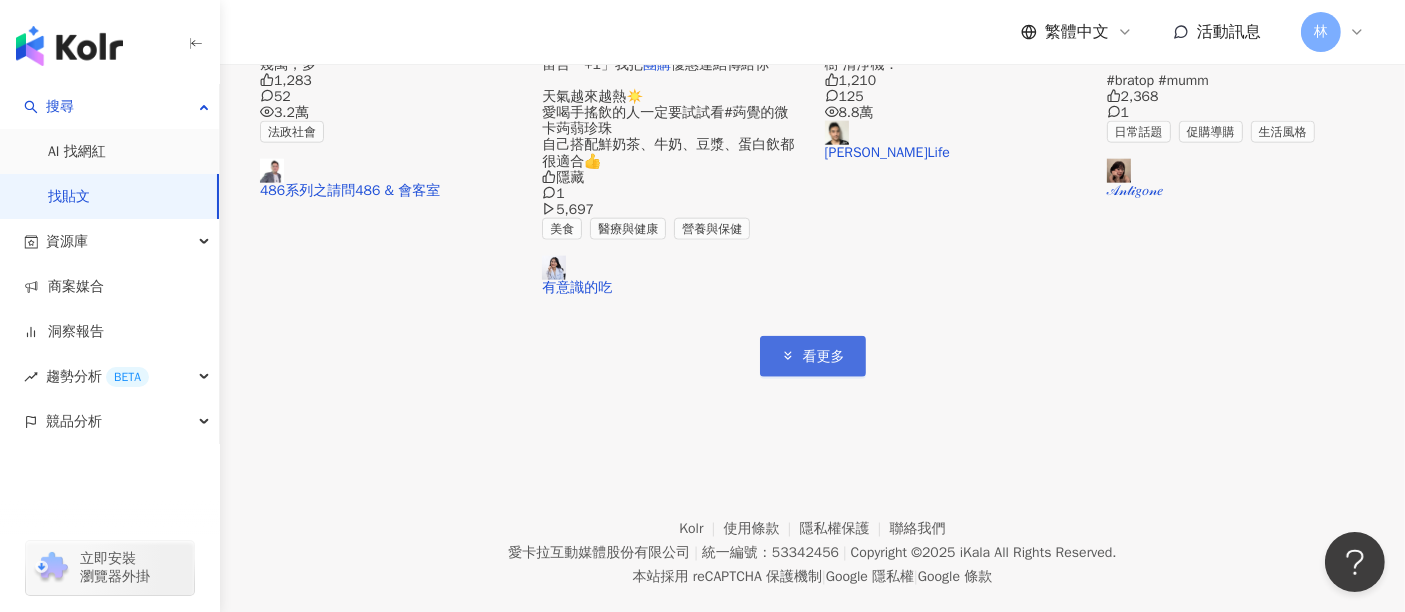 click on "看更多" at bounding box center (824, 357) 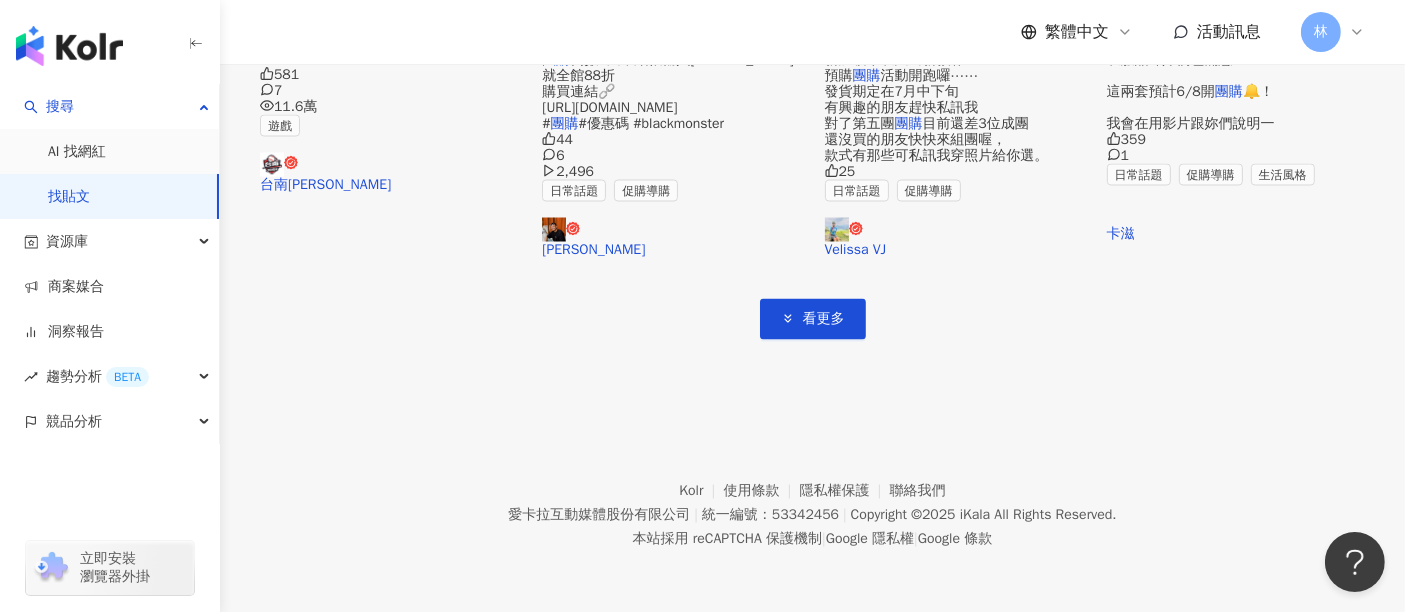 scroll, scrollTop: 3608, scrollLeft: 0, axis: vertical 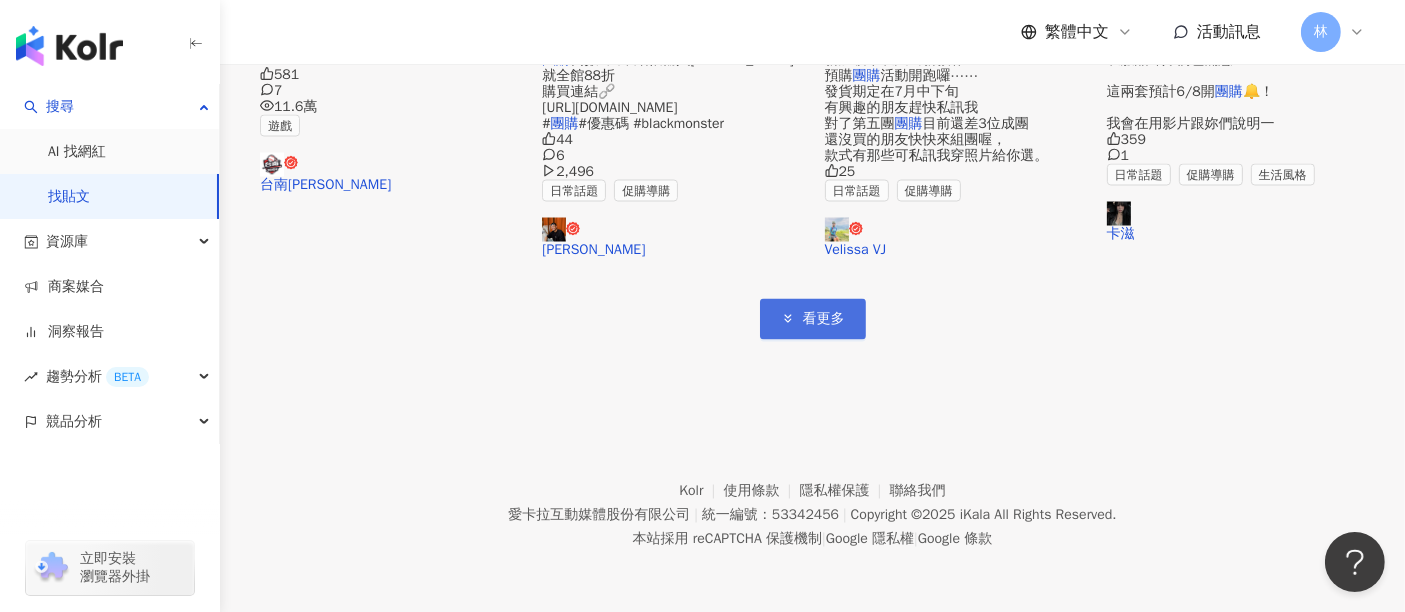 click on "看更多" at bounding box center [813, 319] 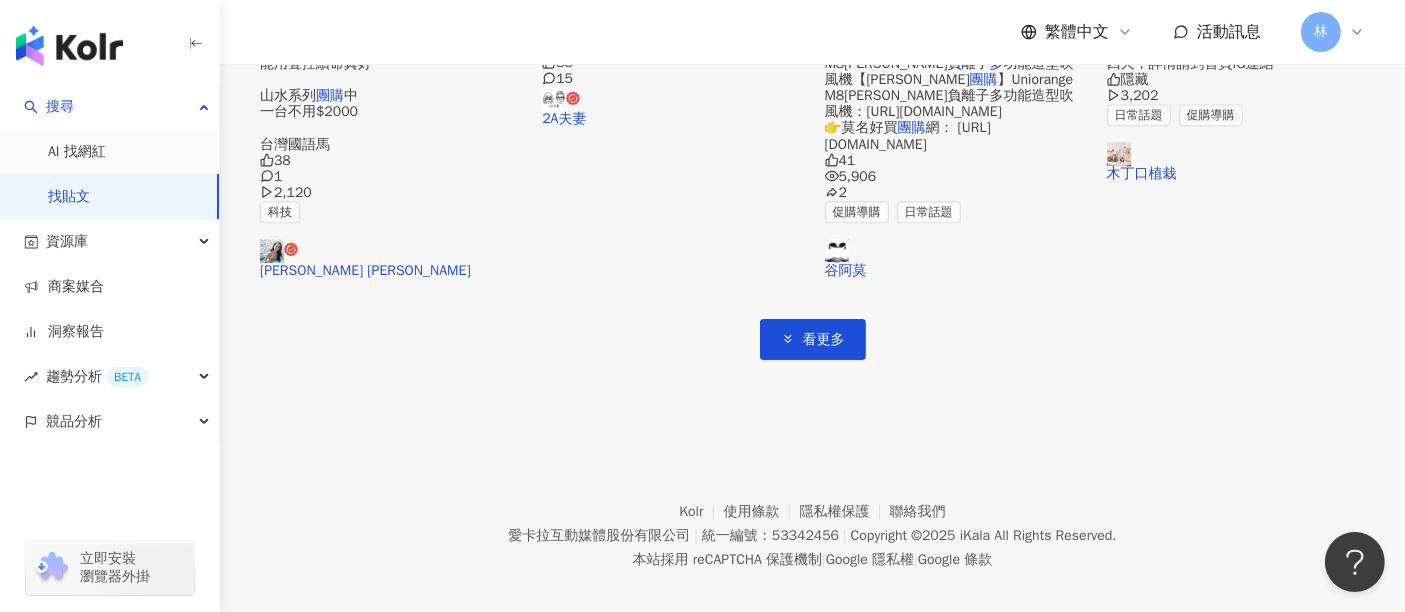 scroll, scrollTop: 5005, scrollLeft: 0, axis: vertical 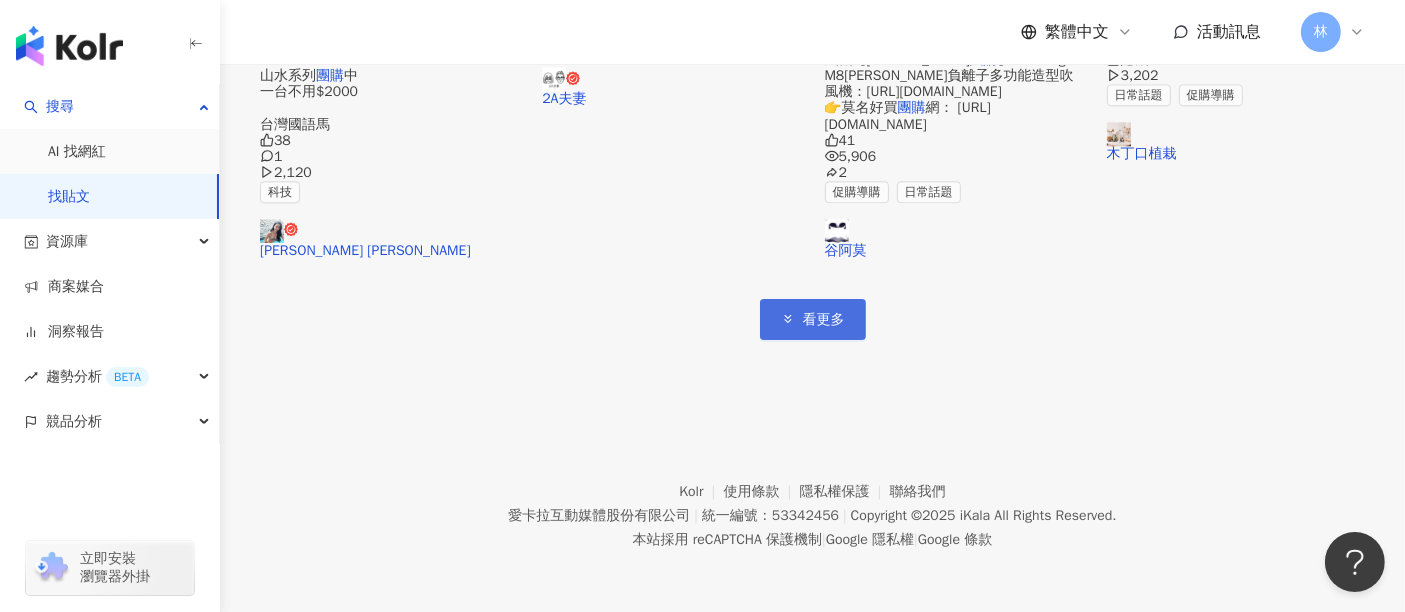 click on "看更多" at bounding box center (813, 319) 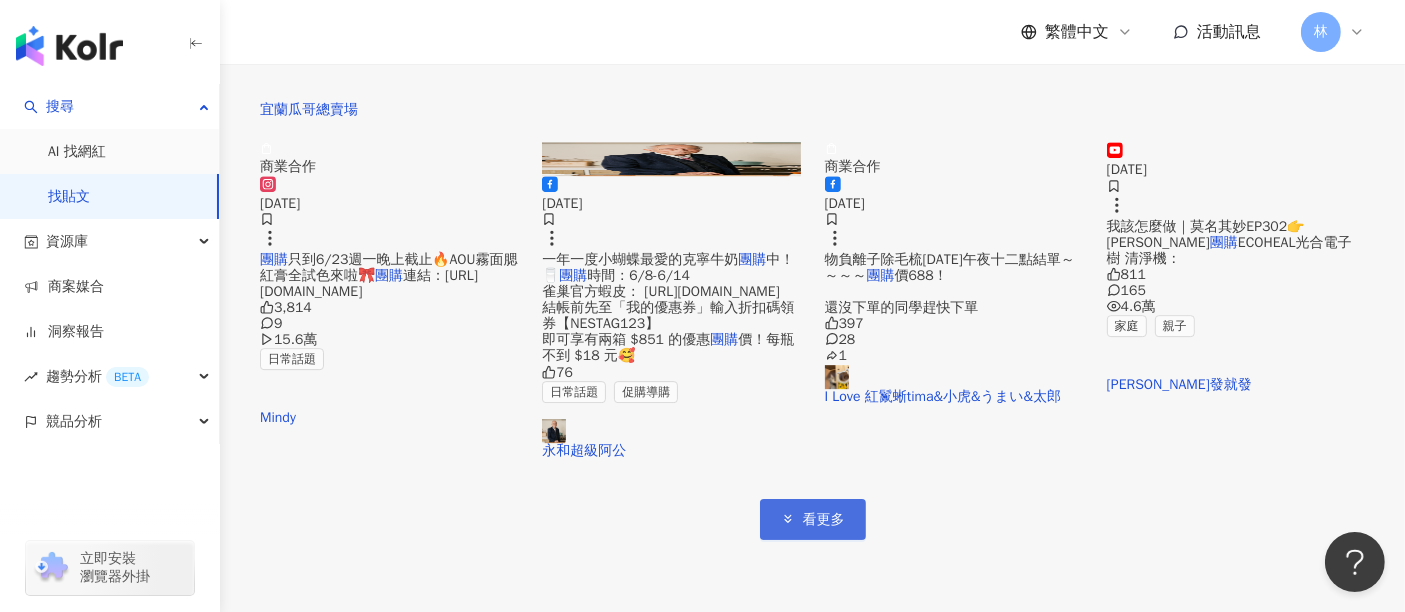 scroll, scrollTop: 6117, scrollLeft: 0, axis: vertical 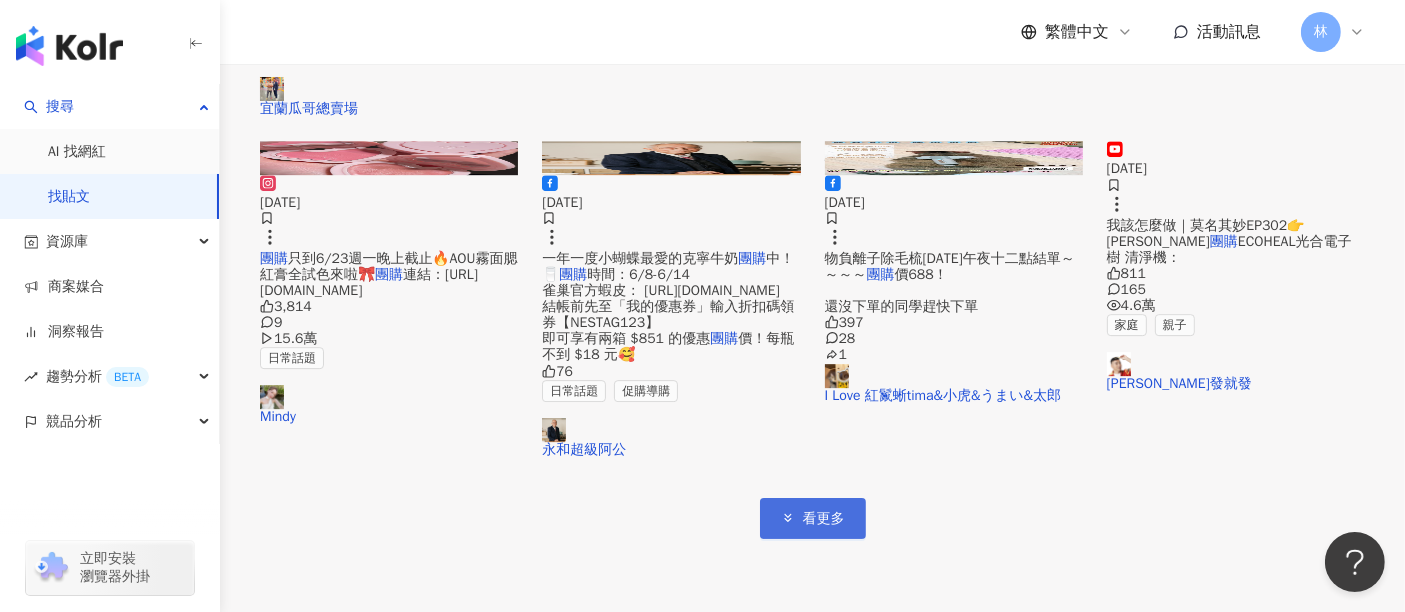 click on "看更多" at bounding box center (813, 518) 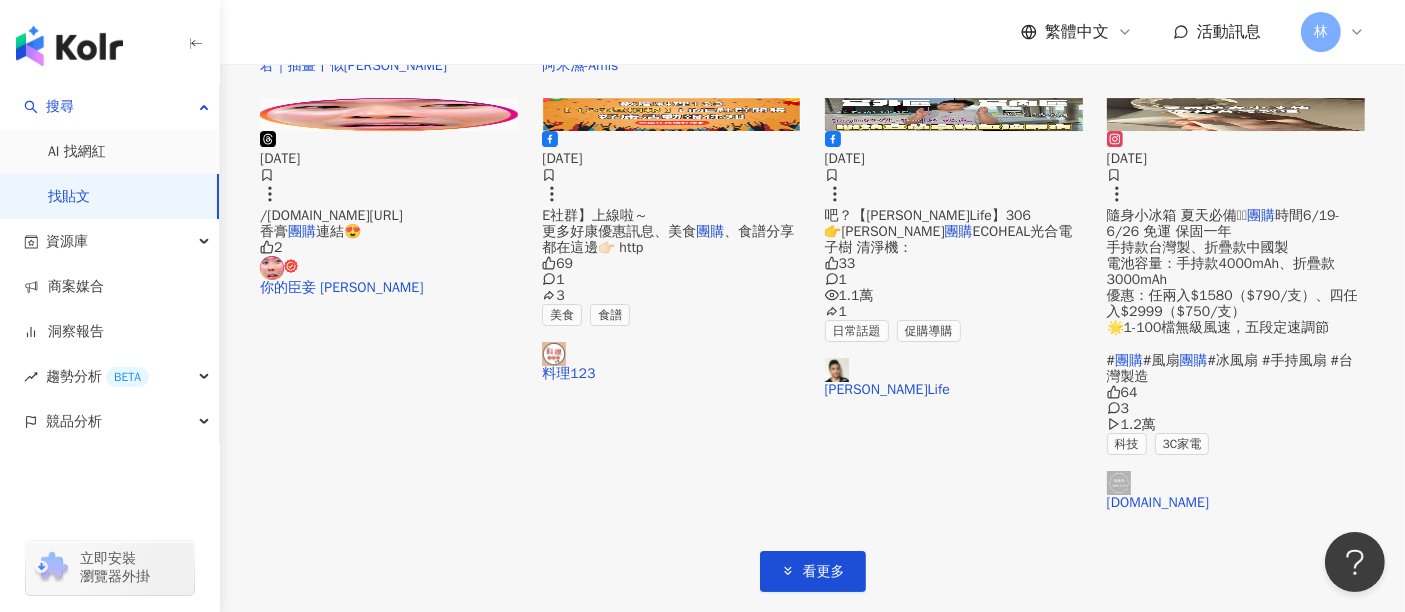 scroll, scrollTop: 7228, scrollLeft: 0, axis: vertical 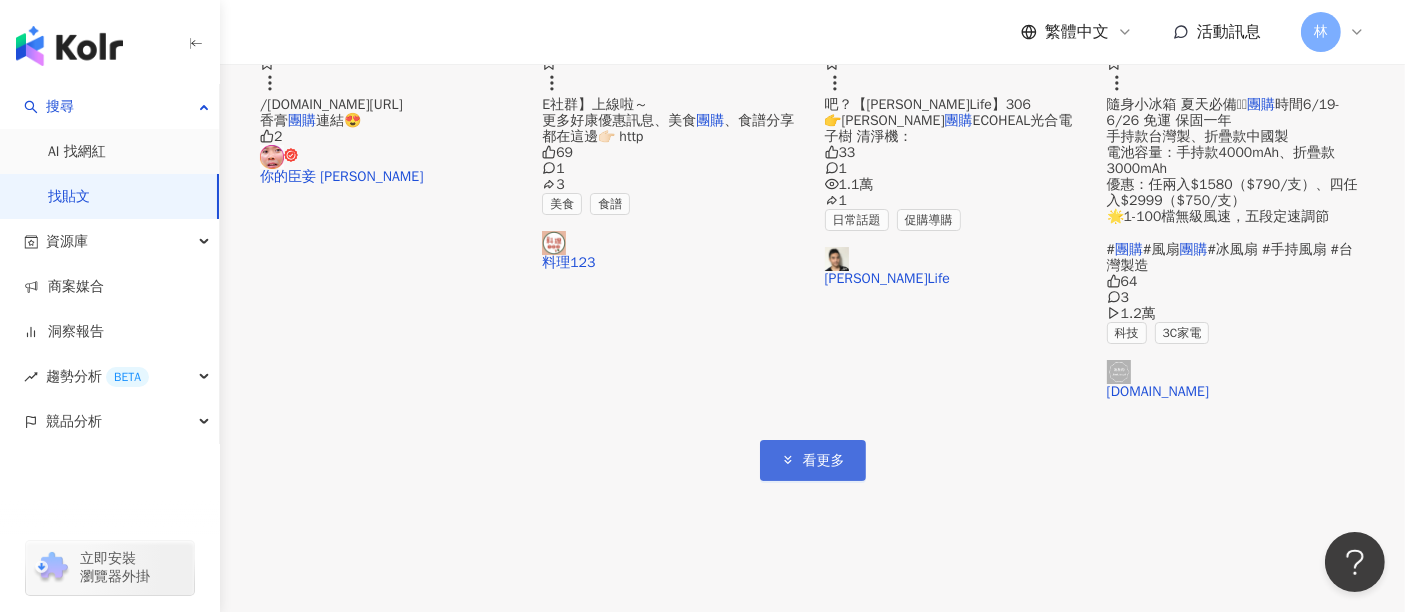 click on "看更多" at bounding box center [824, 461] 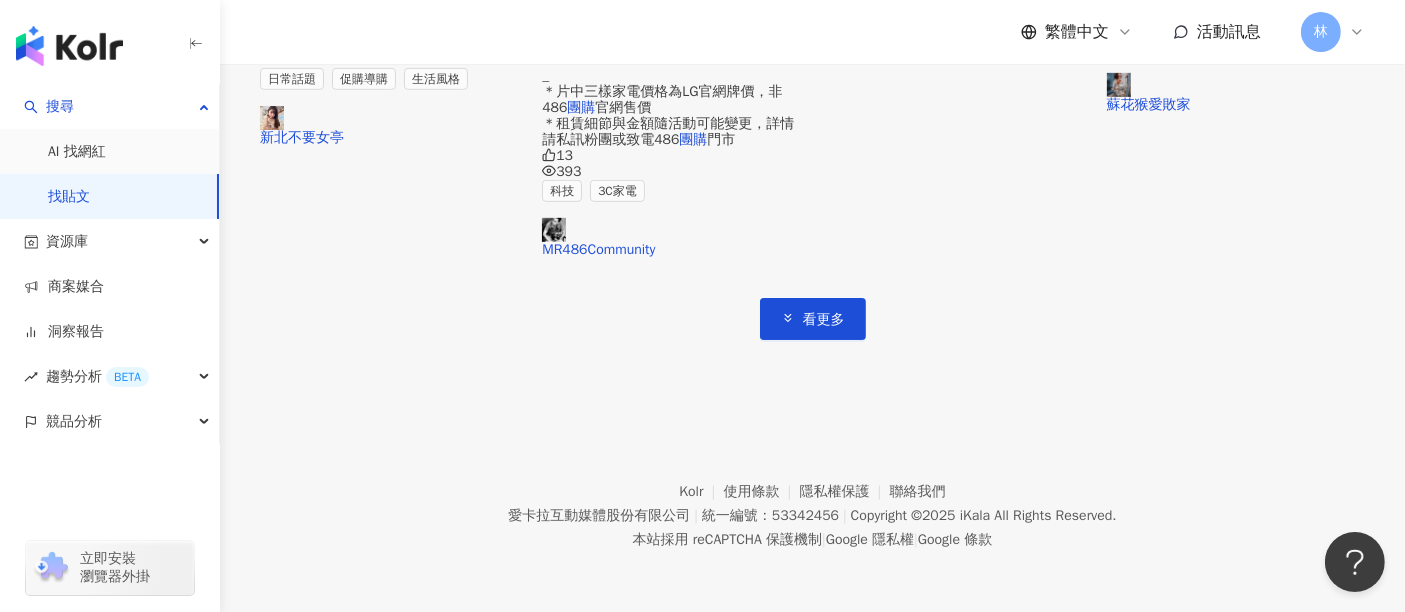 scroll, scrollTop: 8667, scrollLeft: 0, axis: vertical 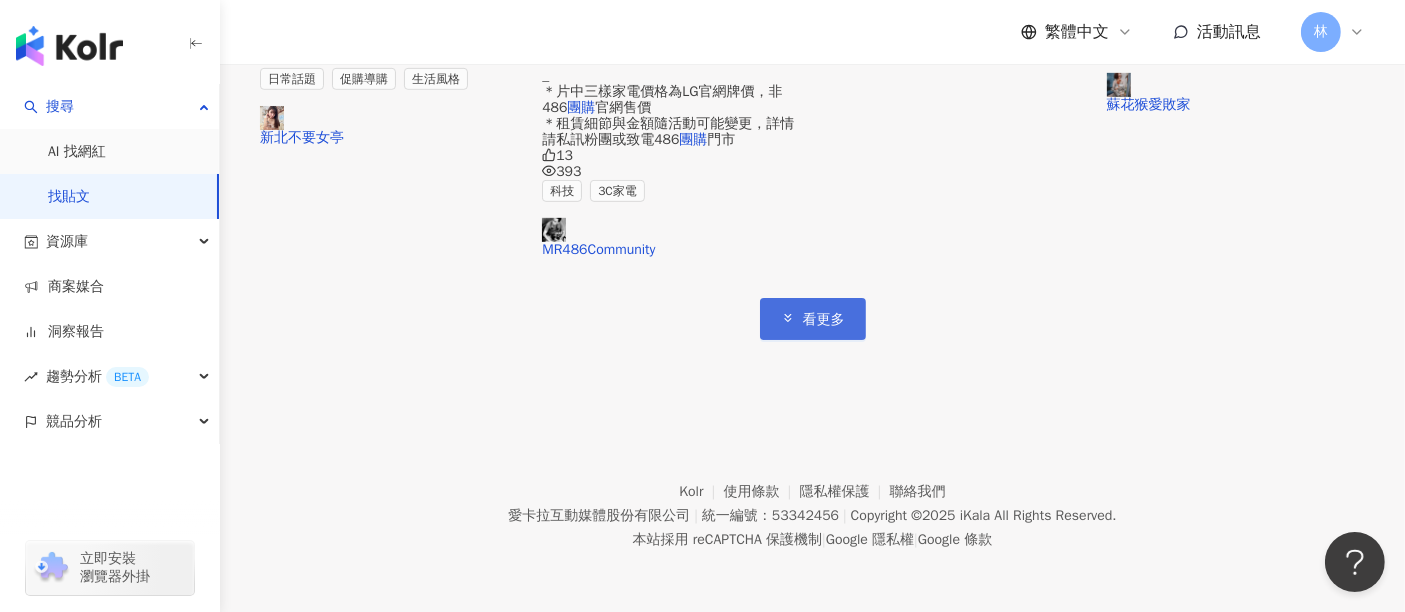 click on "看更多" at bounding box center (824, 320) 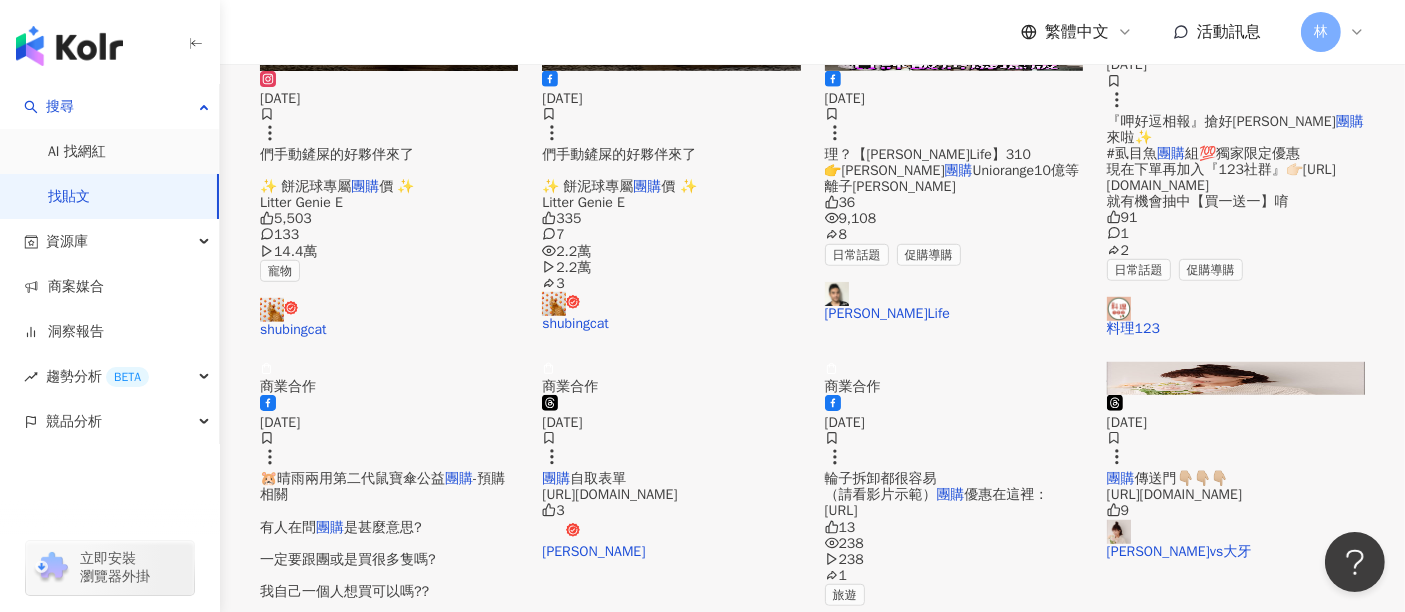 scroll, scrollTop: 8778, scrollLeft: 0, axis: vertical 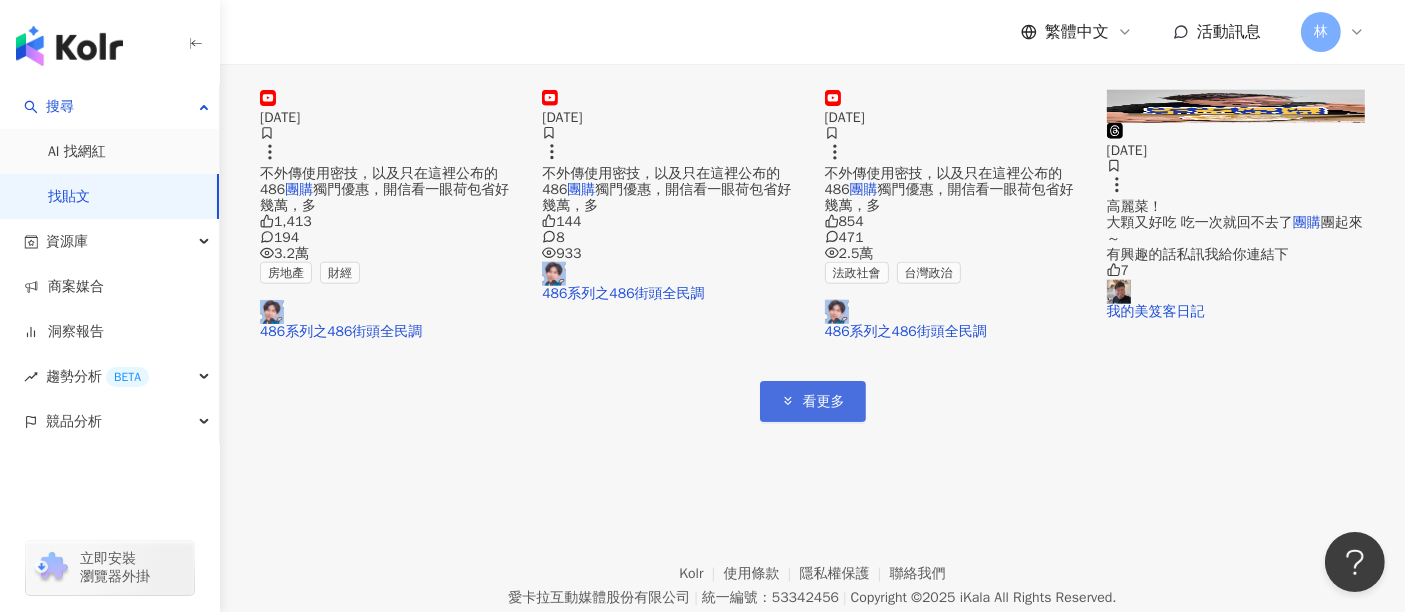 click on "看更多" at bounding box center (824, 402) 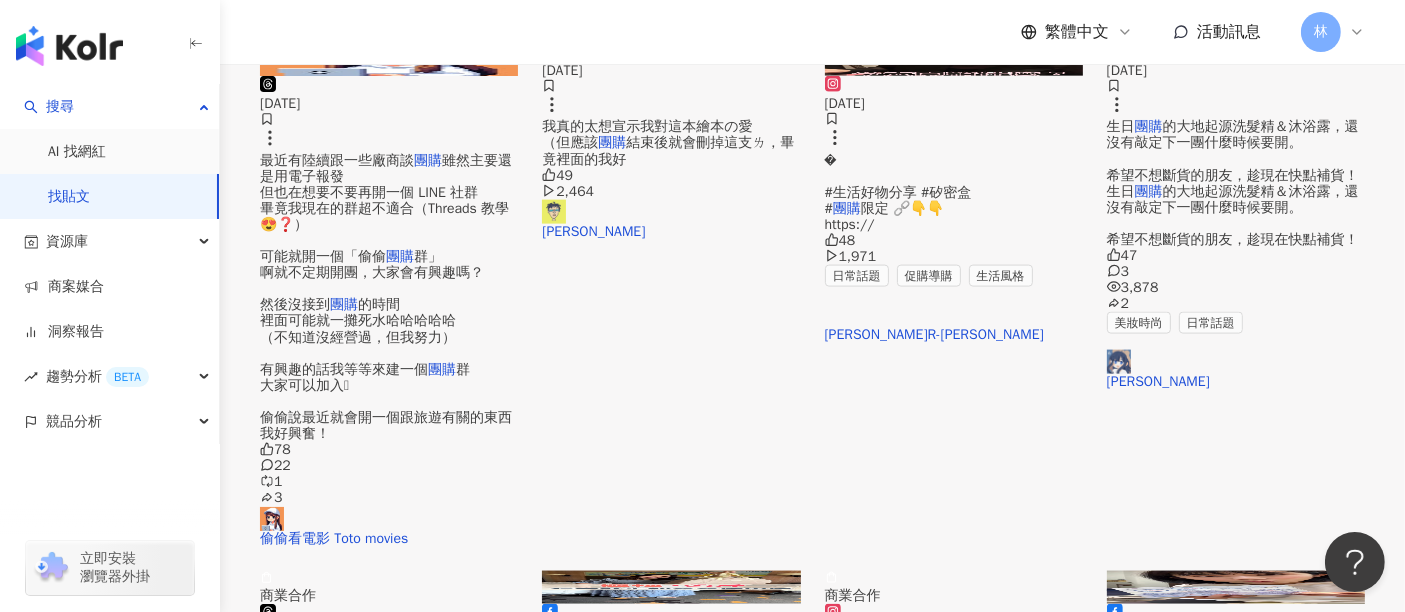 scroll, scrollTop: 10440, scrollLeft: 0, axis: vertical 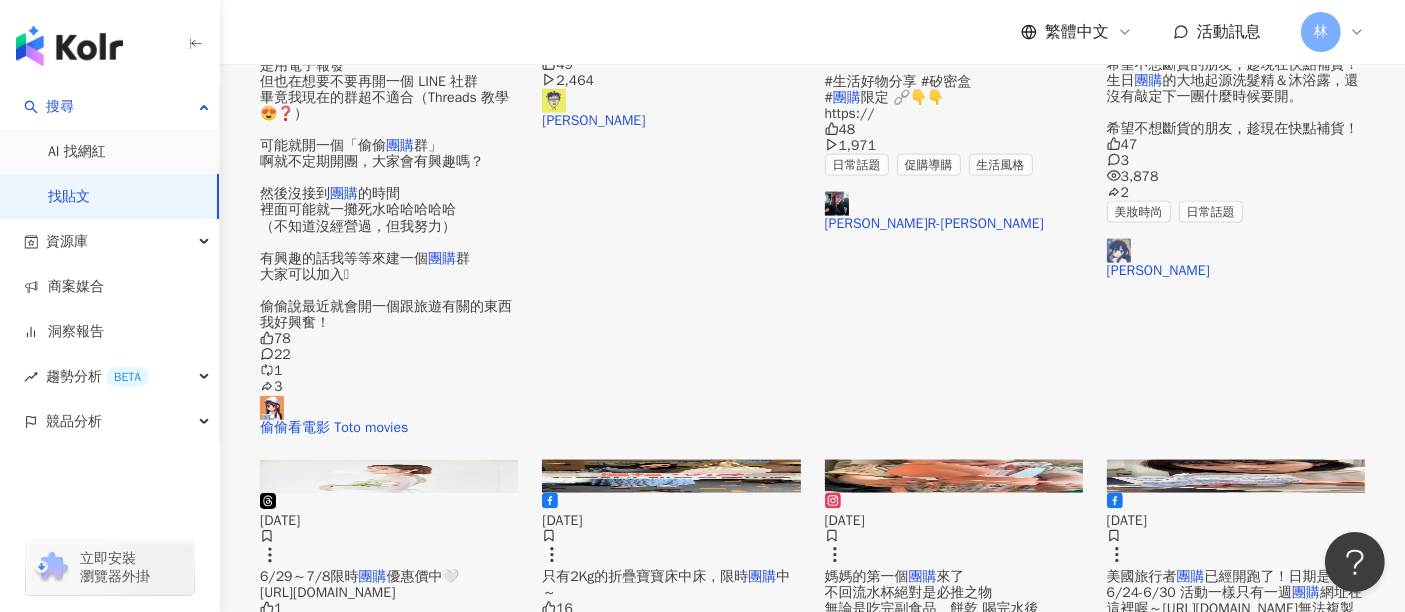 click at bounding box center [954, -52] 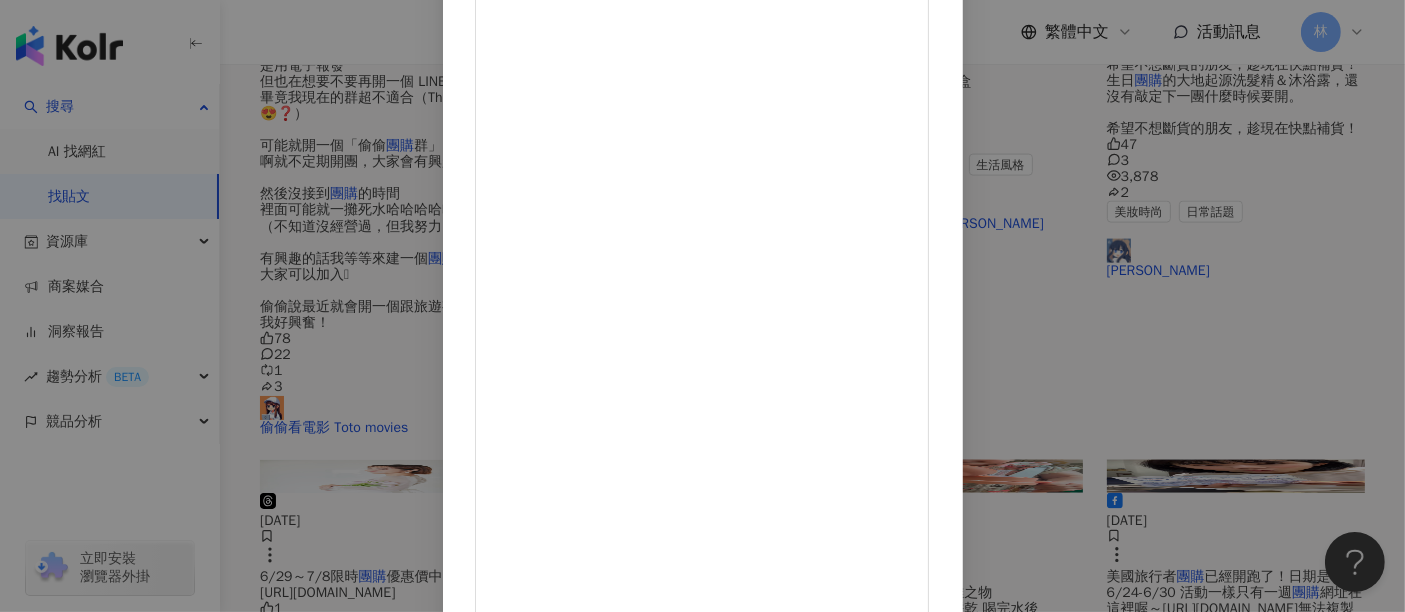 scroll, scrollTop: 284, scrollLeft: 0, axis: vertical 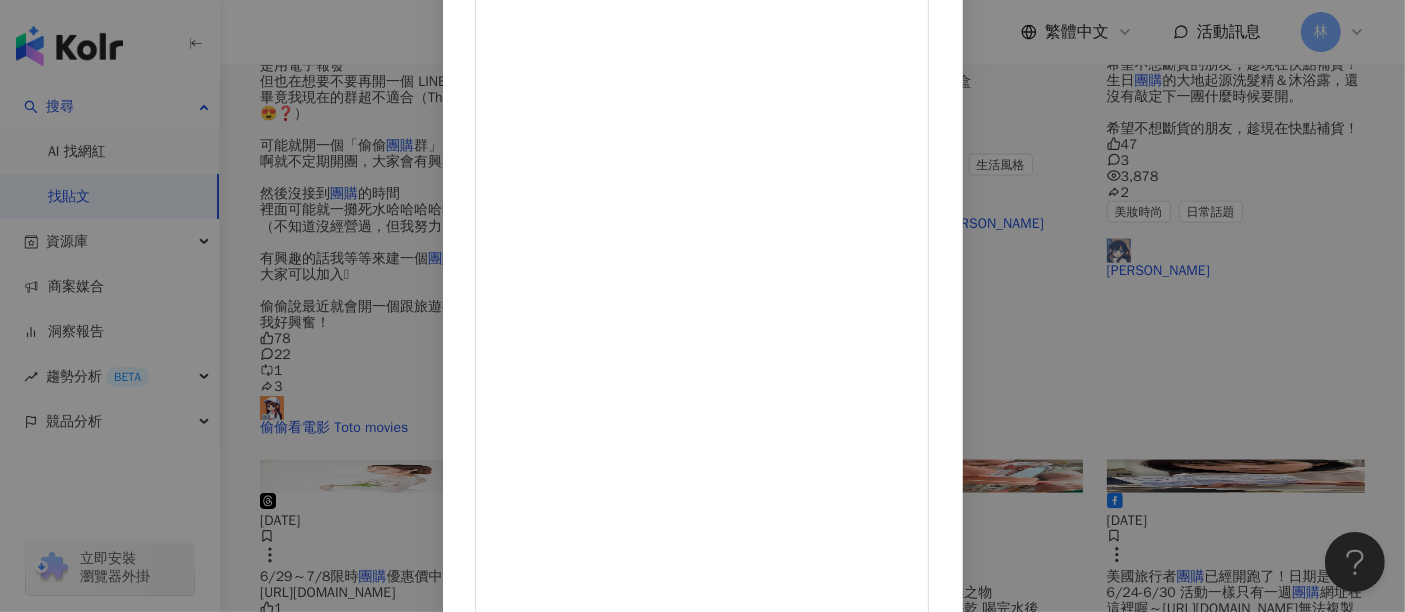 click on "林娜 R-tina 2025/6/23 仁舟矽密盒👍大家一起來做環保♻️
方便攜帶、好收納、好清潔🧽
#生活好物分享  #矽密盒
#團購限定 🔗👇👇
https://gbf.tw/p6sk5 48 1,971 查看原始貼文" at bounding box center [702, 306] 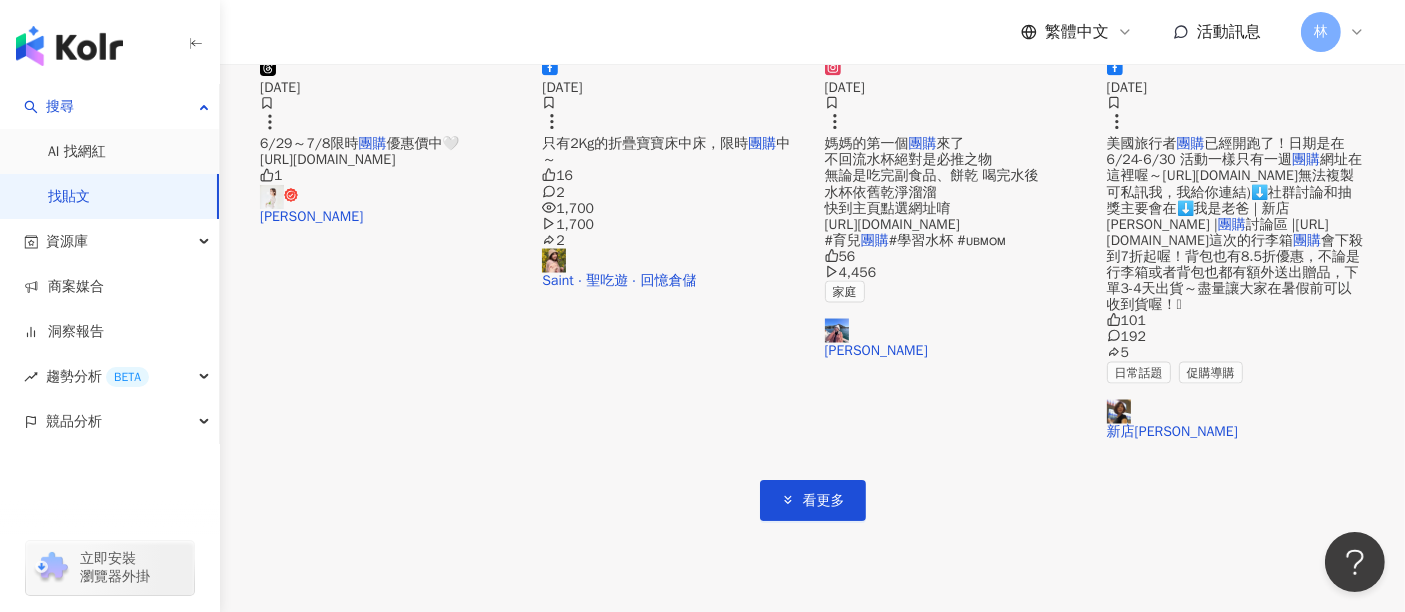 scroll, scrollTop: 10885, scrollLeft: 0, axis: vertical 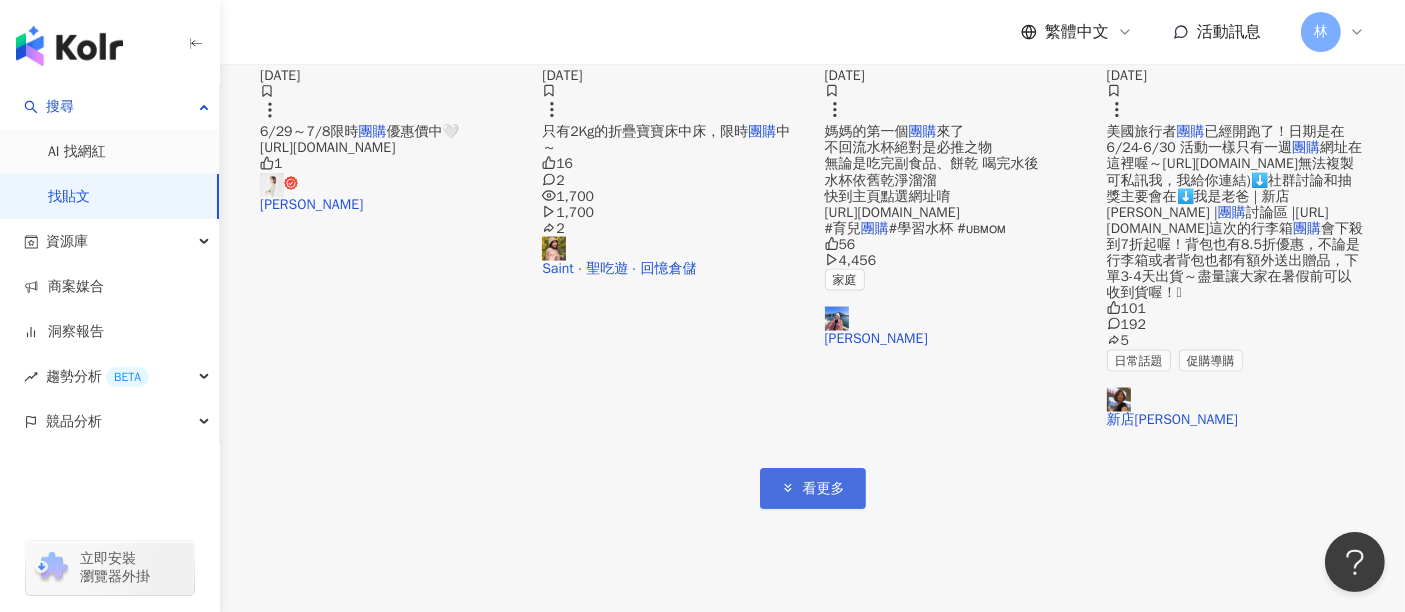 click on "看更多" at bounding box center [813, 488] 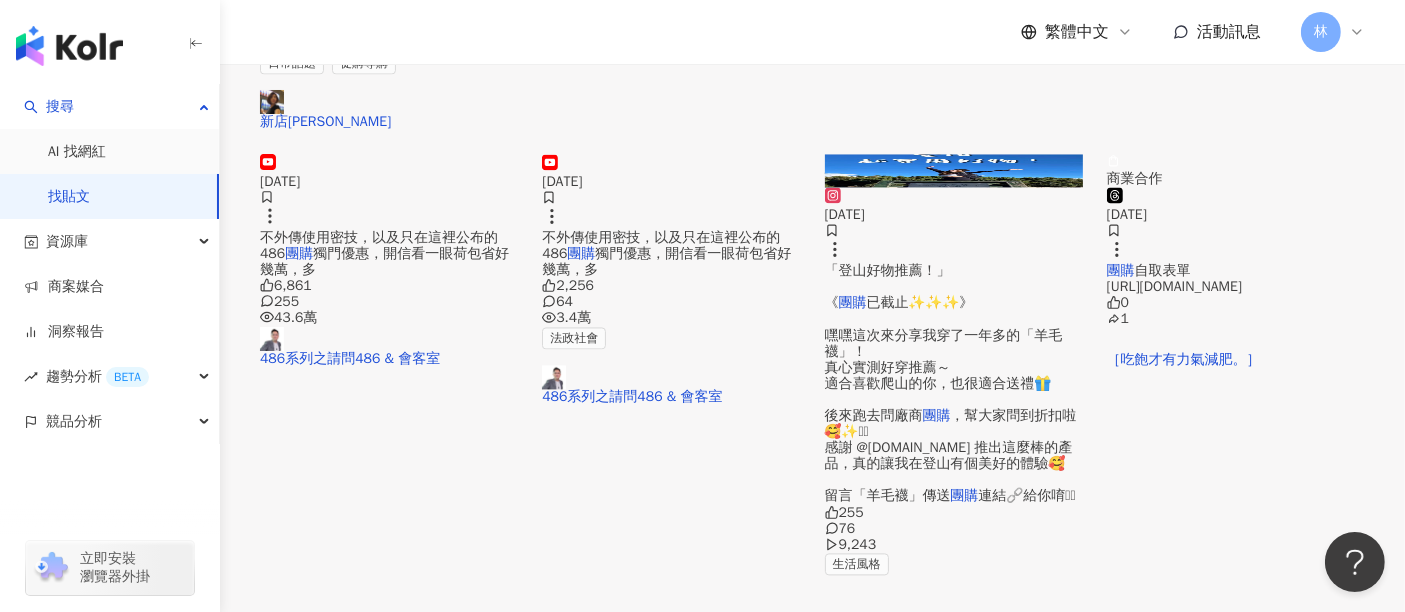scroll, scrollTop: 11662, scrollLeft: 0, axis: vertical 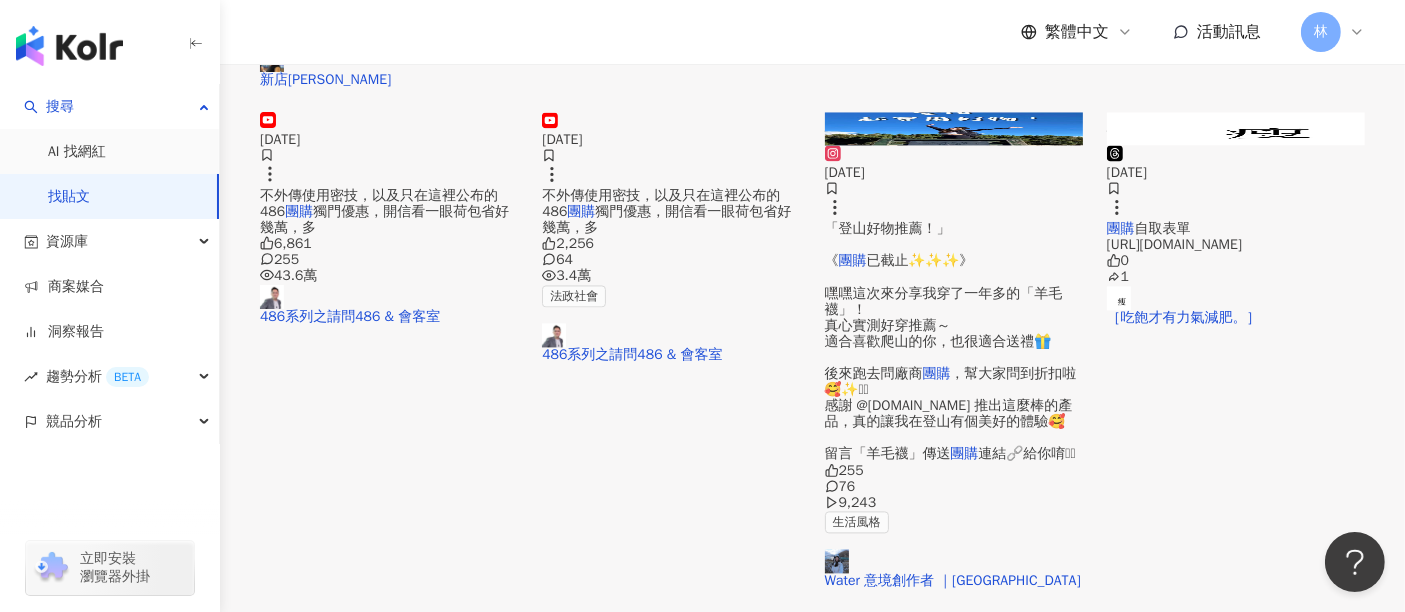 click at bounding box center (954, 128) 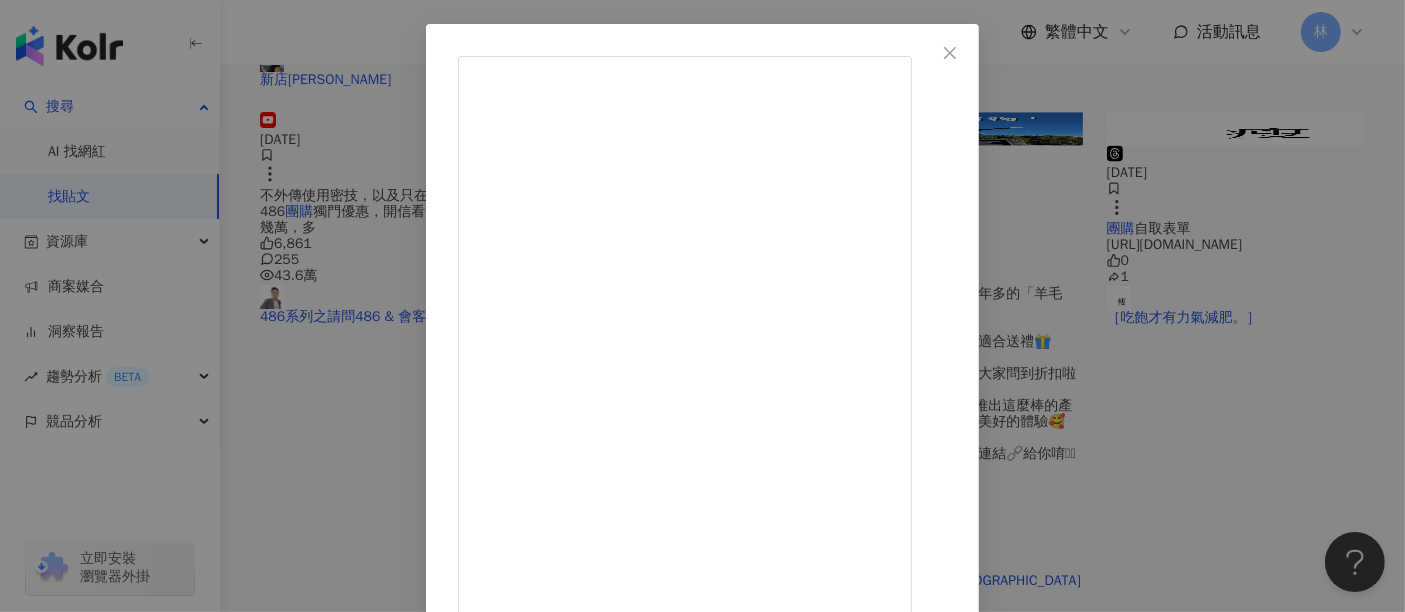 scroll, scrollTop: 111, scrollLeft: 0, axis: vertical 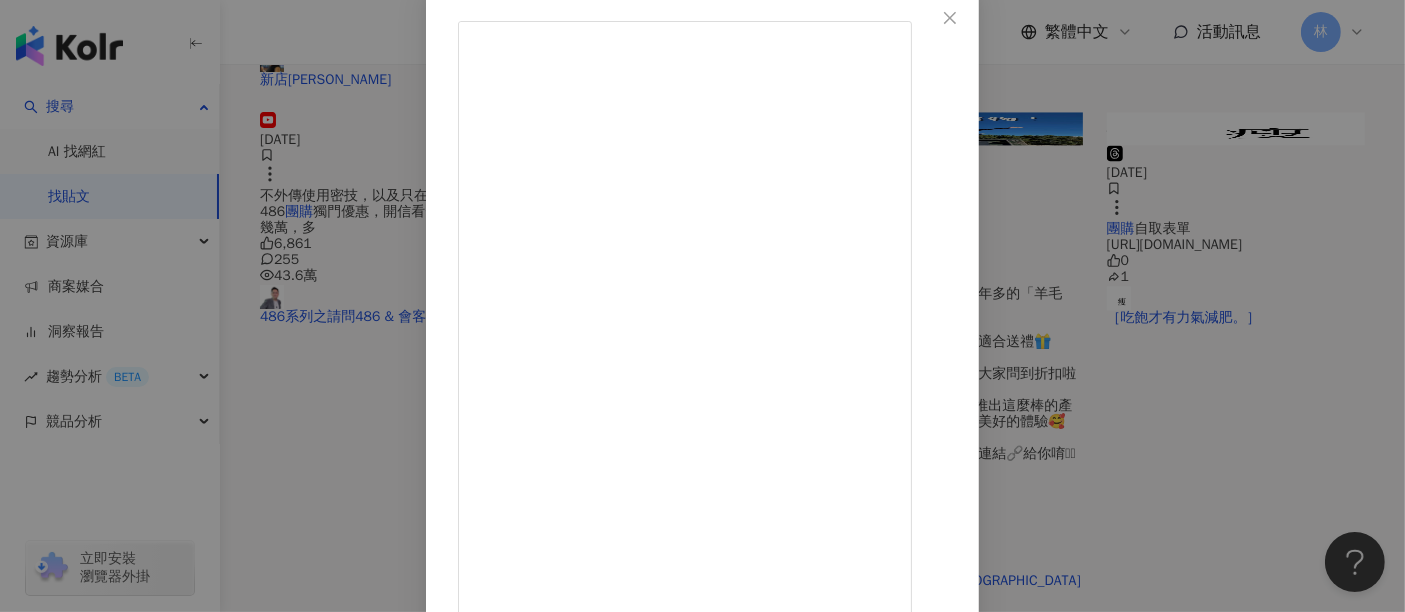 click on "Water 意境創作者 ｜Taiwan 2025/6/20 「登山好物推薦！」
《團購已截止✨✨✨》
嘿嘿這次來分享我穿了一年多的「羊毛襪」！
真心實測好穿推薦～
適合喜歡爬山的你，也很適合送禮🎁
後來跑去問廠商團購，幫大家問到折扣啦🥰✨🫶🏻
感謝 @woawoa.tw 推出這麼棒的產品，真的讓我在登山有個美好的體驗🥰
留言「羊毛襪」傳送團購連結🔗給你唷🫶🏻 255 76 9,243 查看原始貼文" at bounding box center [702, 306] 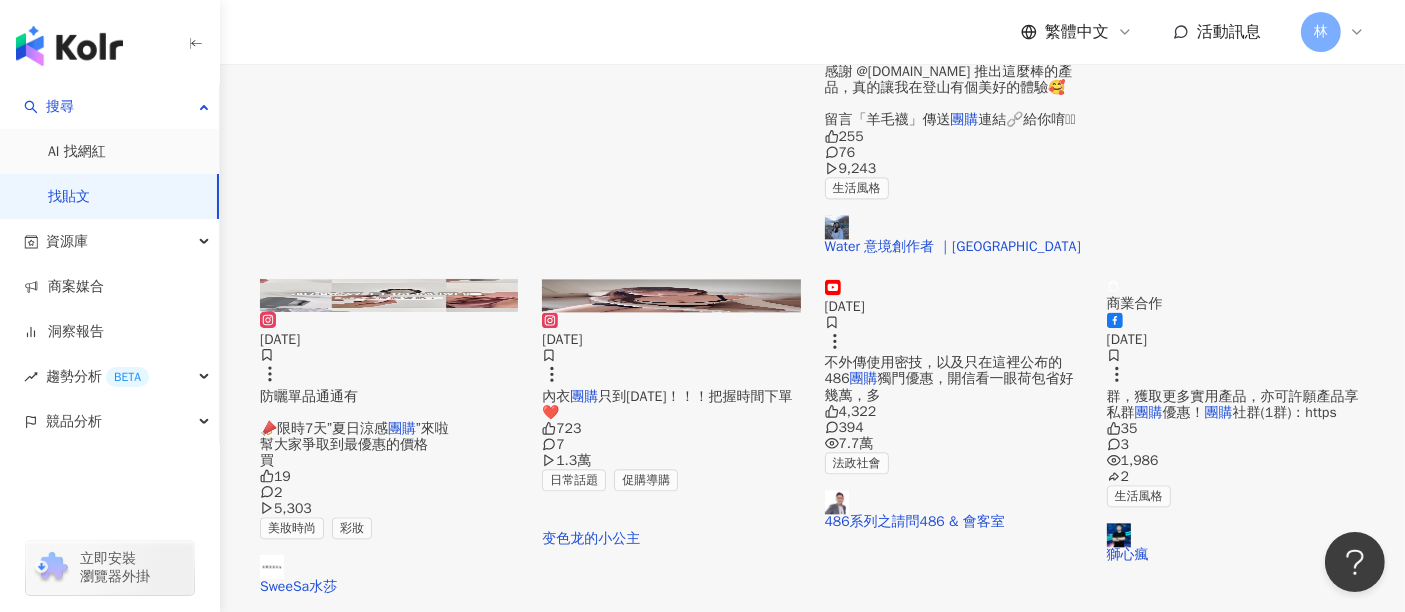 scroll, scrollTop: 12107, scrollLeft: 0, axis: vertical 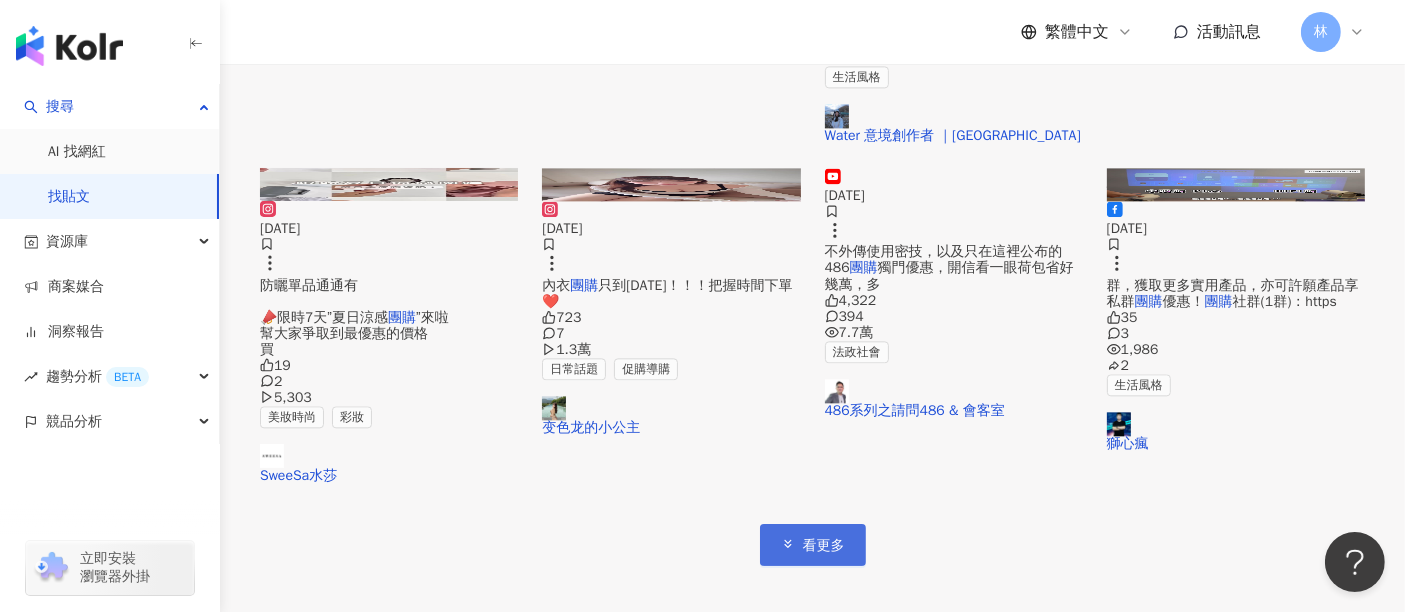 click on "看更多" at bounding box center (824, 546) 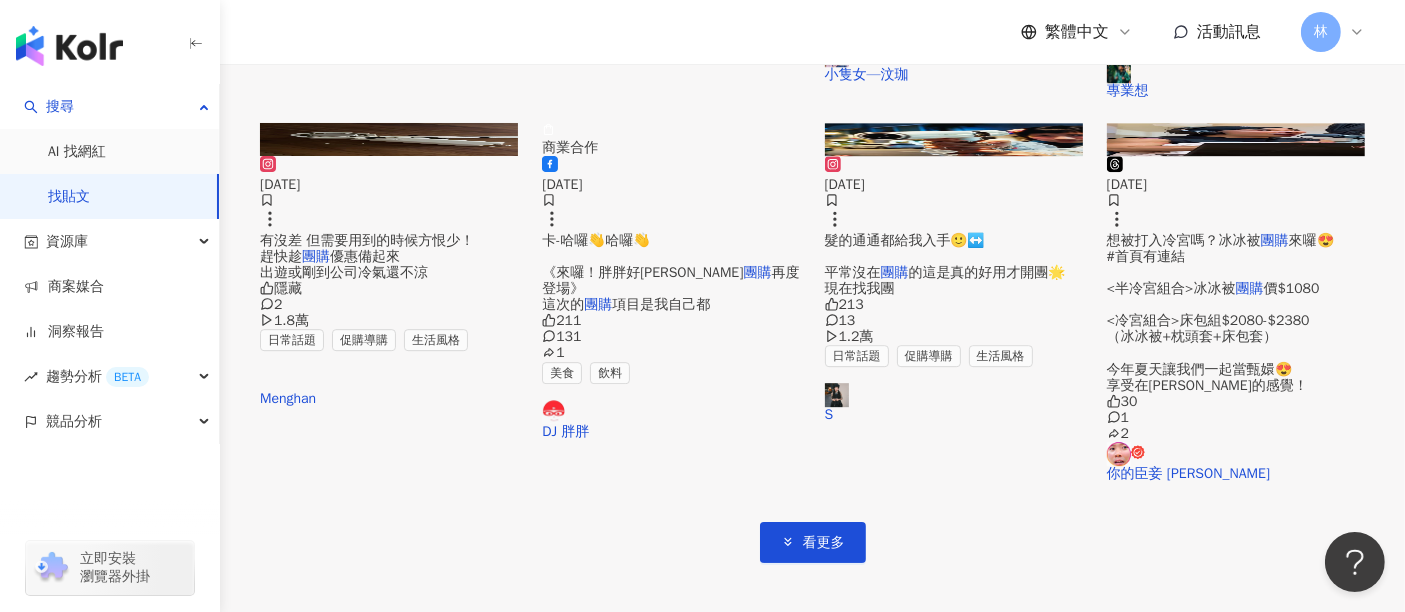 scroll, scrollTop: 13537, scrollLeft: 0, axis: vertical 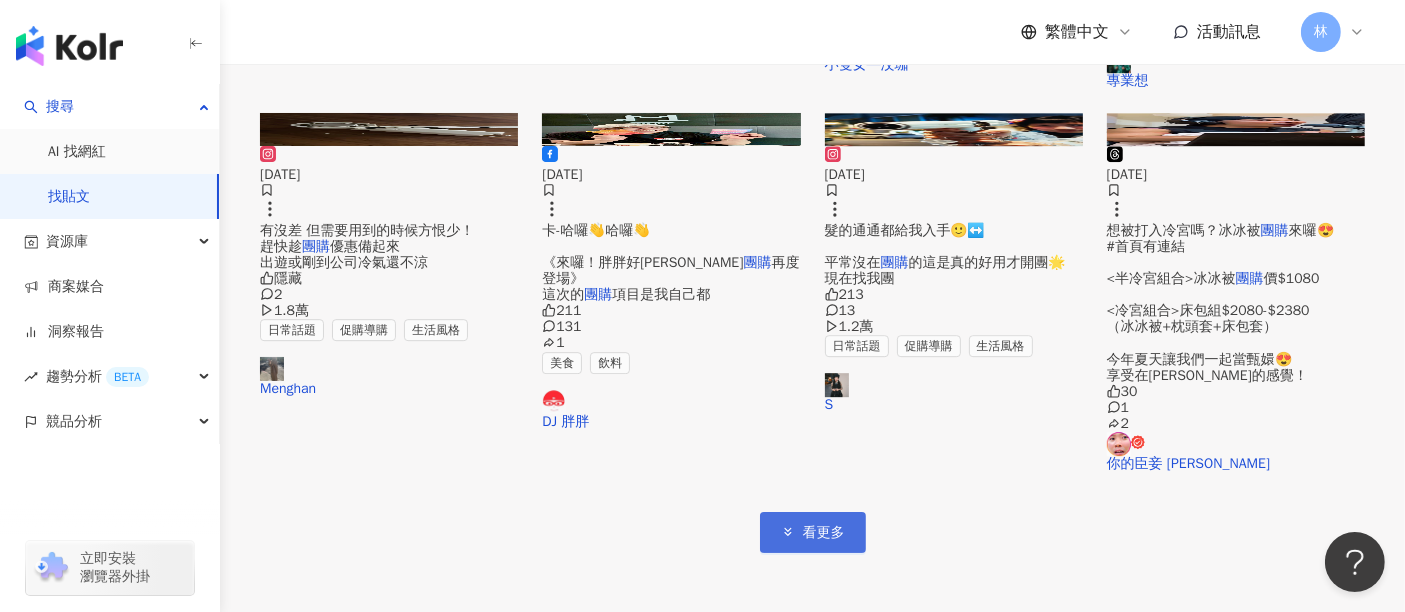 click on "看更多" at bounding box center (824, 533) 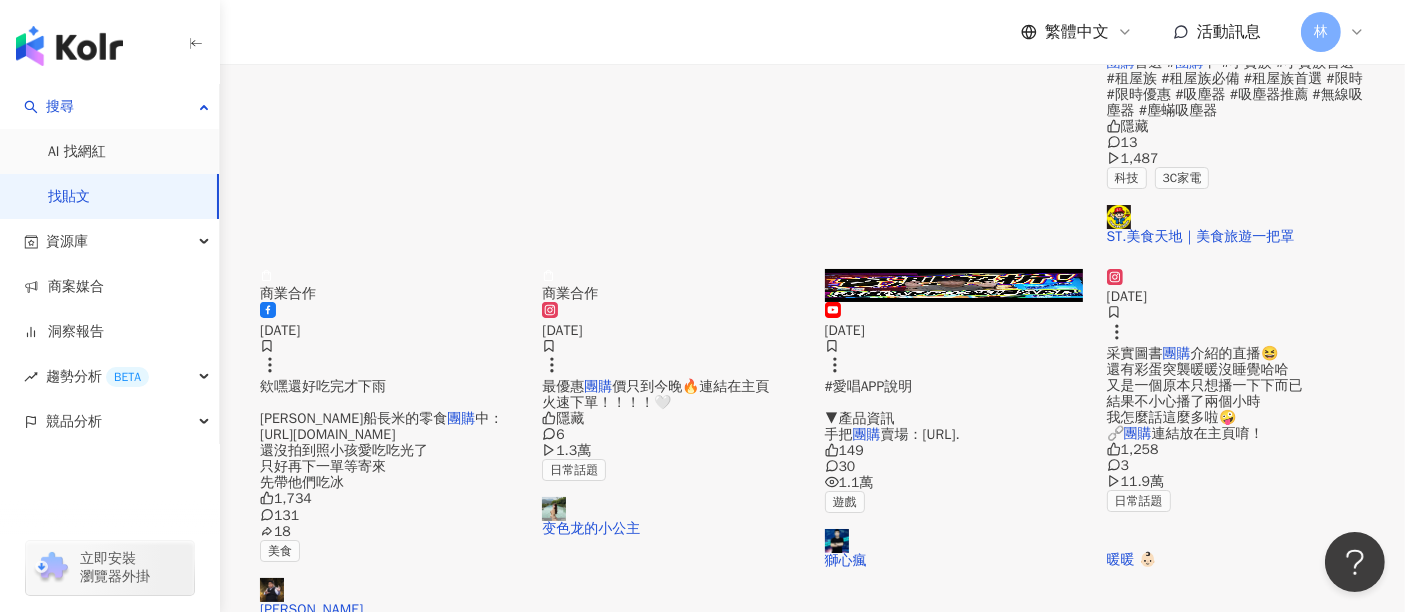 scroll, scrollTop: 14759, scrollLeft: 0, axis: vertical 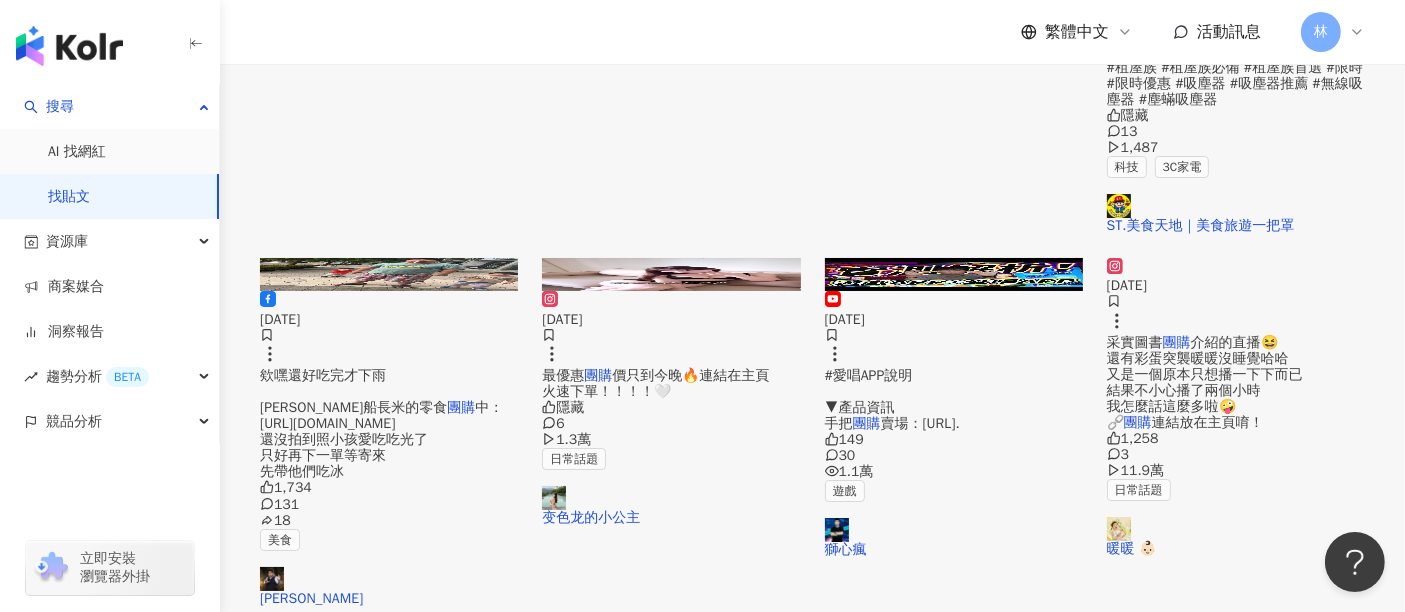 click on "看更多" at bounding box center (813, 1200) 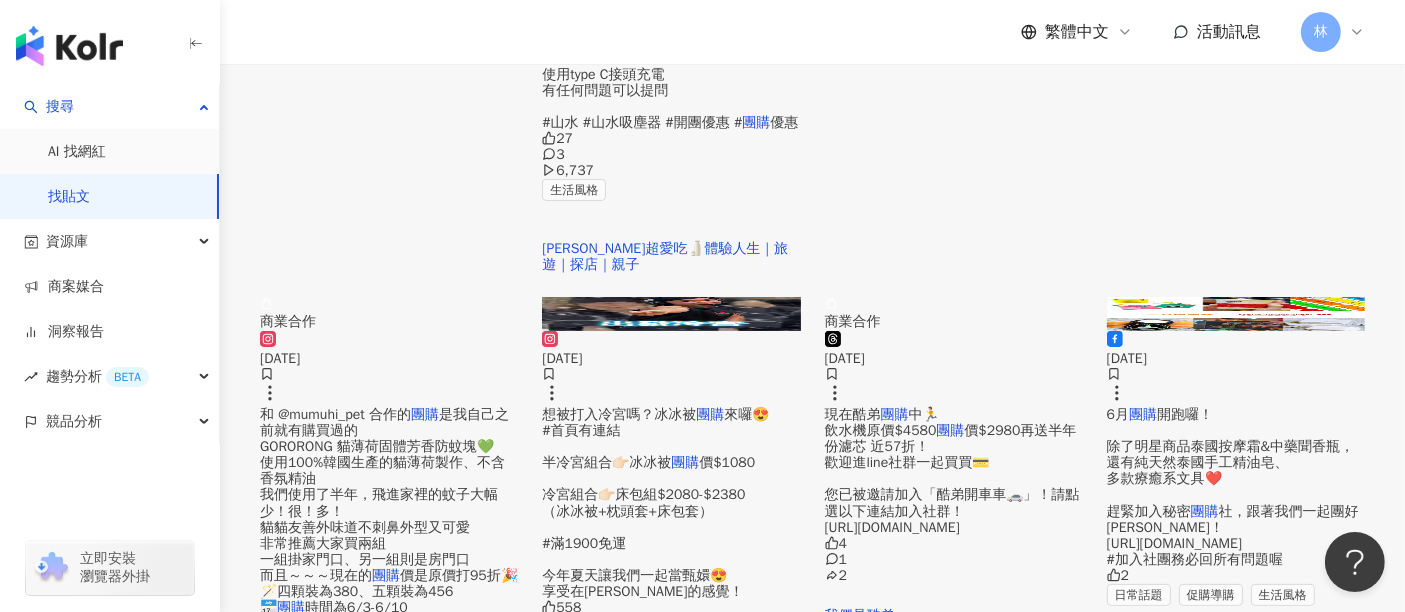 scroll, scrollTop: 15648, scrollLeft: 0, axis: vertical 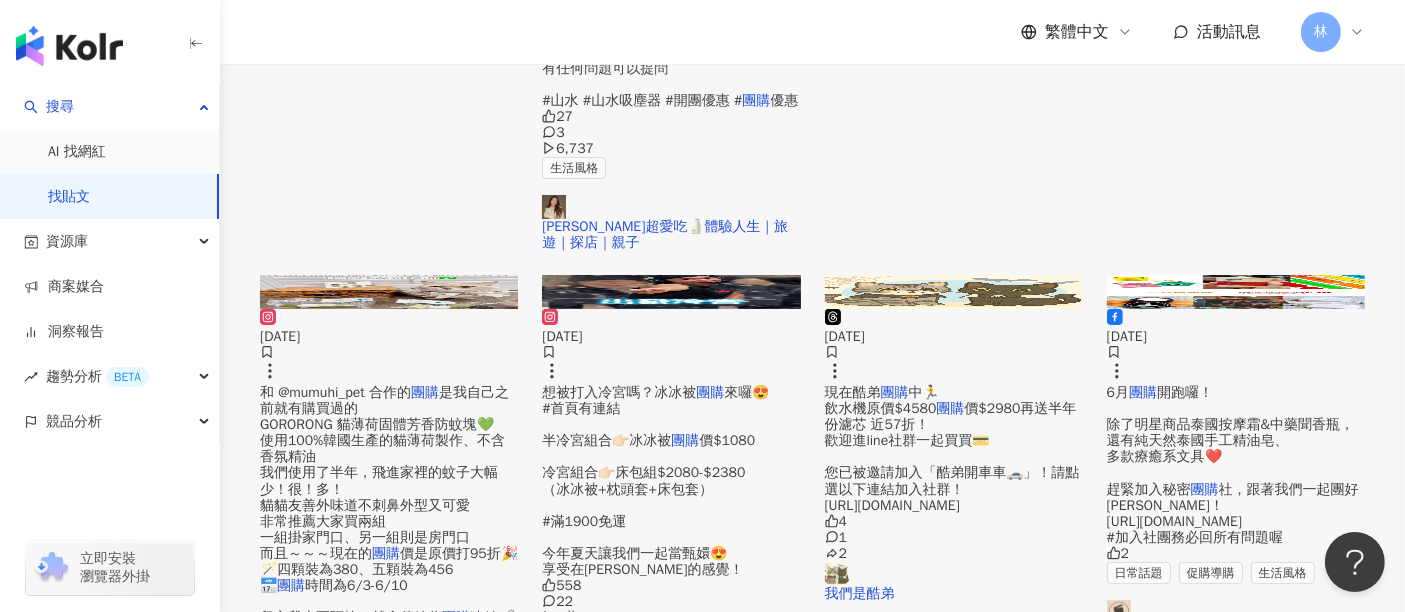 click at bounding box center (671, 1535) 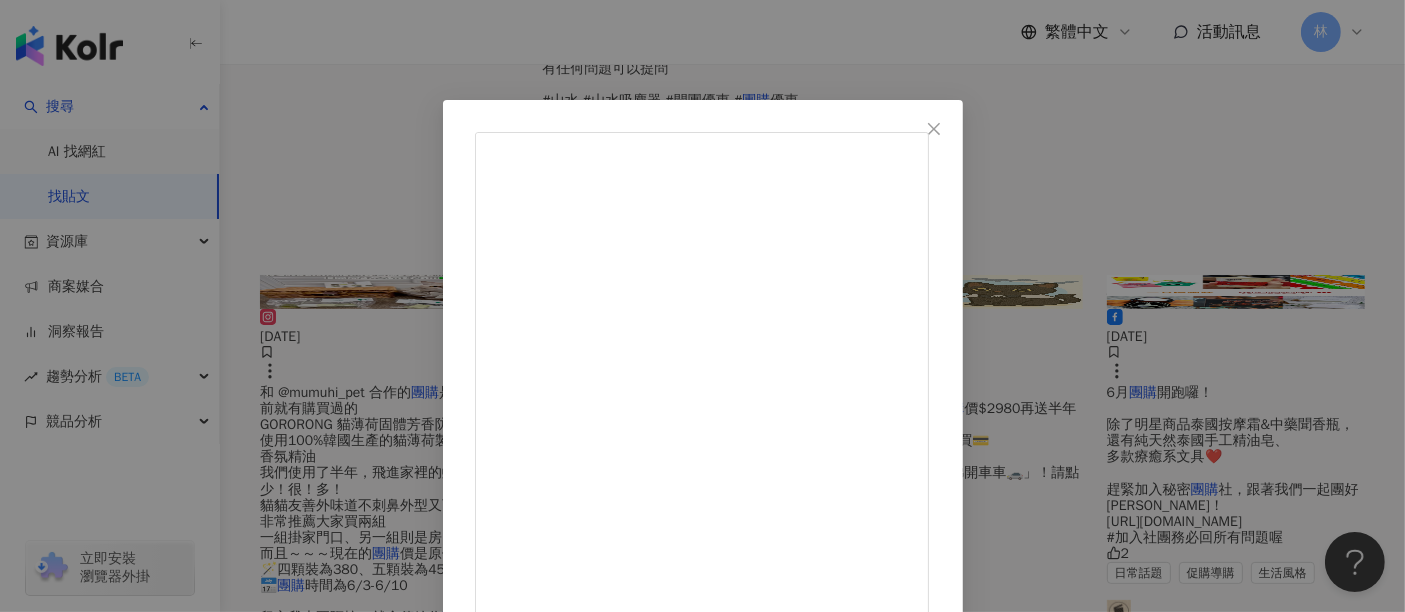 scroll, scrollTop: 111, scrollLeft: 0, axis: vertical 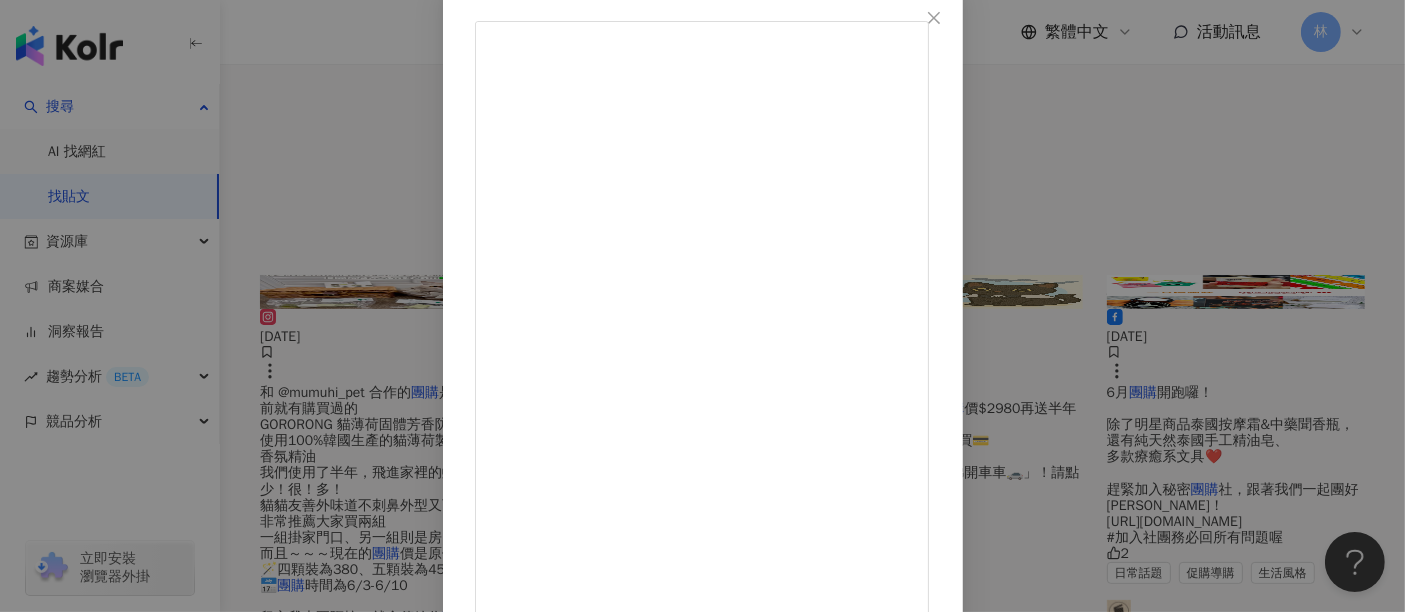 click on "喬伊絲料理日記 Joyce’s Cooking Diary 2025/6/22 #黑葉荔枝團購中！#點擊首頁連結
那天…我直接把梗去除後就冰冰箱，
荔枝就悲劇了….
實測了好多種方式，
結果影片中的這幾種都不錯！
基本保存原則就是：
1.保濕、不悶、不摔壓
2.冷藏比常溫耐放，但要避開潮濕悶氣
你也有什麼保存小秘訣嗎？歡迎留言分享！
首頁的黑葉荔枝也還在團購中唷！
#首頁自介或私訊詢問都可以！
#荔枝 #914食材保存術 #夏天食材保存 755 19 24.4萬 查看原始貼文" at bounding box center [702, 306] 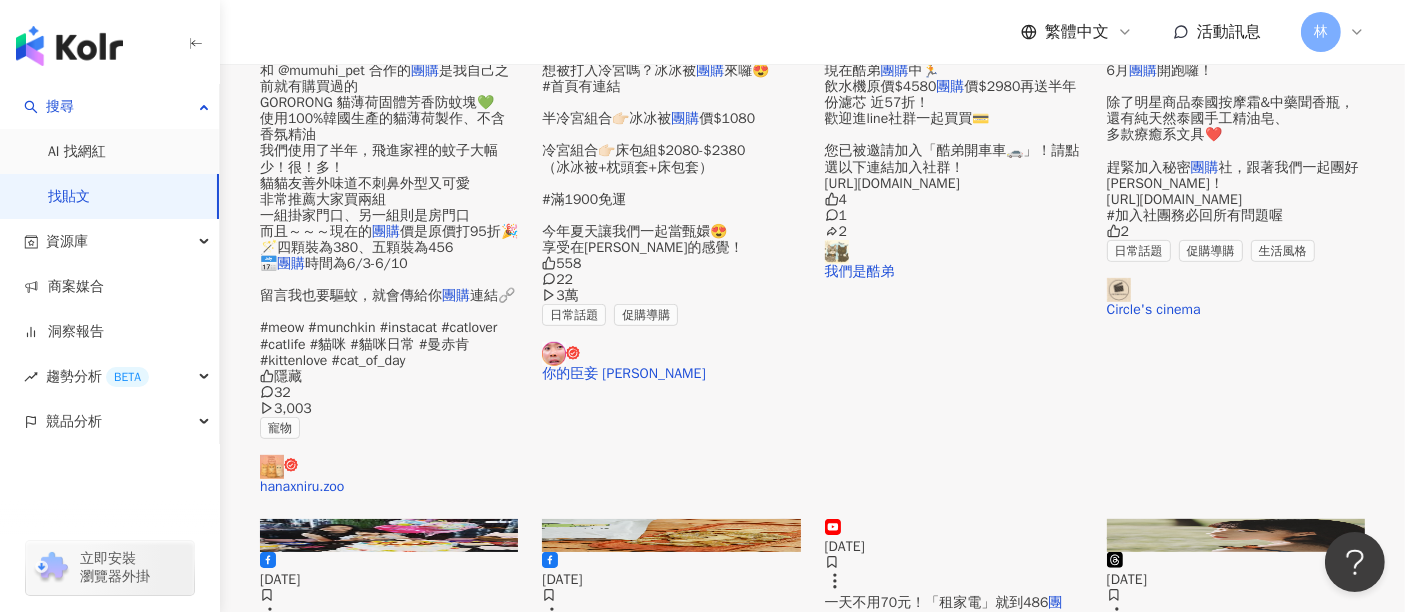 scroll, scrollTop: 15991, scrollLeft: 0, axis: vertical 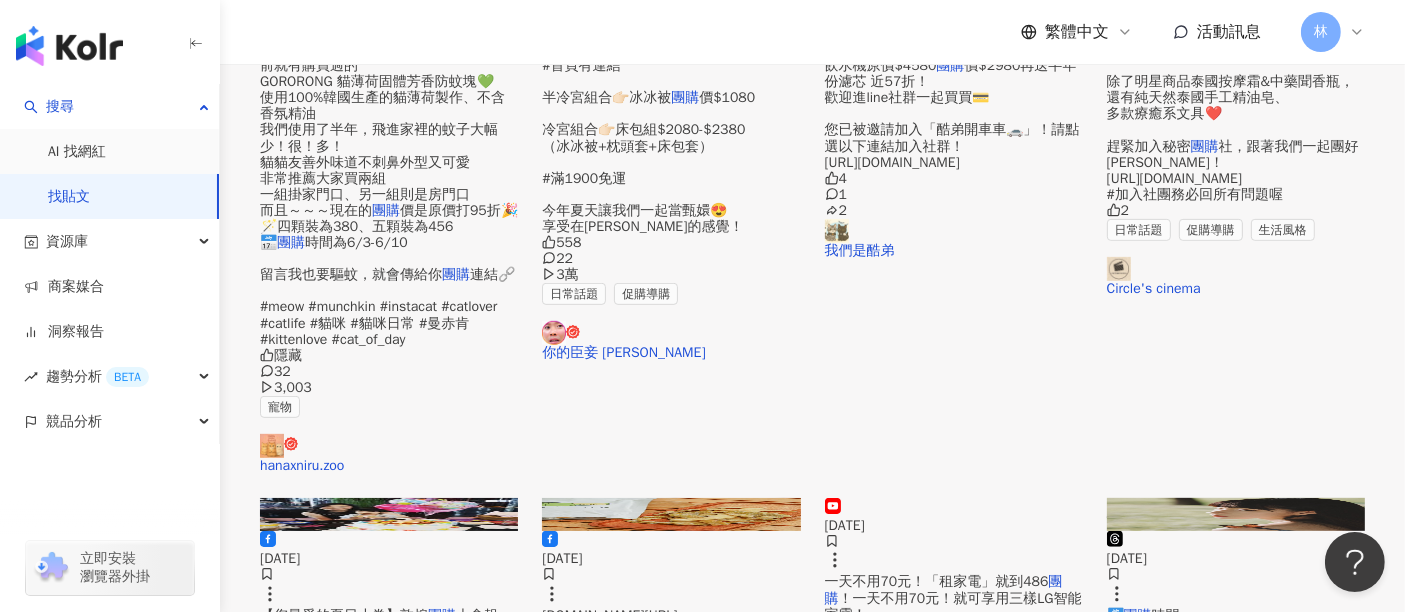 click on "看更多" at bounding box center (813, 2036) 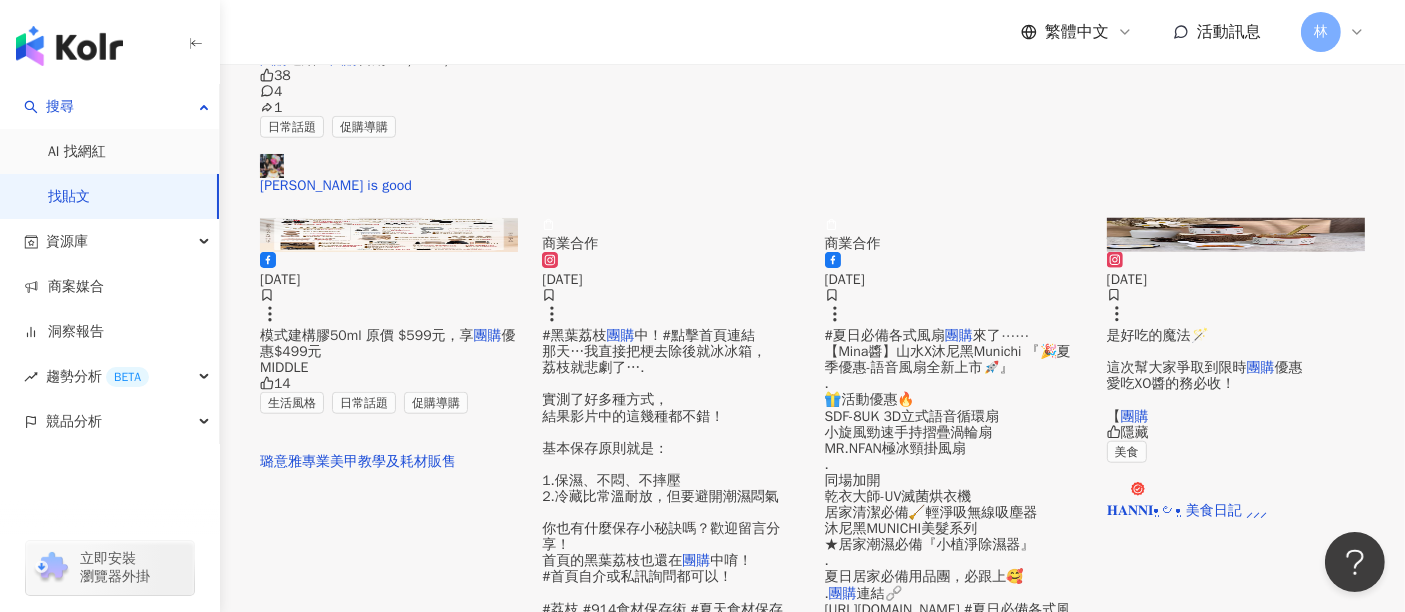 scroll, scrollTop: 16991, scrollLeft: 0, axis: vertical 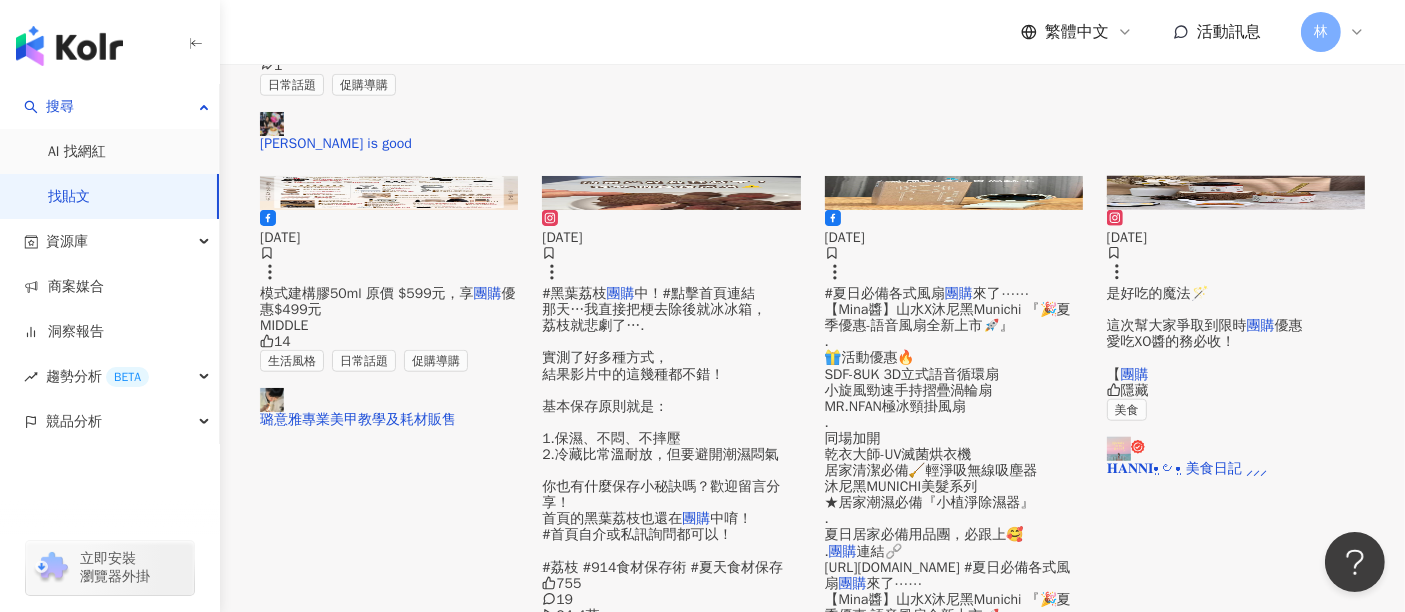 click 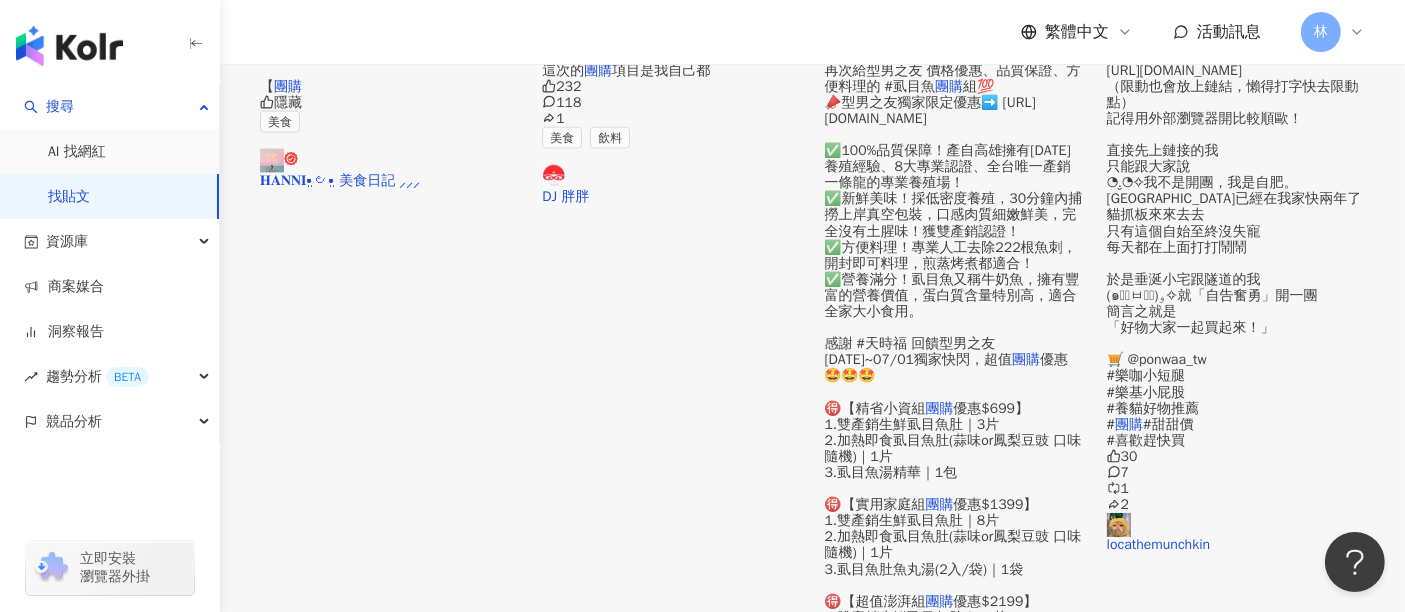 scroll, scrollTop: 18435, scrollLeft: 0, axis: vertical 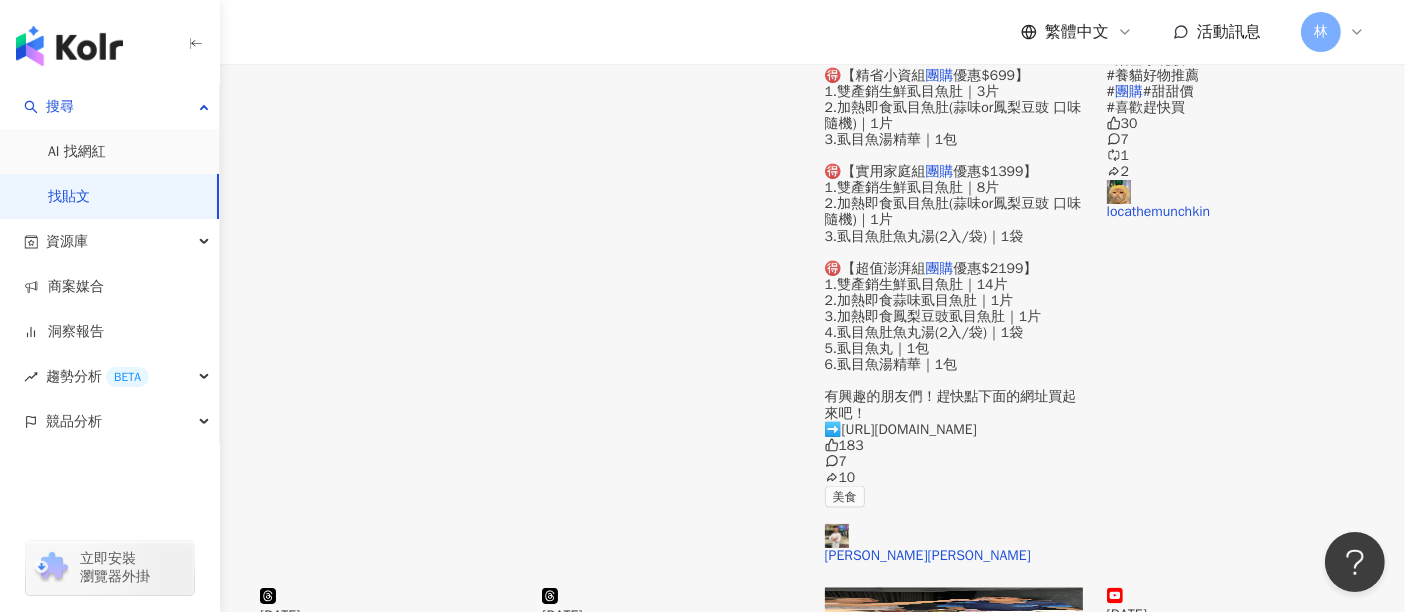 click on "看更多" at bounding box center (813, 2970) 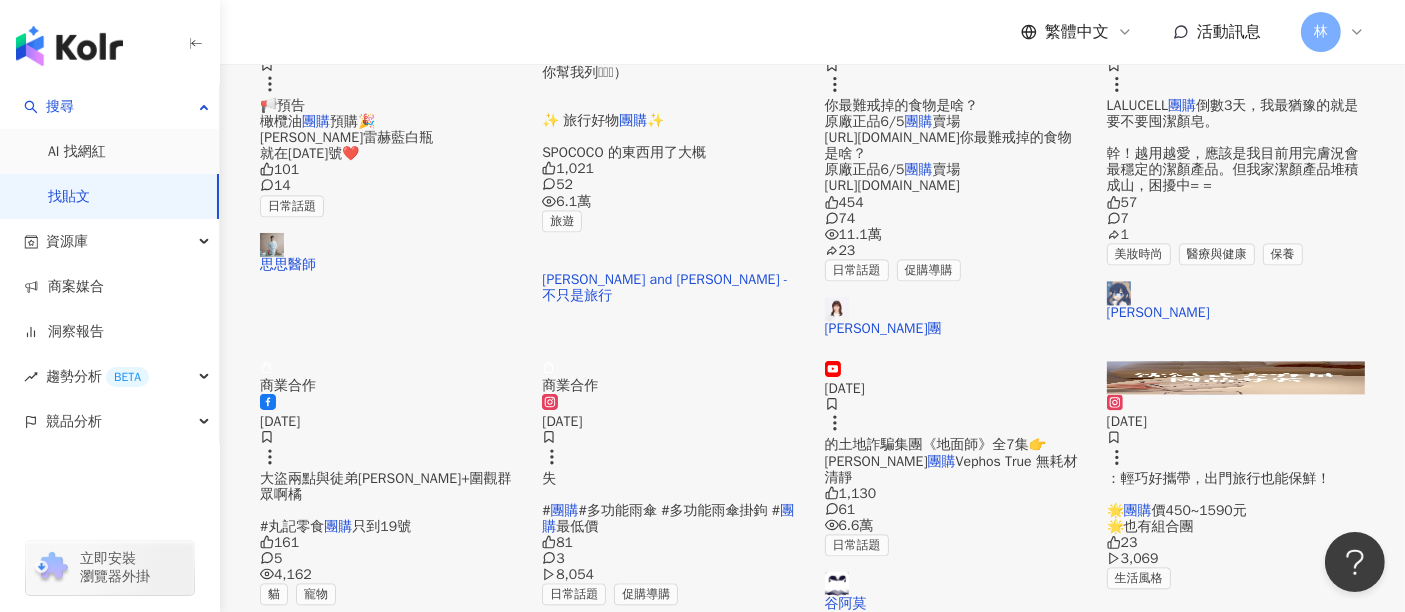 scroll, scrollTop: 19324, scrollLeft: 0, axis: vertical 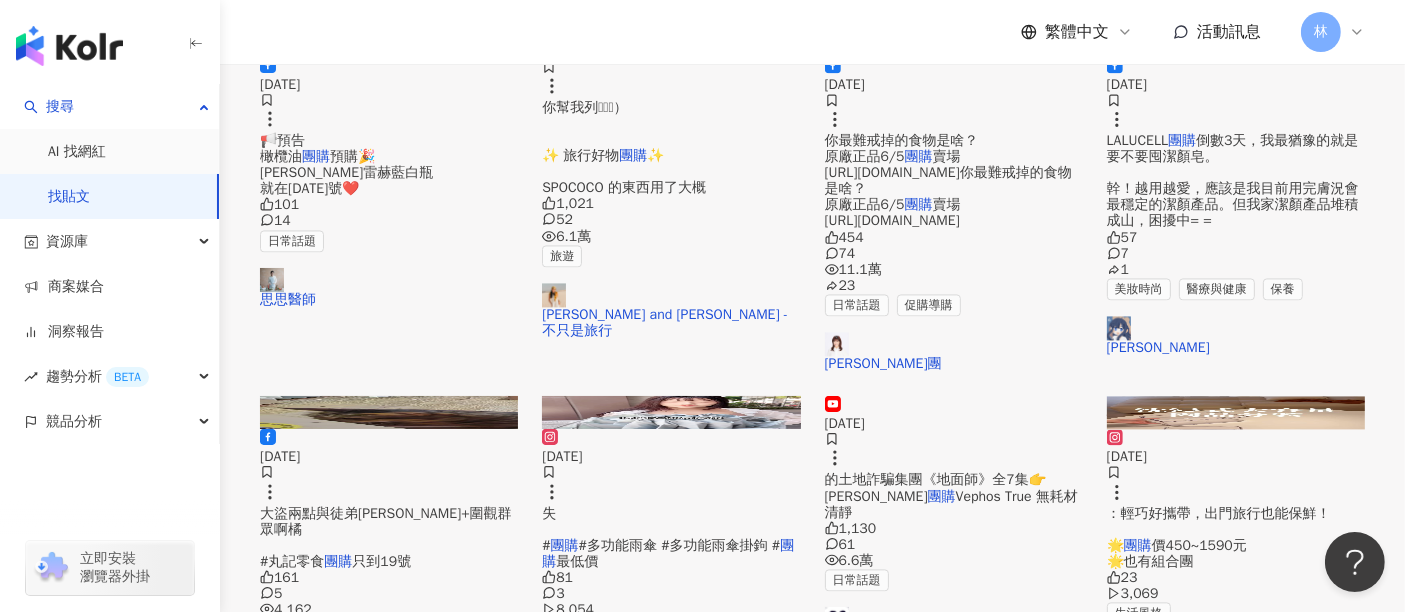 click at bounding box center (389, 3144) 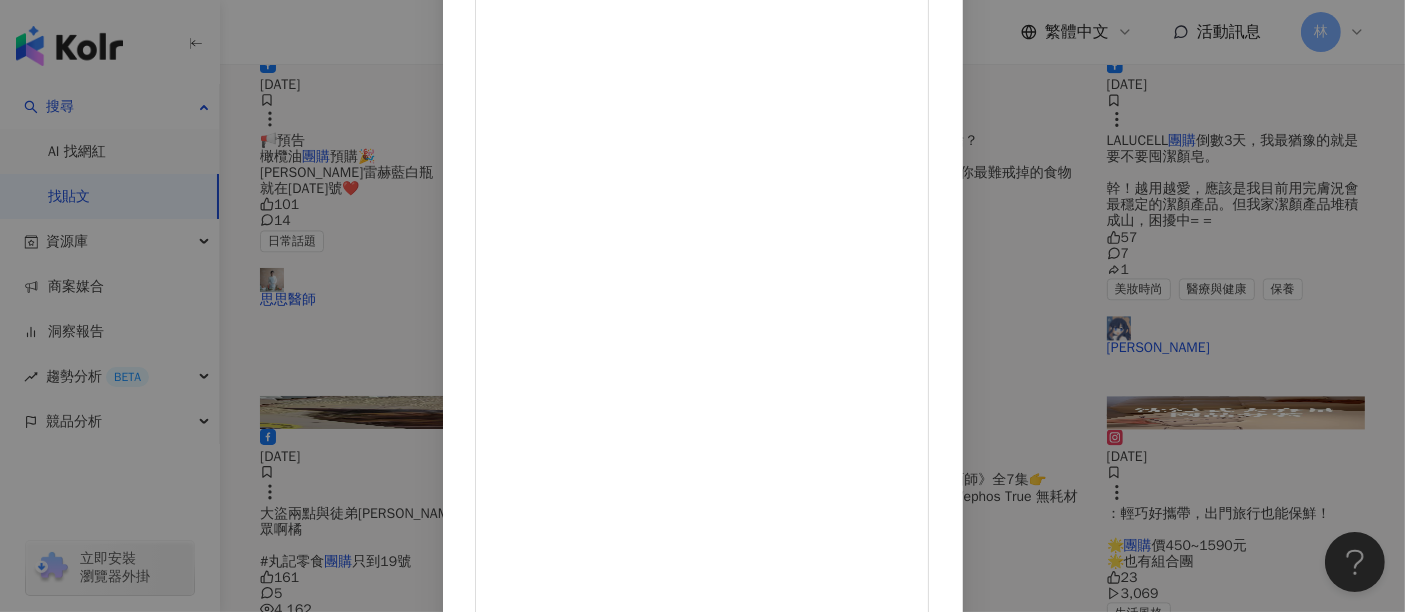 scroll, scrollTop: 284, scrollLeft: 0, axis: vertical 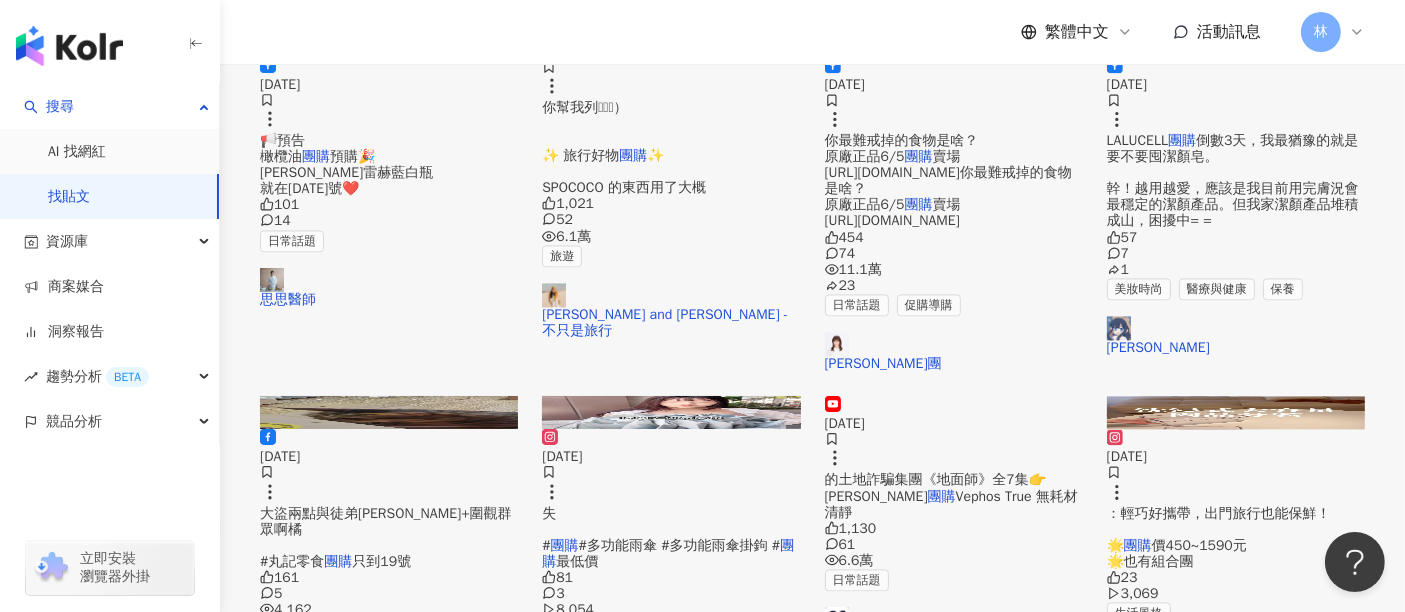 click at bounding box center [671, 3144] 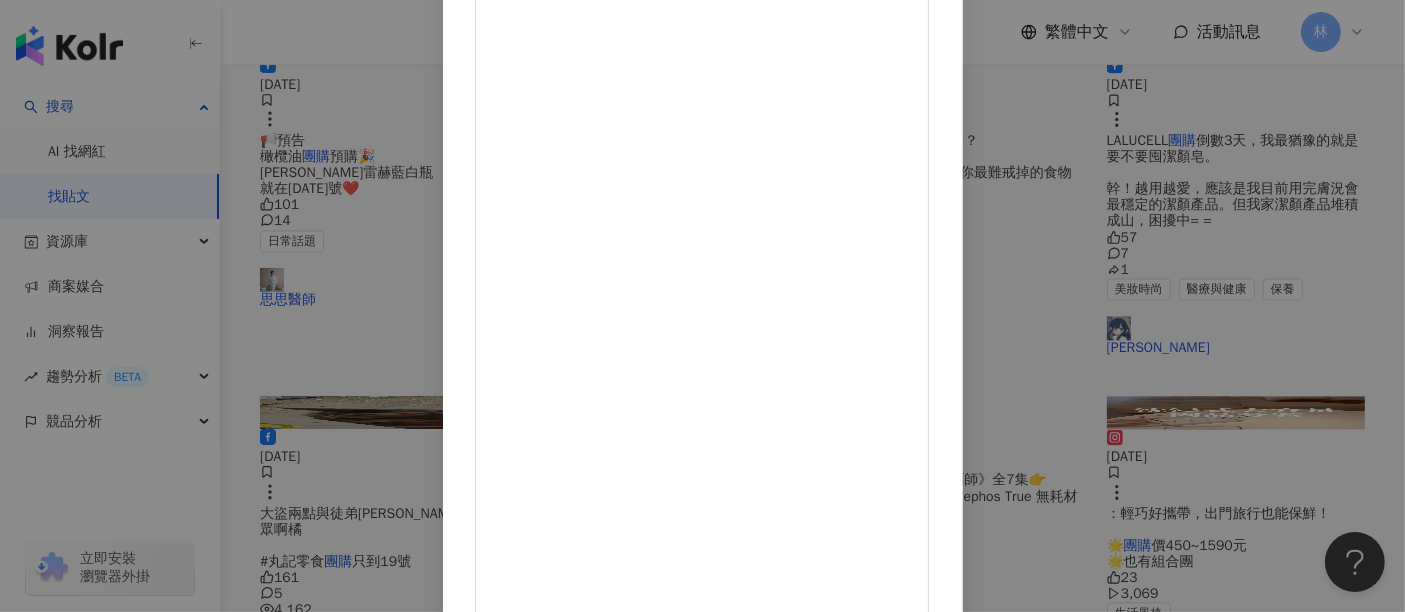 scroll, scrollTop: 284, scrollLeft: 0, axis: vertical 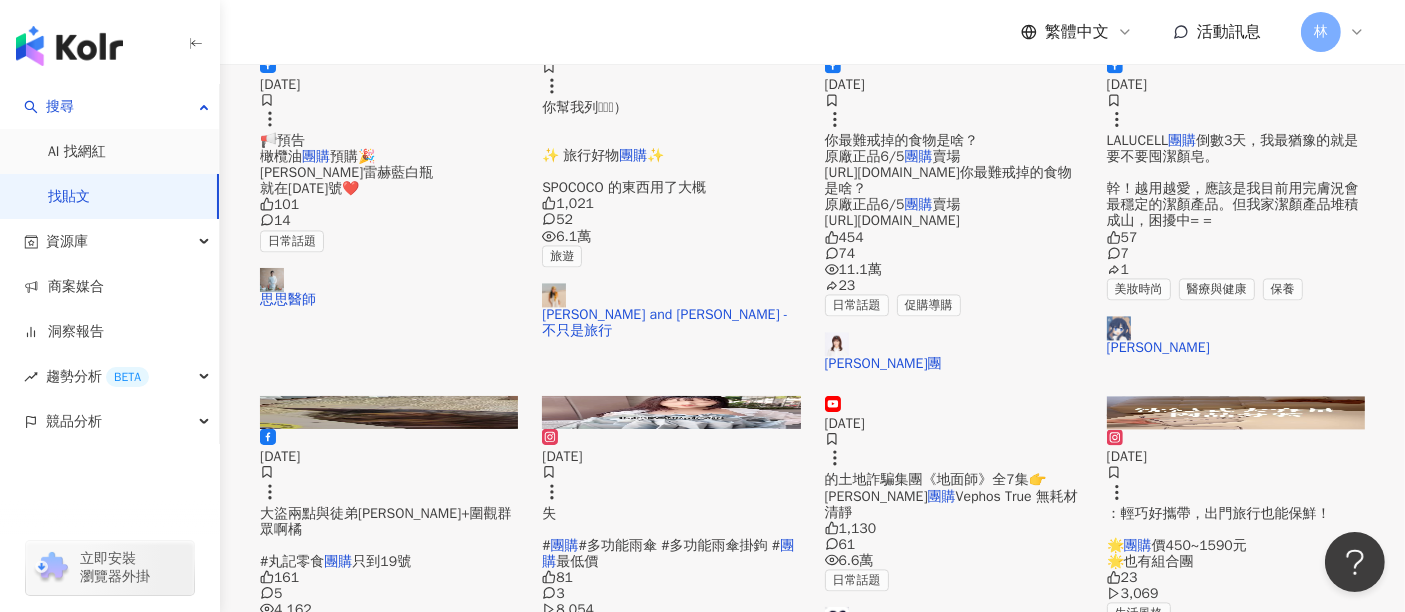click at bounding box center [954, 3144] 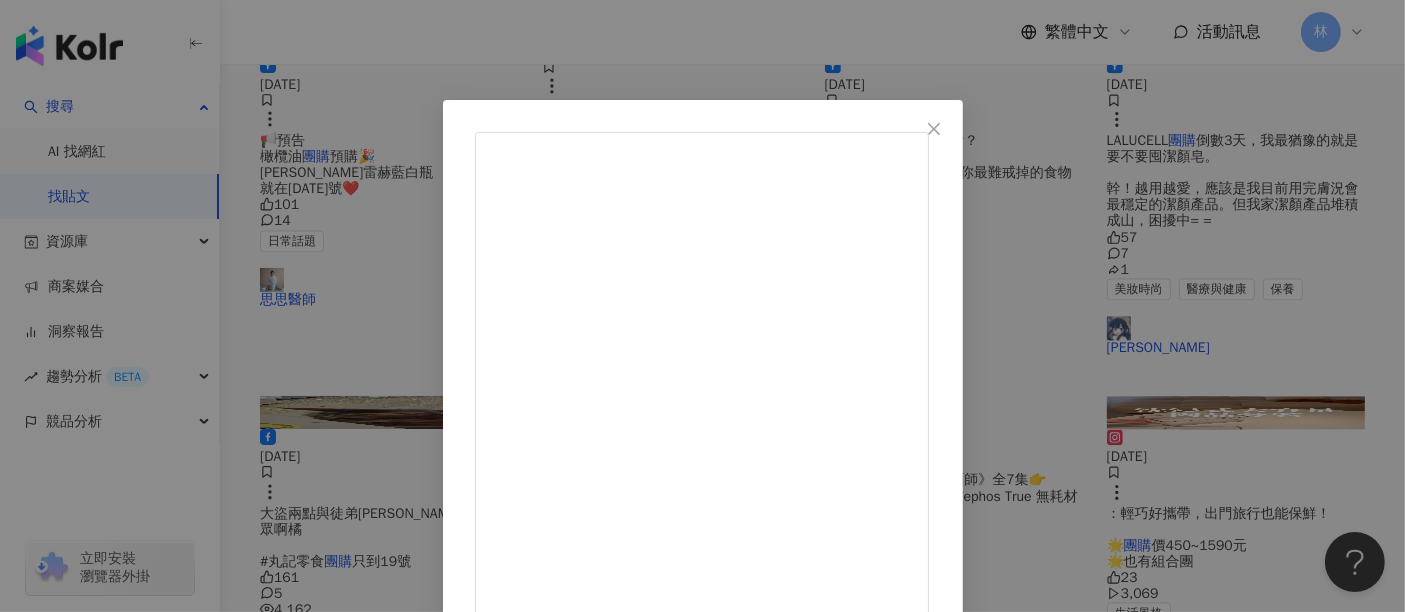 click on "丘曄 2025/6/18 🤍呼格第一次4人直播🤍
呼格團購只到明天
-
目前No1 ——4分褲大口袋（時髦人士必備）
Top No1 ——假兩件bra top
大胸友善——交叉美背2.0
不分尺寸——40-136都能穿的 220 2.3萬 查看原始貼文" at bounding box center (702, 306) 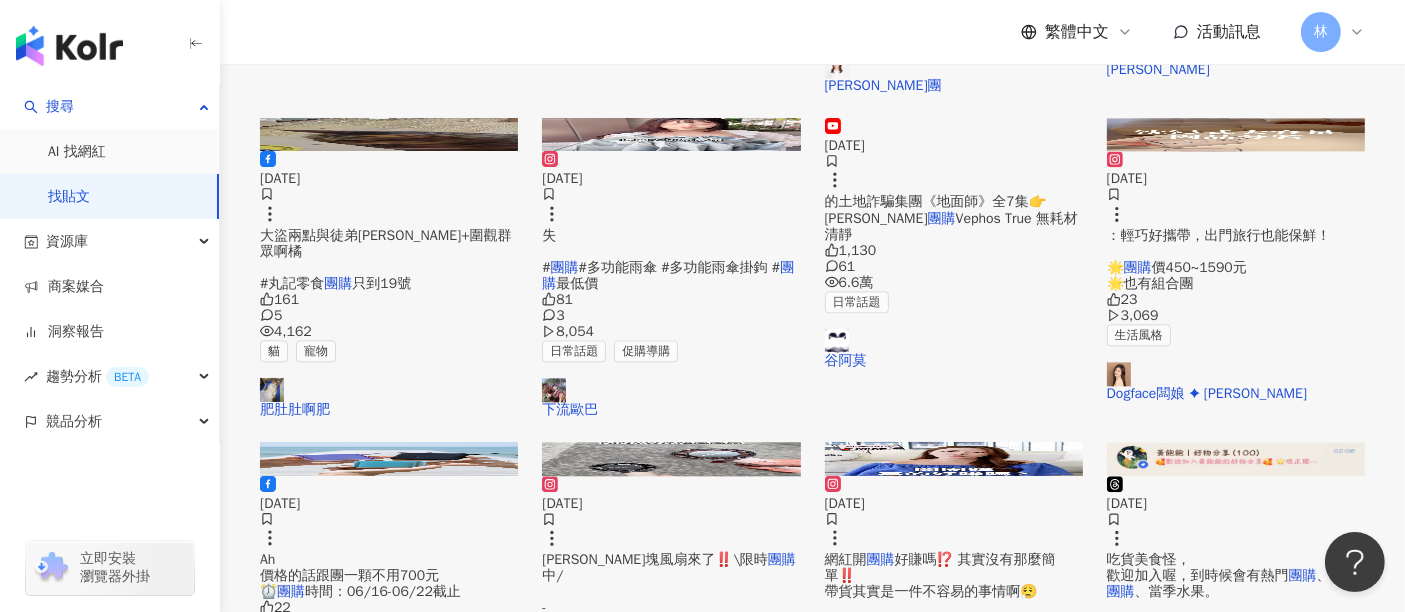 scroll, scrollTop: 19657, scrollLeft: 0, axis: vertical 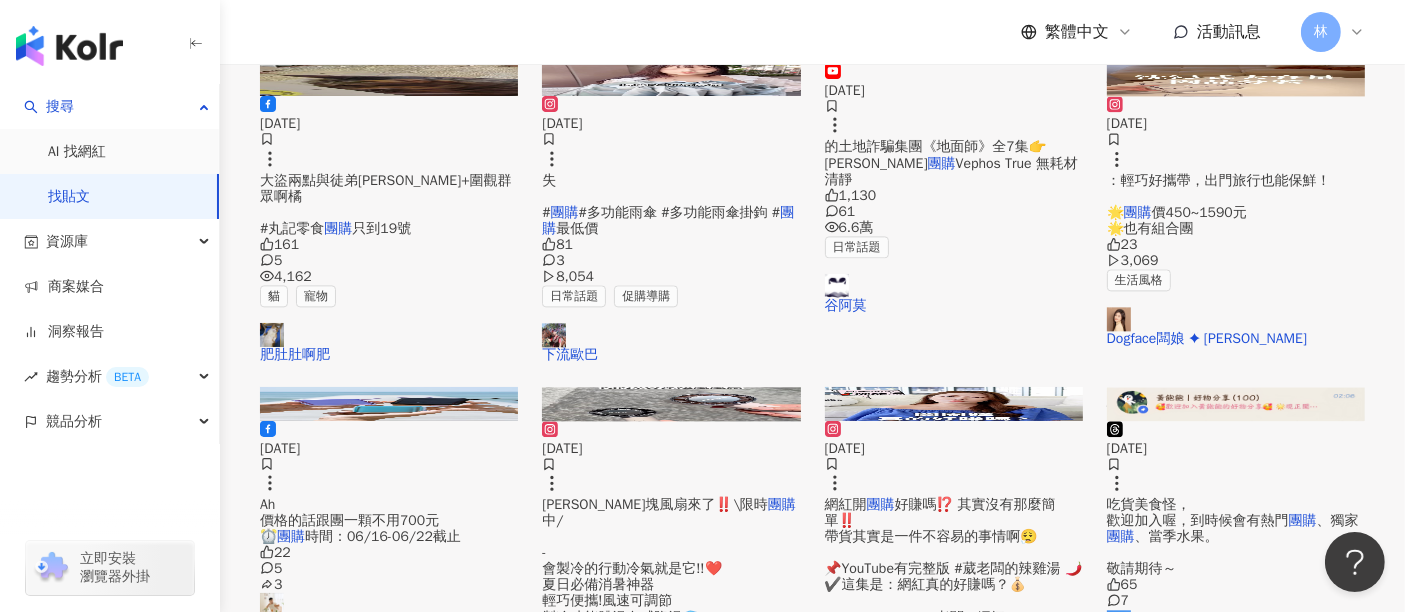 click on "看更多" at bounding box center [813, 3204] 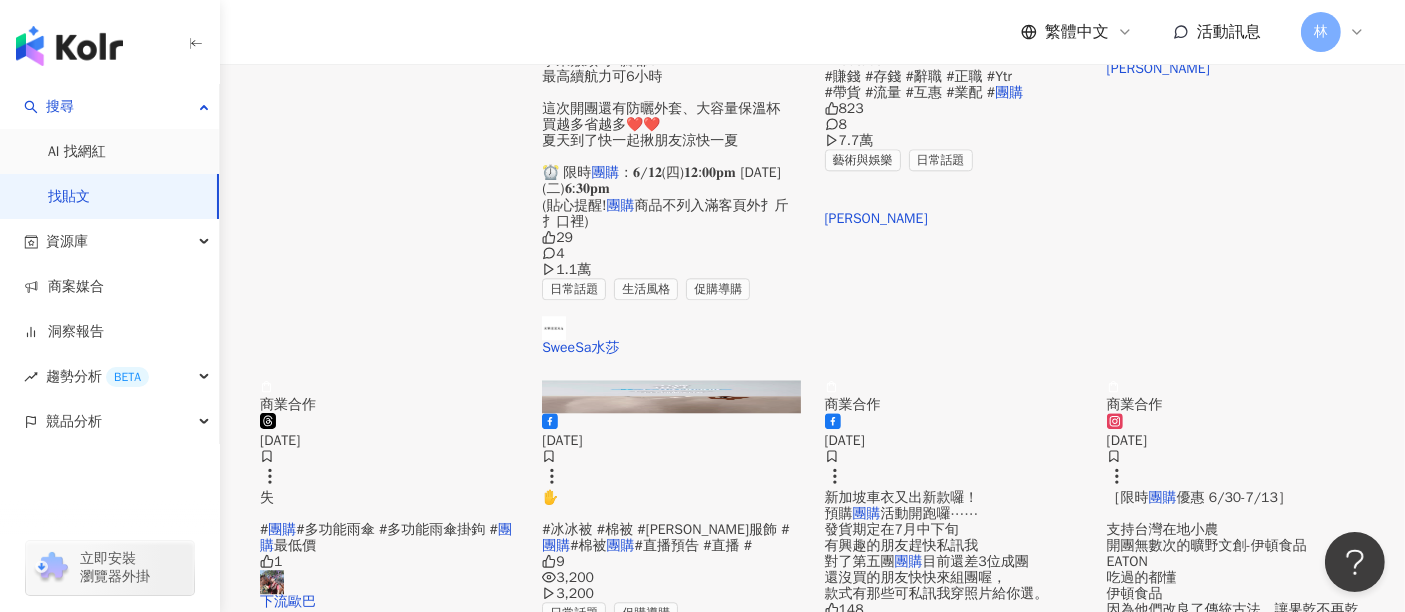scroll, scrollTop: 20213, scrollLeft: 0, axis: vertical 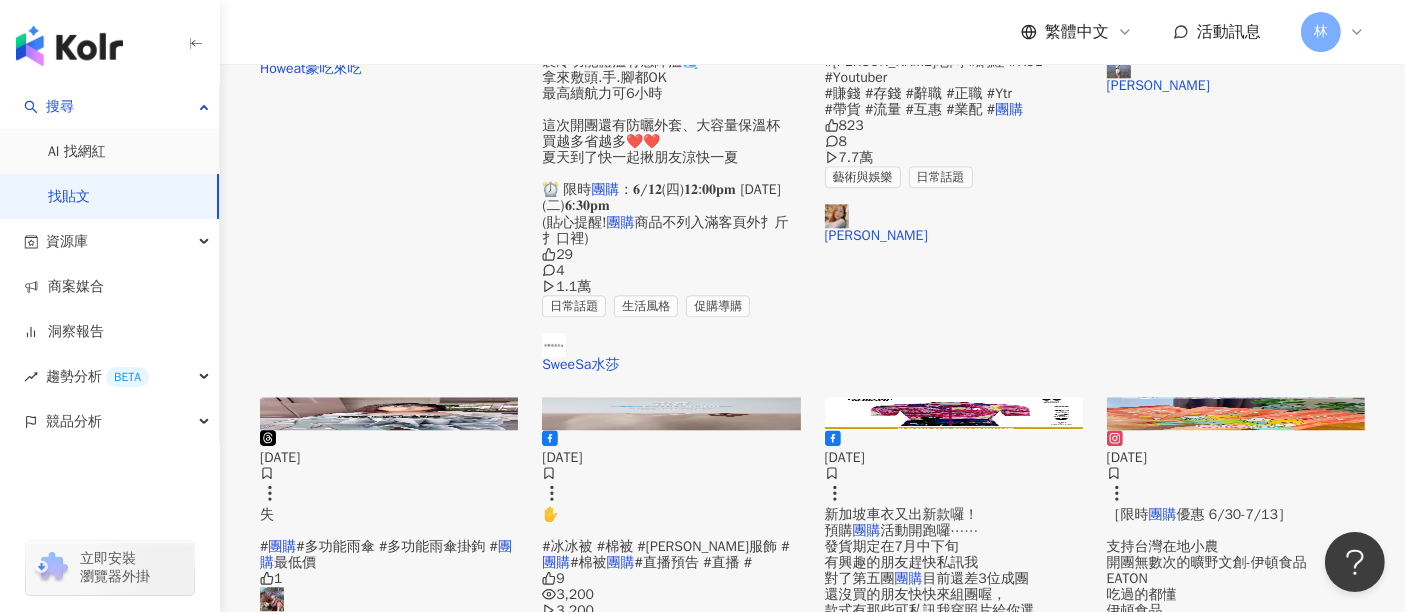 click at bounding box center (671, 3000) 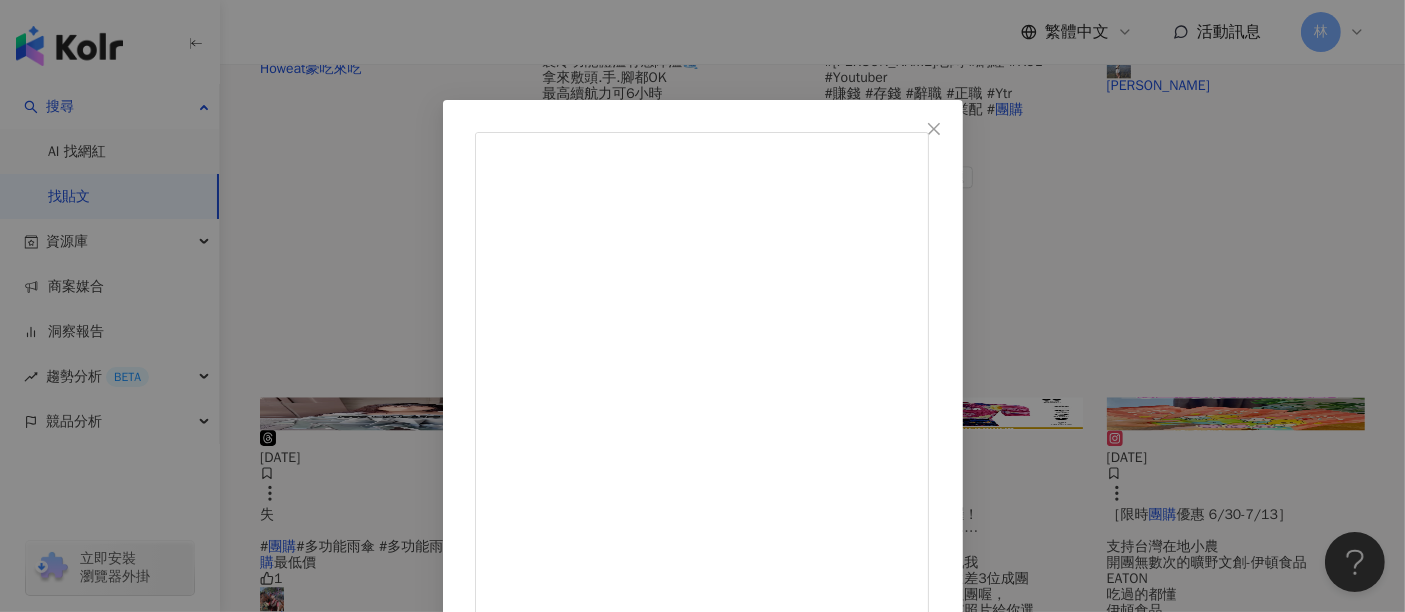 scroll, scrollTop: 284, scrollLeft: 0, axis: vertical 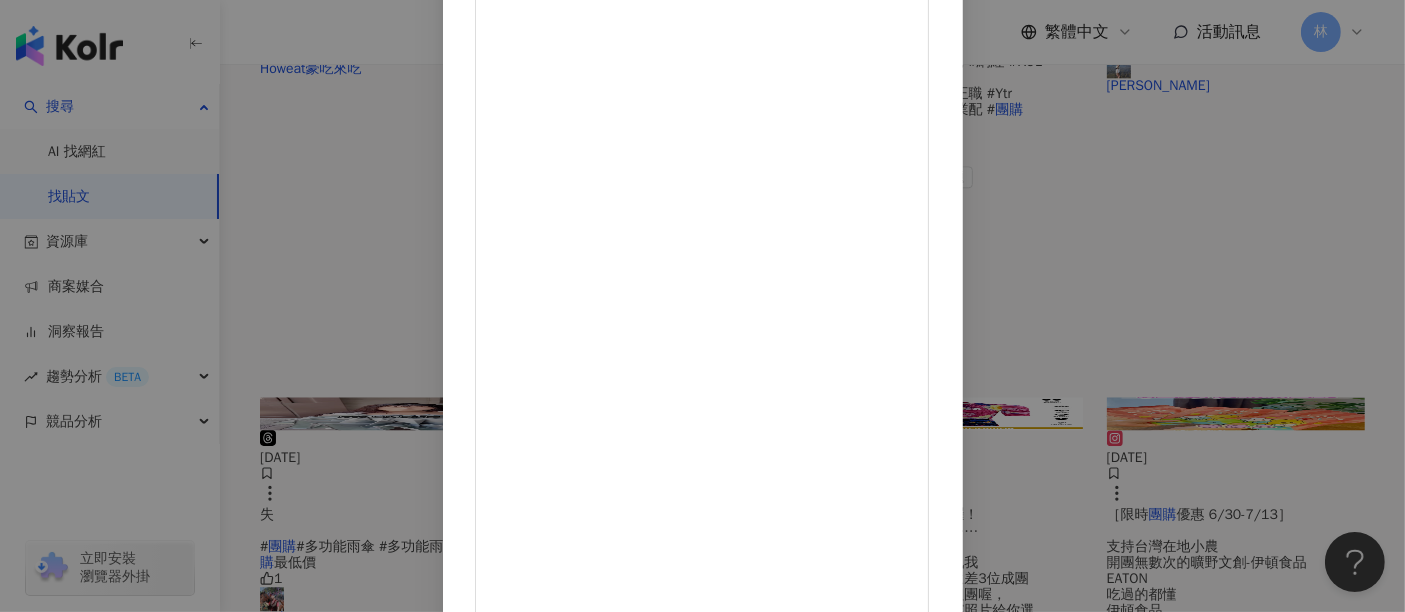 click on "查看原始貼文" at bounding box center [517, 999] 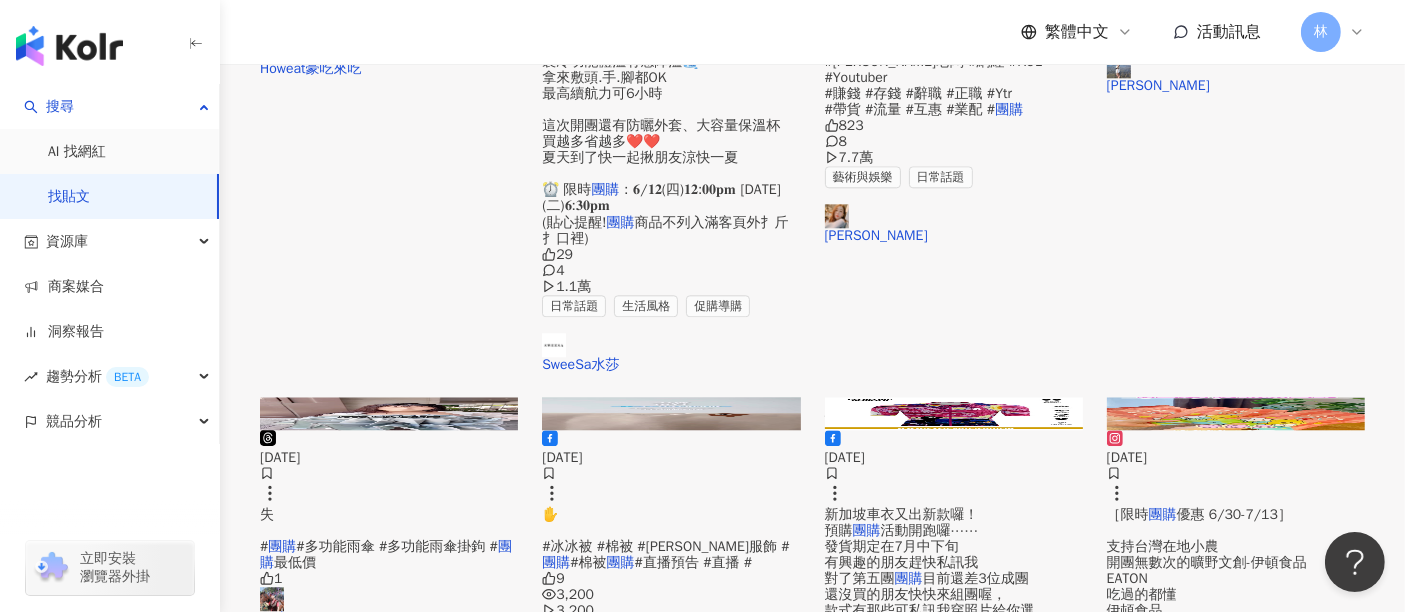 click at bounding box center (954, 3000) 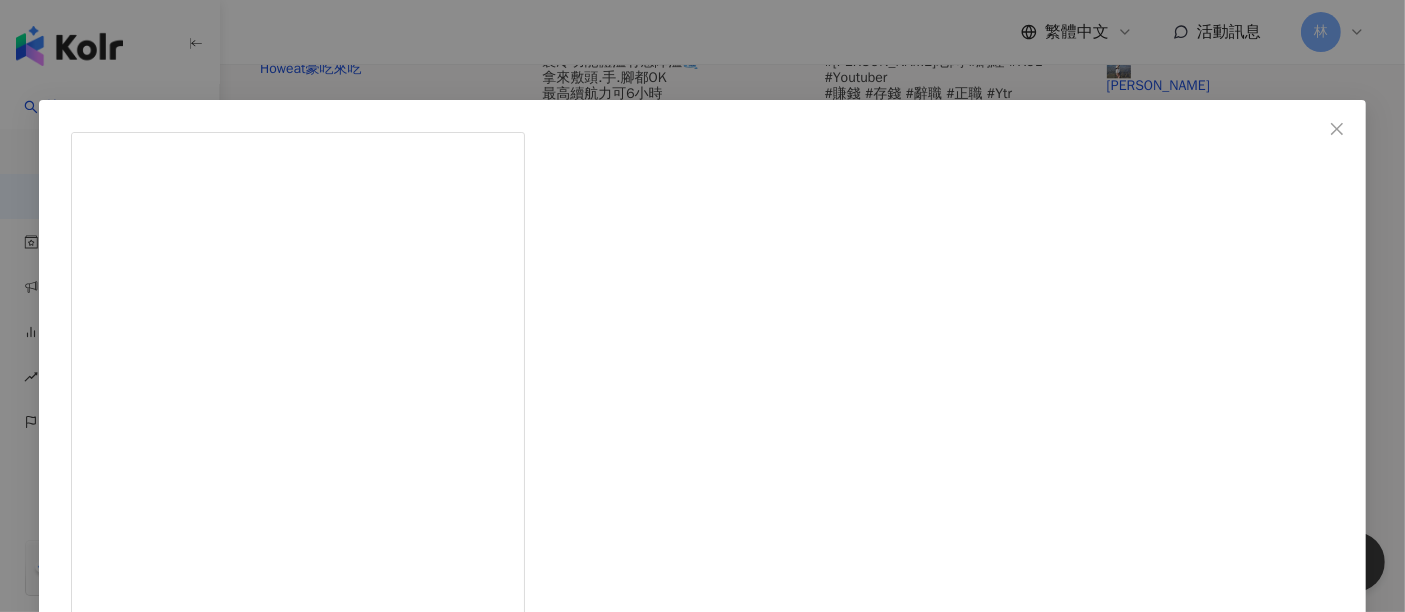 scroll, scrollTop: 662, scrollLeft: 0, axis: vertical 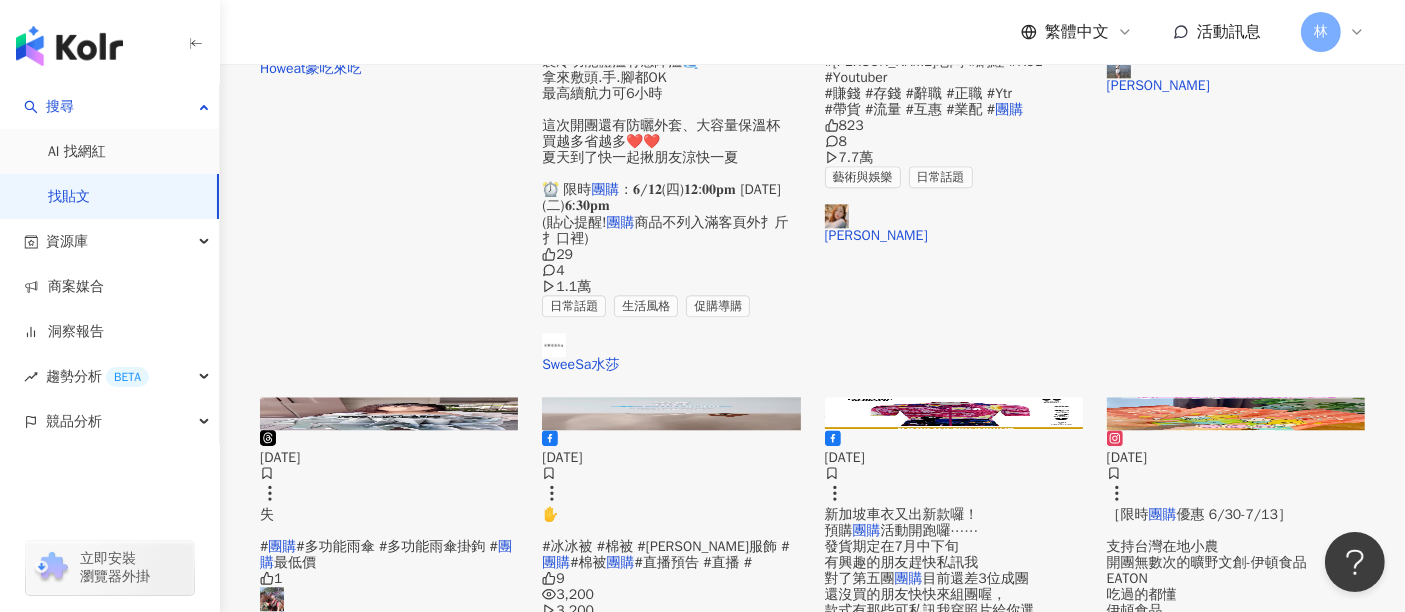 click at bounding box center (1236, 3000) 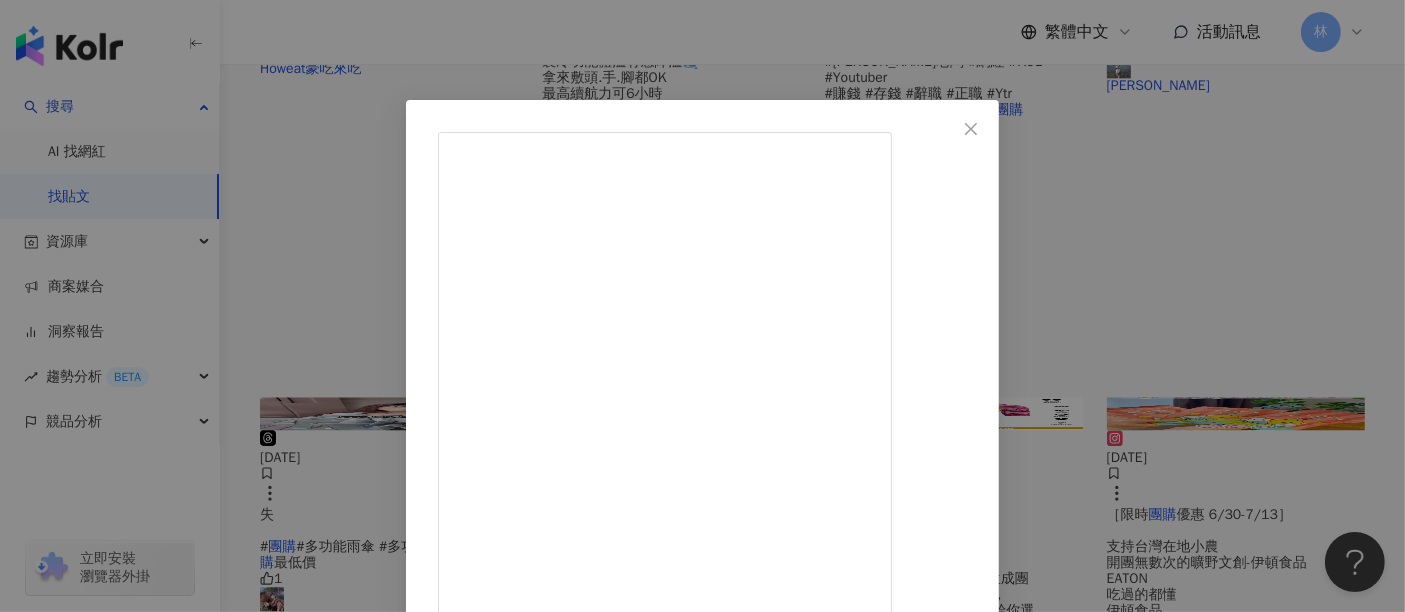 scroll, scrollTop: 323, scrollLeft: 0, axis: vertical 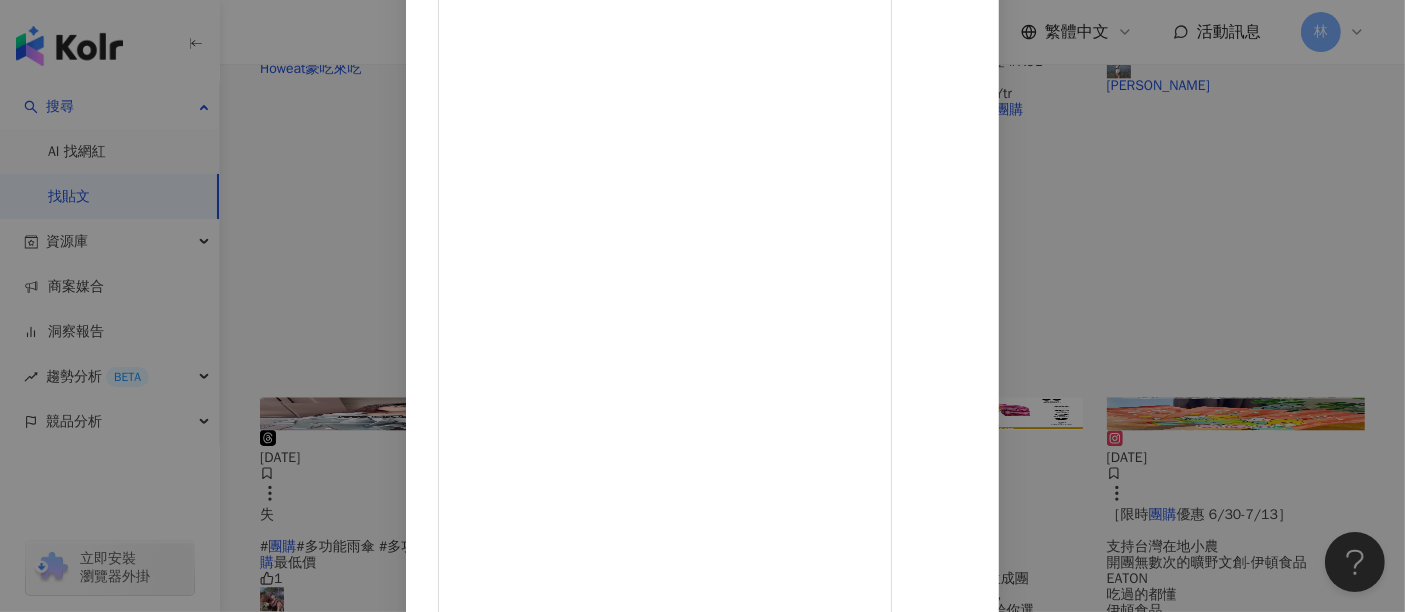 click on "查看原始貼文" at bounding box center (480, 1505) 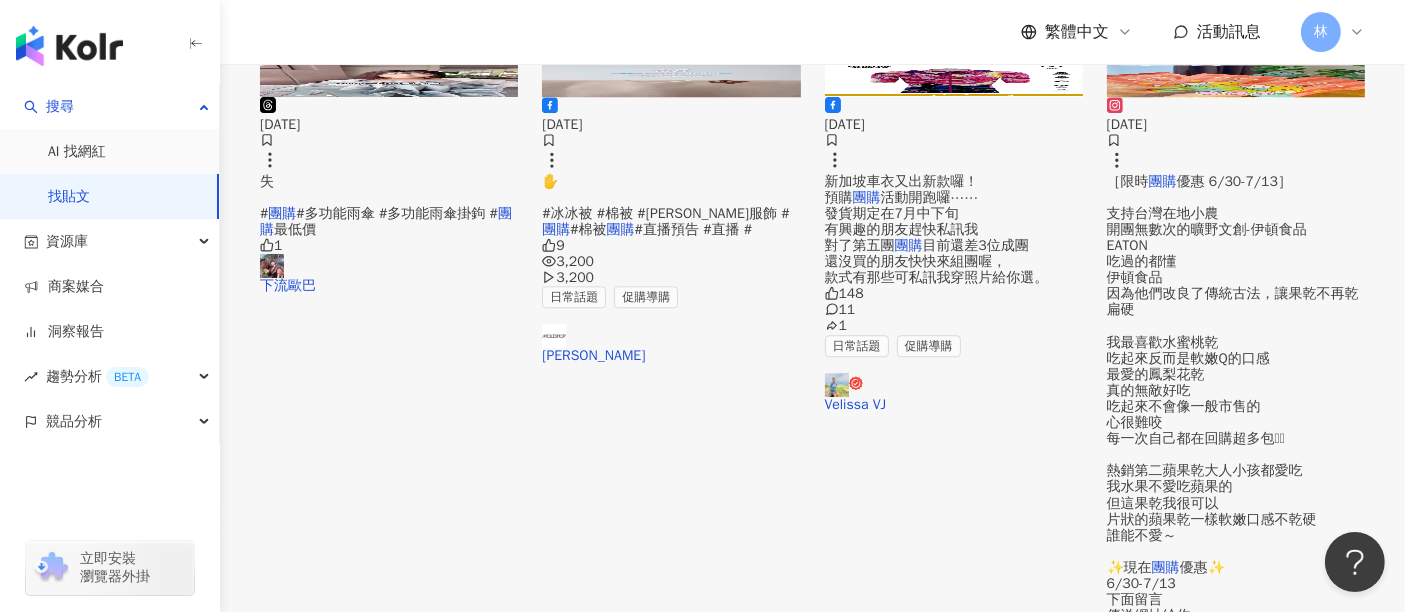 scroll, scrollTop: 20880, scrollLeft: 0, axis: vertical 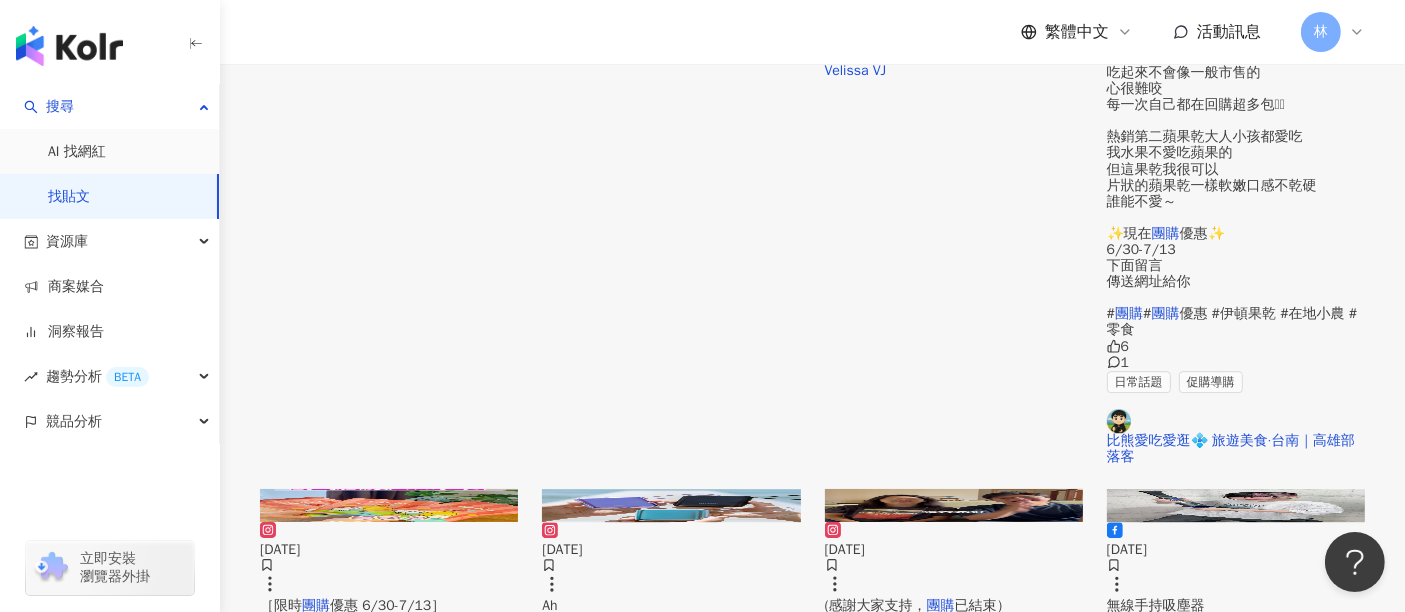 click on "看更多" at bounding box center [824, 3818] 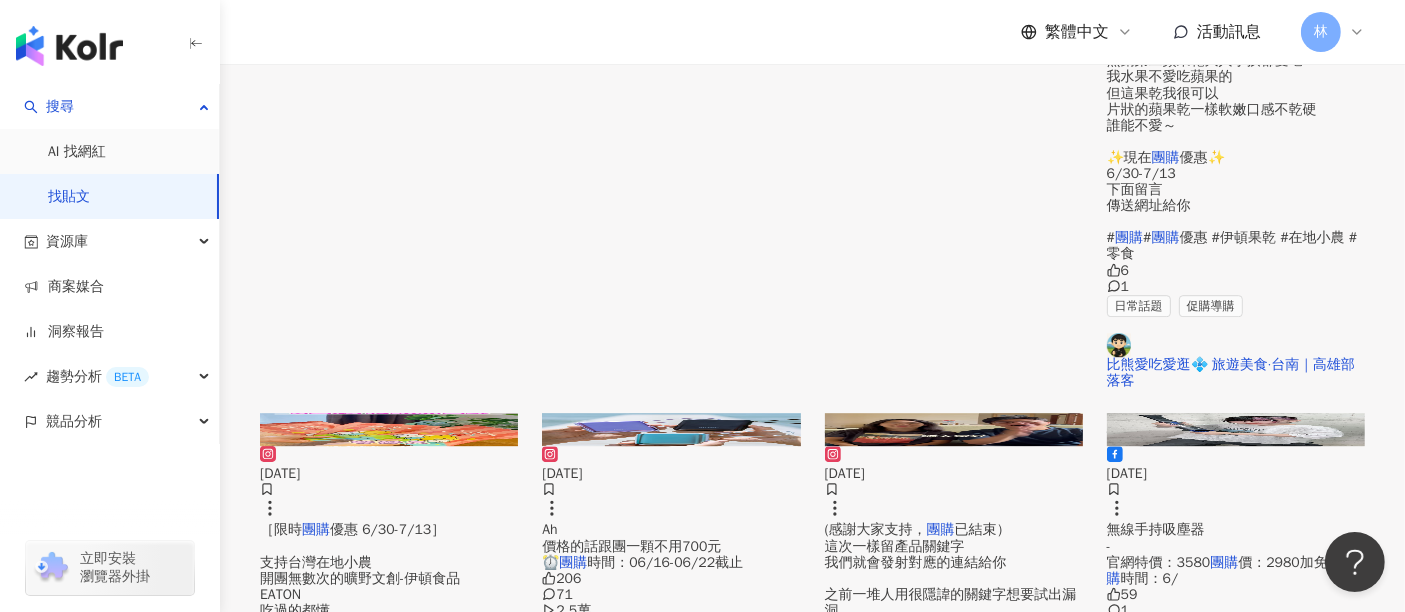 scroll, scrollTop: 20991, scrollLeft: 0, axis: vertical 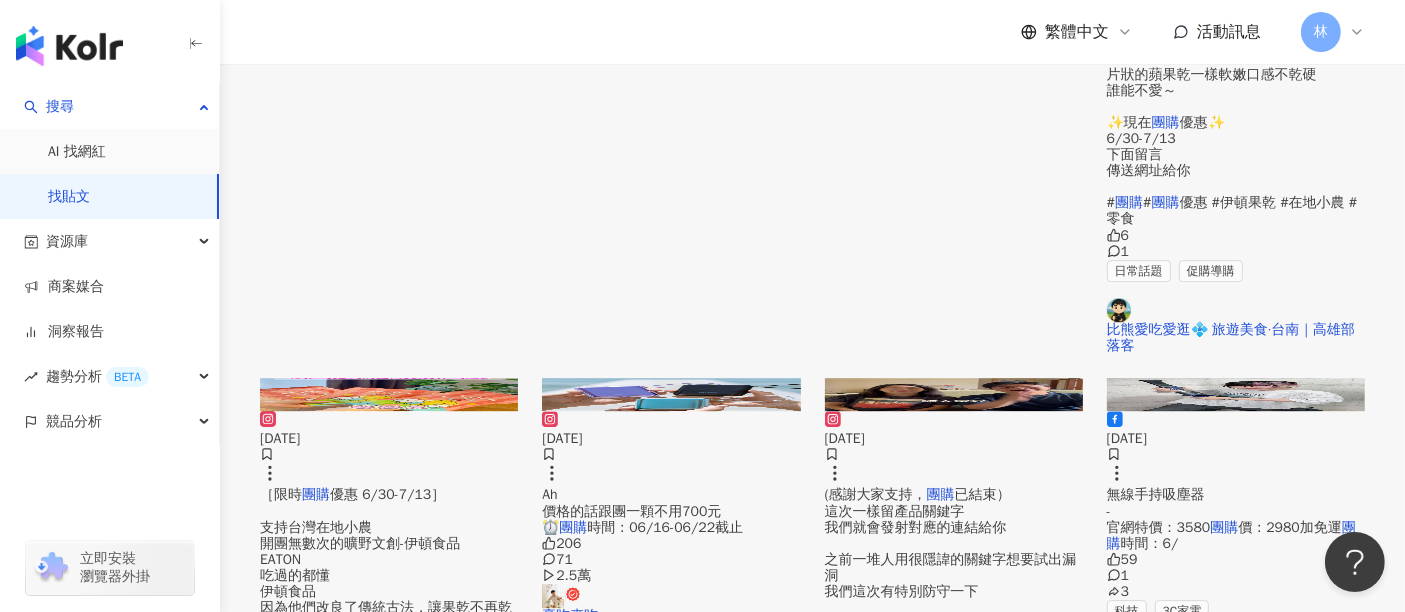 click at bounding box center [671, 3686] 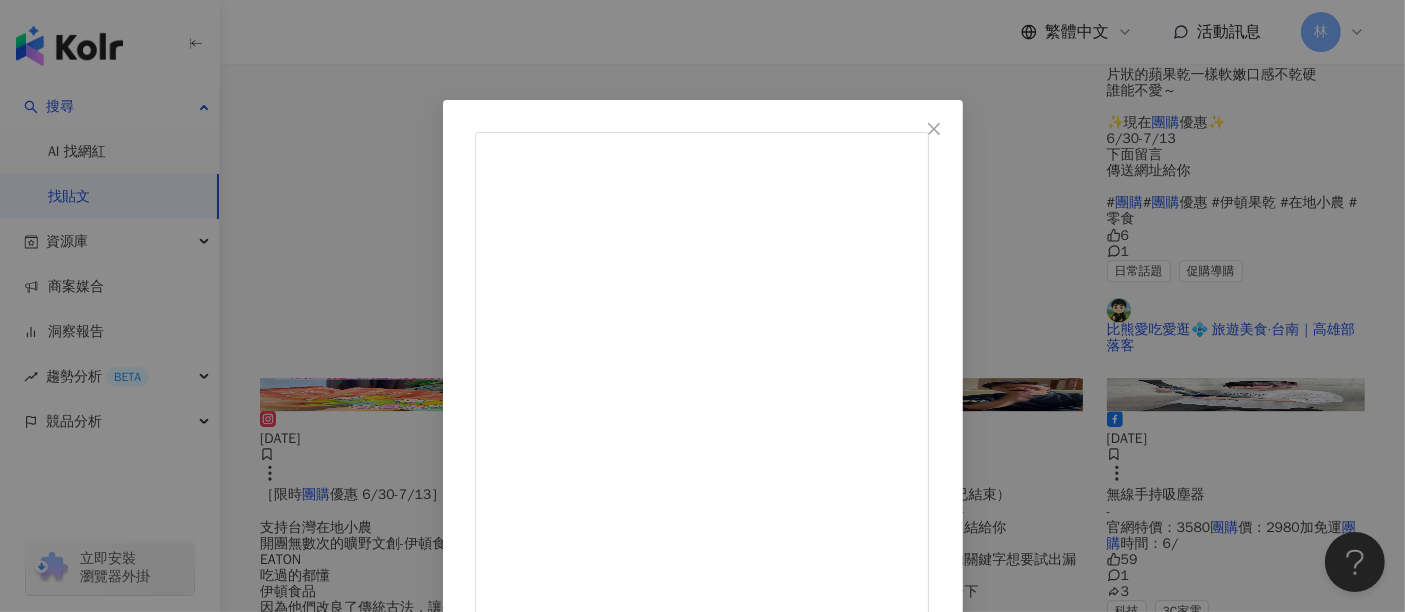 scroll, scrollTop: 260, scrollLeft: 0, axis: vertical 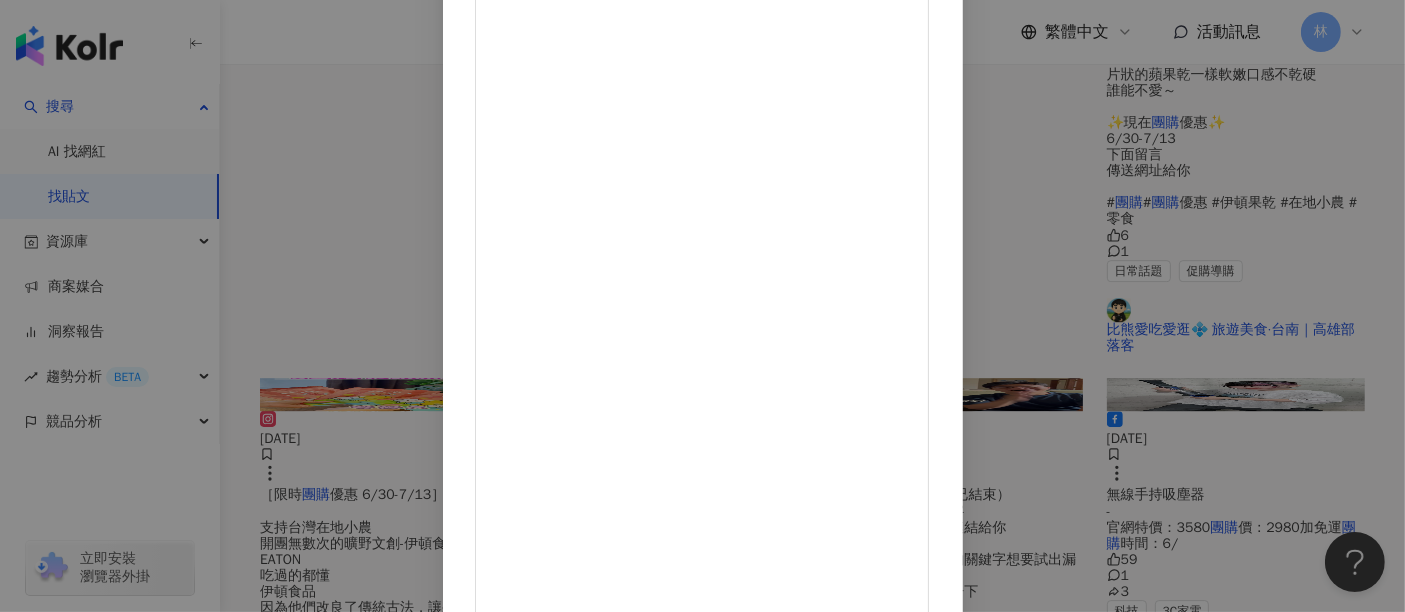 click on "查看原始貼文" at bounding box center (517, 1131) 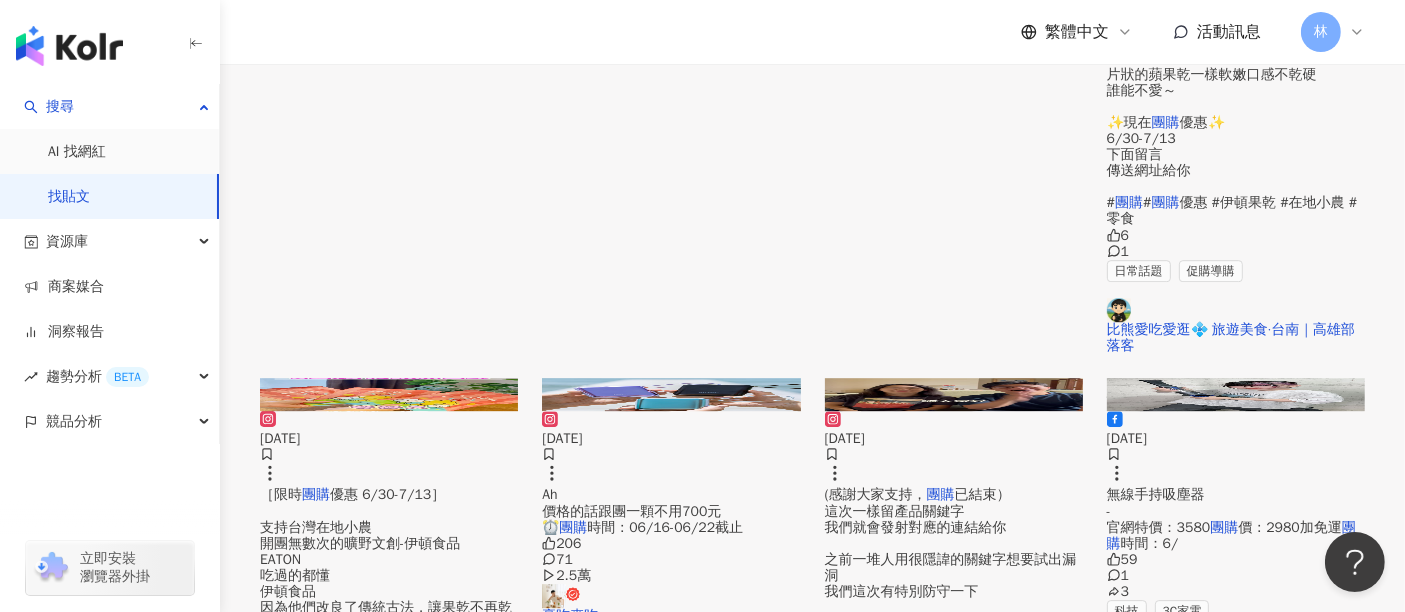 click at bounding box center (954, 3686) 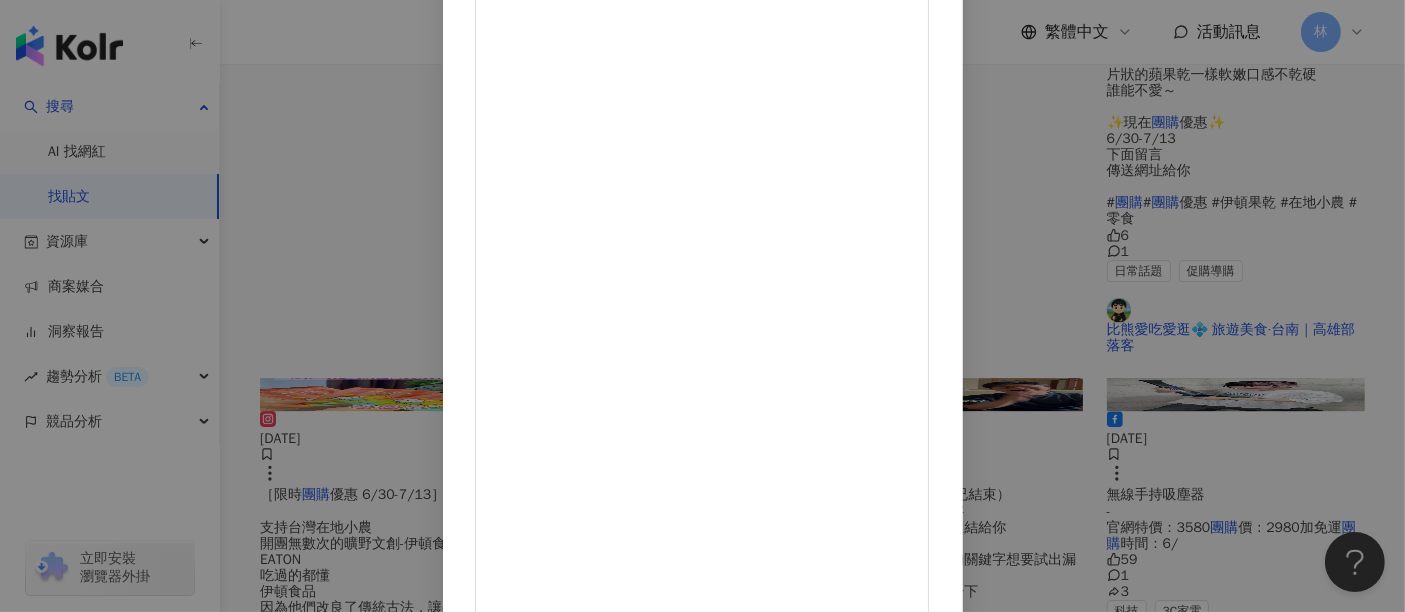 scroll, scrollTop: 0, scrollLeft: 0, axis: both 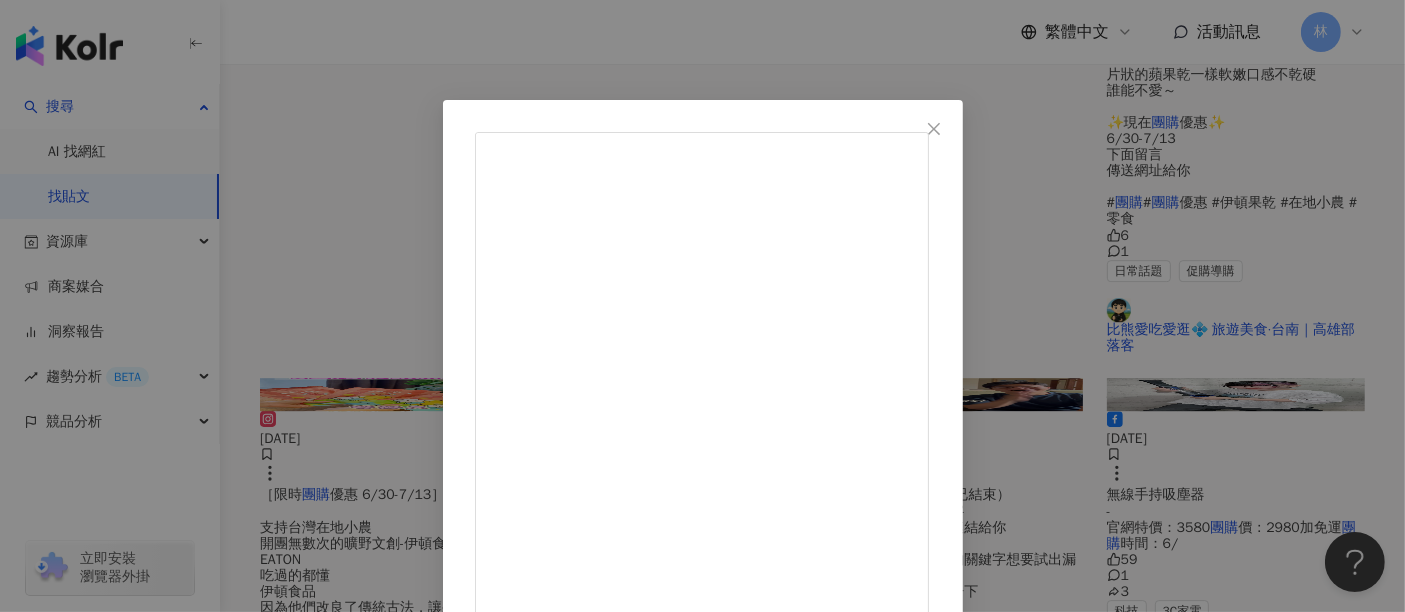 click on "多娜醬ドナちゃん 2025/6/19 🌸【夏日清爽團購開跑】🌸
喝得美、喝得安心
天然無添加的水果花果醋來了！🍍🍋🌹🥭
嚴選台灣水果發酵｜無香料、無色素、無防腐劑
每日1杯，順口甘甜、幫助消化，冰涼飲更對味！💧✨
🔸口味任選：鳳梨／金桔檸檬／玫瑰／芒果
🔸一瓶250ml，建議稀釋8倍飲用
🔸超級優惠團購價🥳
立即下單🔗
https://www.rakuten.com.tw/shop/wsc1928tw/product/11ddqrhgv/
#多娜醬 #多娜醬推薦好物給你
#釀美舖 #花果醋 #釀美舖花果醋
#天然系果醋 #團購 #養生也要很美味 51 2 查看原始貼文" at bounding box center [702, 306] 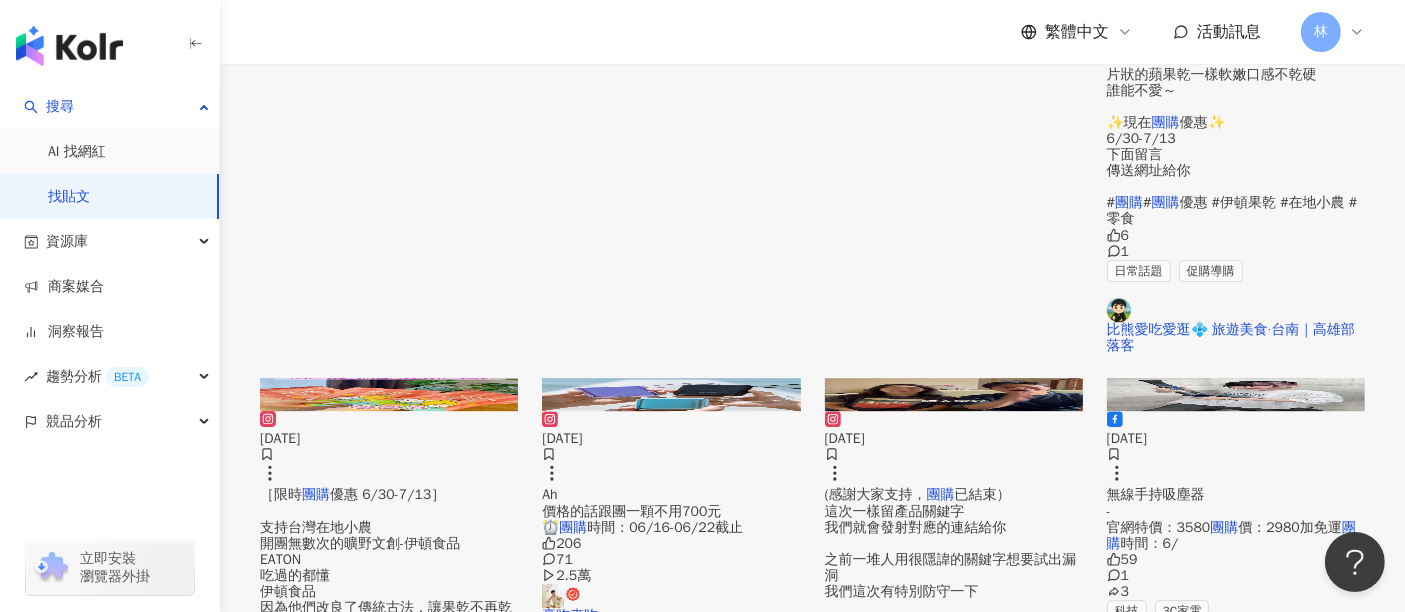 click at bounding box center (1236, 3686) 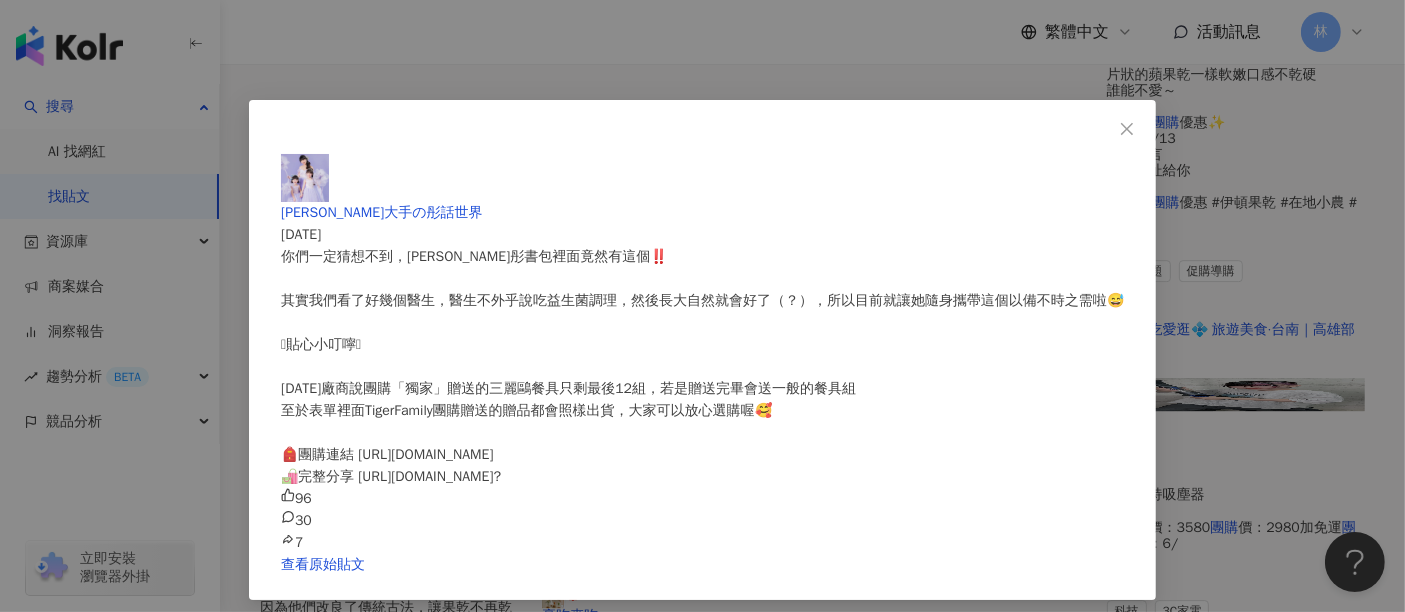 click on "小手芊大手の彤話世界 2025/6/4  你們一定猜想不到，彤彤書包裡面竟然有這個‼️
其實我們看了好幾個醫生，醫生不外乎說吃益生菌調理，然後長大自然就會好了（？），所以目前就讓她隨身攜帶這個以備不時之需啦😅
🩷貼心小叮嚀🩷
今天廠商說團購「獨家」贈送的三麗鷗餐具只剩最後12組，若是贈送完畢會送一般的餐具組
至於表單裡面TigerFamily團購贈送的贈品都會照樣出貨，大家可以放心選購喔🥰
🎒團購連結 https://gbf.tw/skjct
🛍️完整分享 https://www.facebook.com/share/p/1Aep9aBtau/? 96 30 7 查看原始貼文" at bounding box center [702, 306] 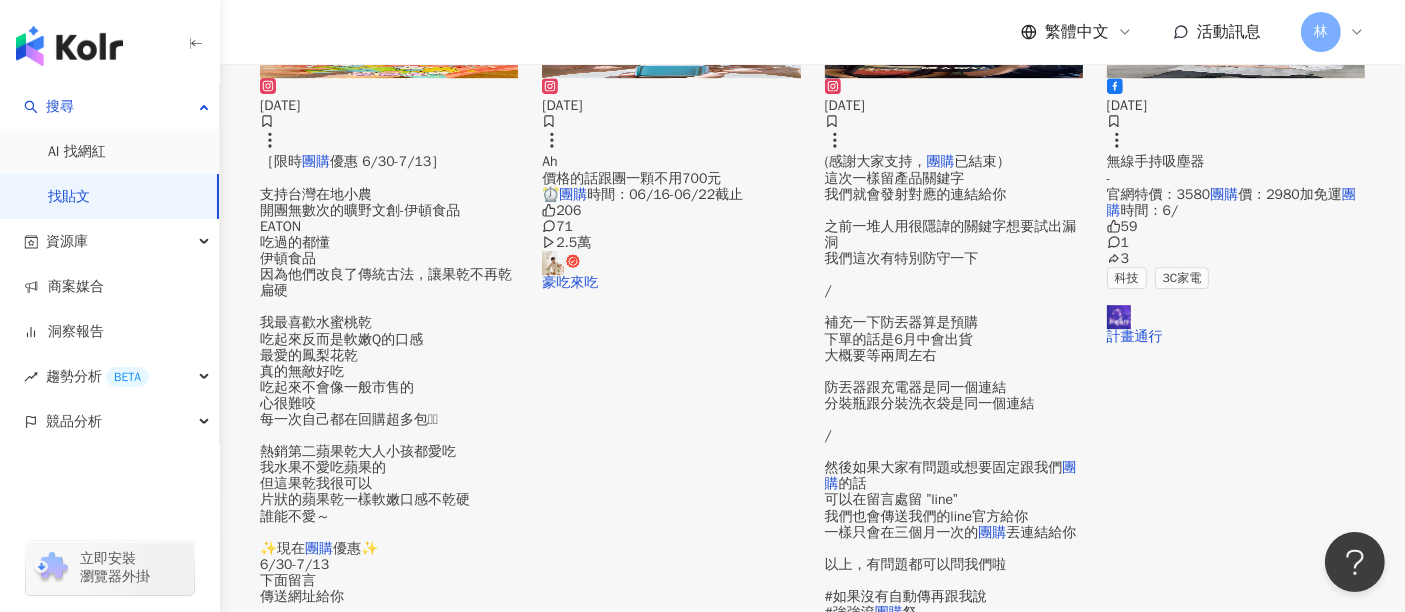 scroll, scrollTop: 21435, scrollLeft: 0, axis: vertical 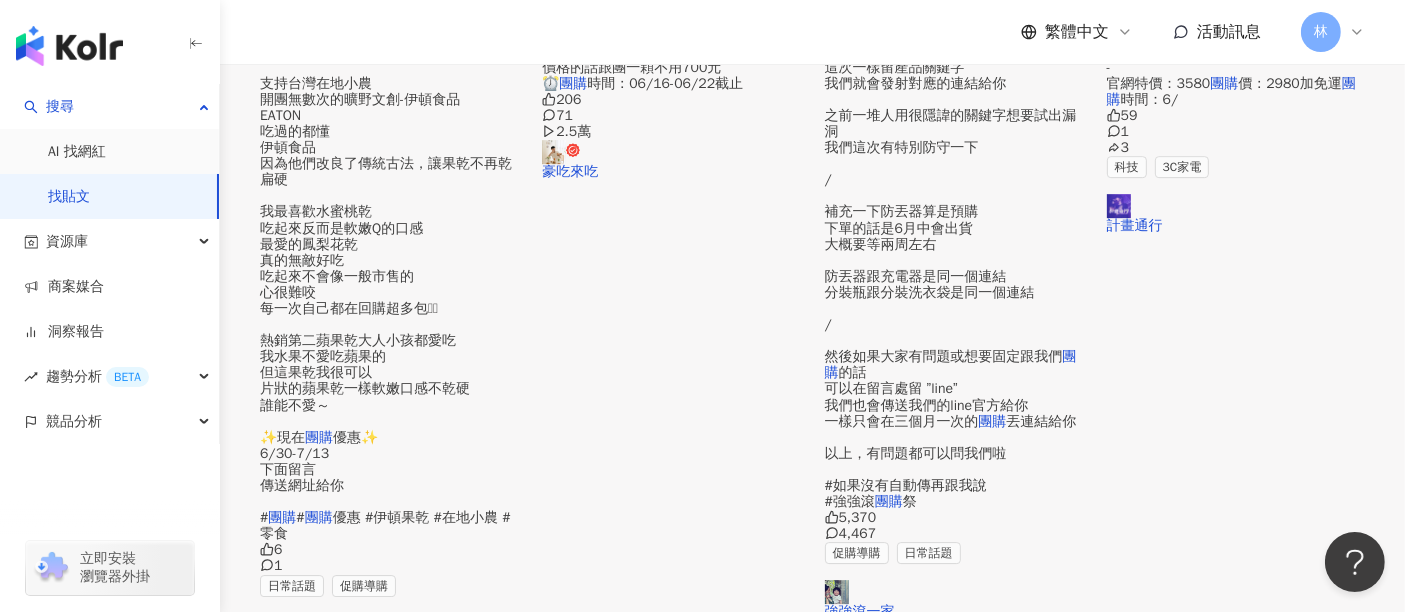 click at bounding box center [954, 3824] 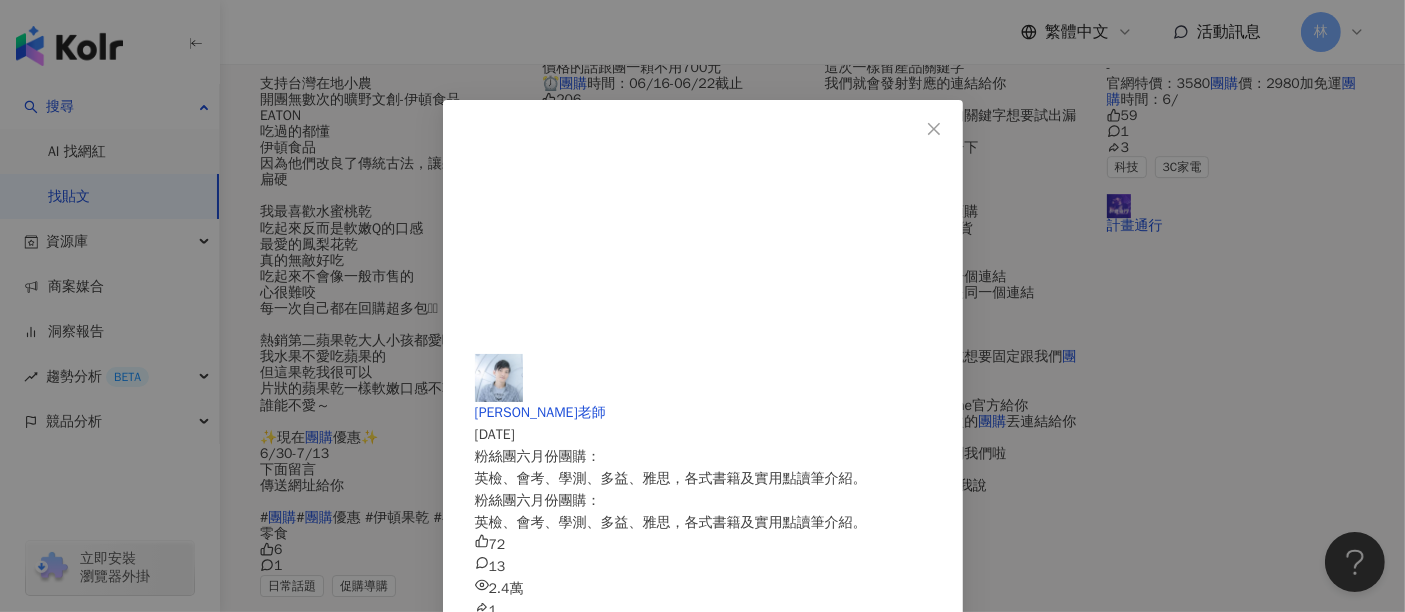 click on "米蘭老師 2025/6/21 粉絲團六月份團購：
英檢、會考、學測、多益、雅思，各式書籍及實用點讀筆介紹。  粉絲團六月份團購：
英檢、會考、學測、多益、雅思，各式書籍及實用點讀筆介紹。 72 13 2.4萬 1 查看原始貼文" at bounding box center [702, 306] 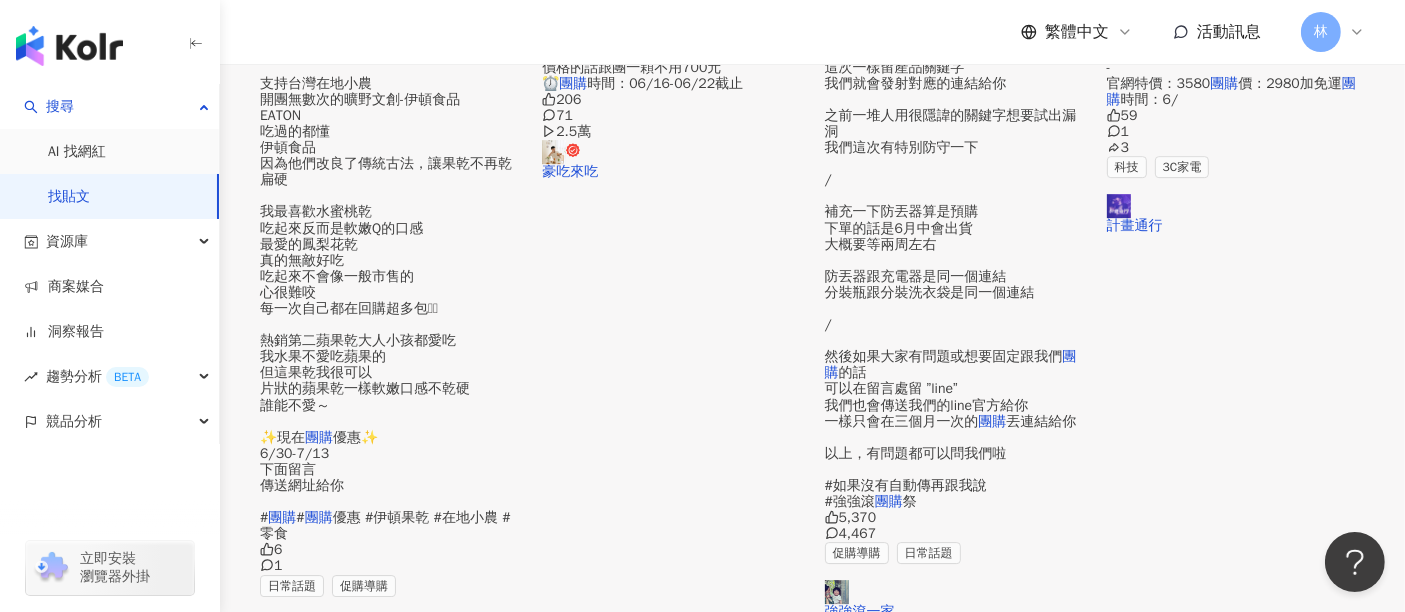 click at bounding box center (1236, 3824) 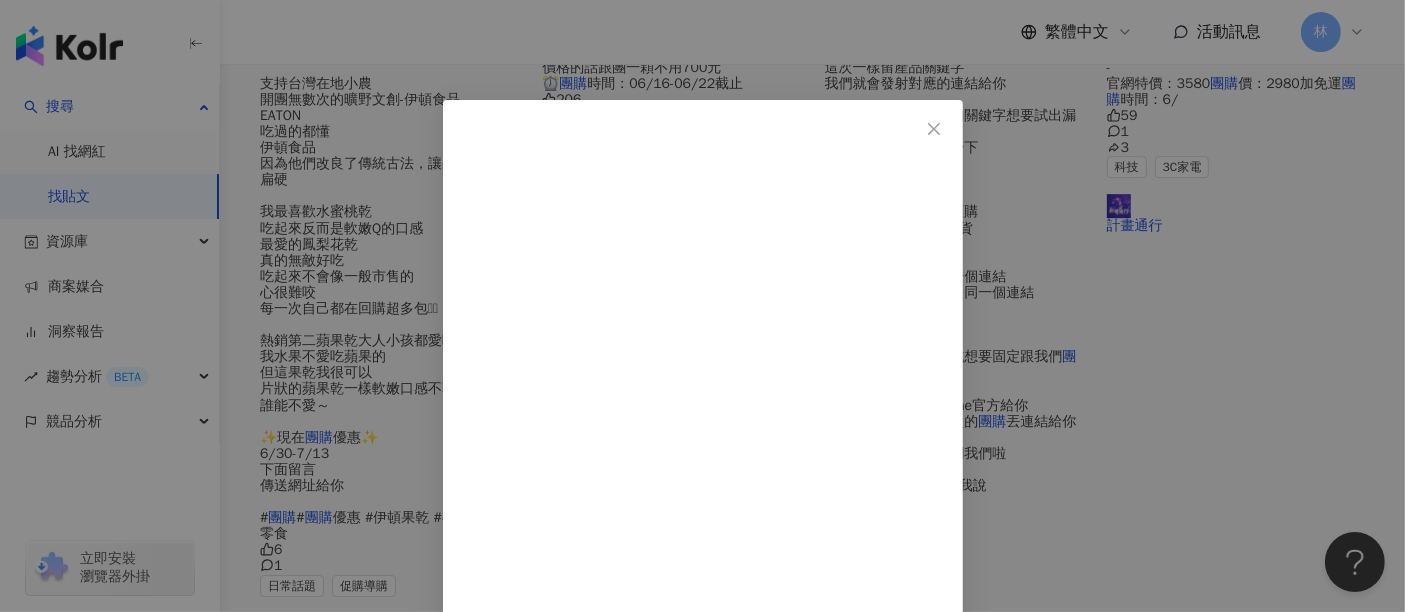 click on "Vicky Lin 2025/6/5 溫馨提醒 Hyphy 團購最後一天~~6/5 23：59 結束喔！
愛心刮痧板刮臉真的超順手~🩷
眼睛累累，刮起來~
早上水腫，刮起來~
皮膚鬆弛，刮起來~
記得先上油，想刮就刮，輕輕刮，無副作用，怕臉變太美就先不用😝
⁕⁕ 團購專屬優惠 ⁕⁕
團購滿 $1200 送 [mini蜜粉餅 迷你罐－遮瑕款]（無盒）
#按摩保養
愛心粉晶按摩板  定價$1,480 團購價$1,119
磁力塑身儀 定價$2080 團購價$1799
好循環舒緩膏  定價$860 團購價$699
好好睡舒緩膏  定價$860 團購價$699
#彩妝
雲朵拍拍mini蜜粉餅-無色 定價$480 團購價$329
修護唇油-舊版四色  定價$580 團購價$399
台灣的朋友們，快點進去看看吧！
#團購網址：https://www.shophyphy.com/pages/hyphy-vicky 13 1 1,172 查看原始貼文" at bounding box center [702, 306] 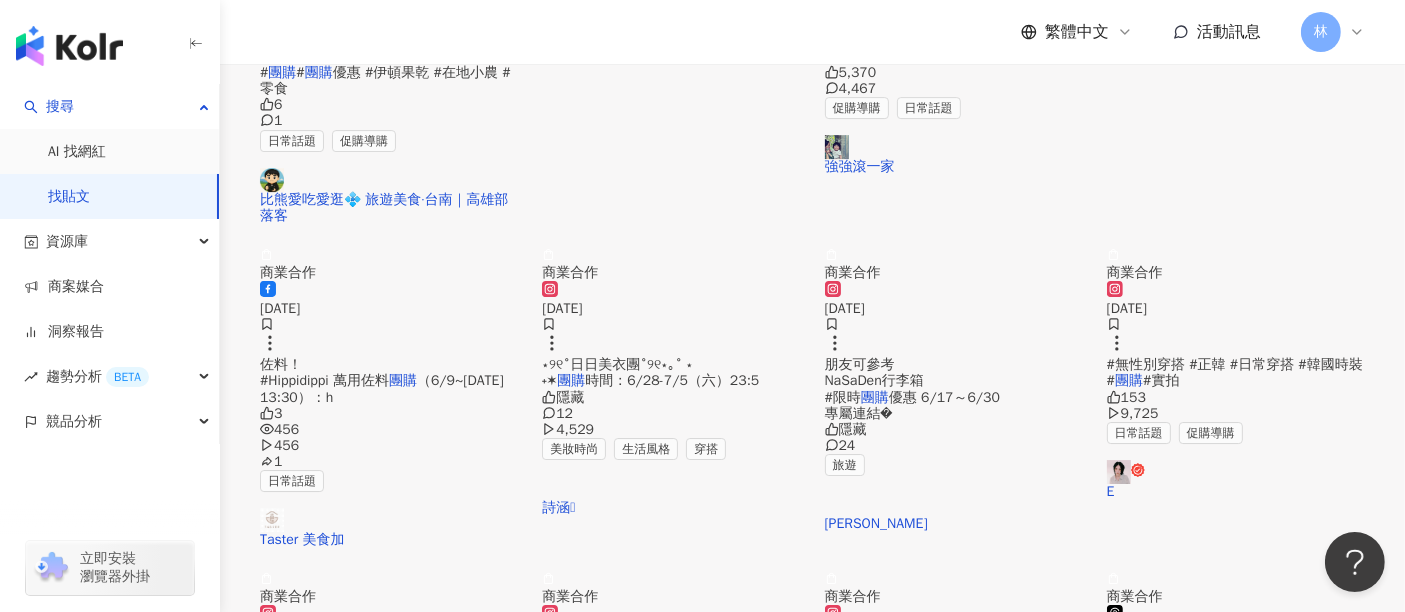 scroll, scrollTop: 21768, scrollLeft: 0, axis: vertical 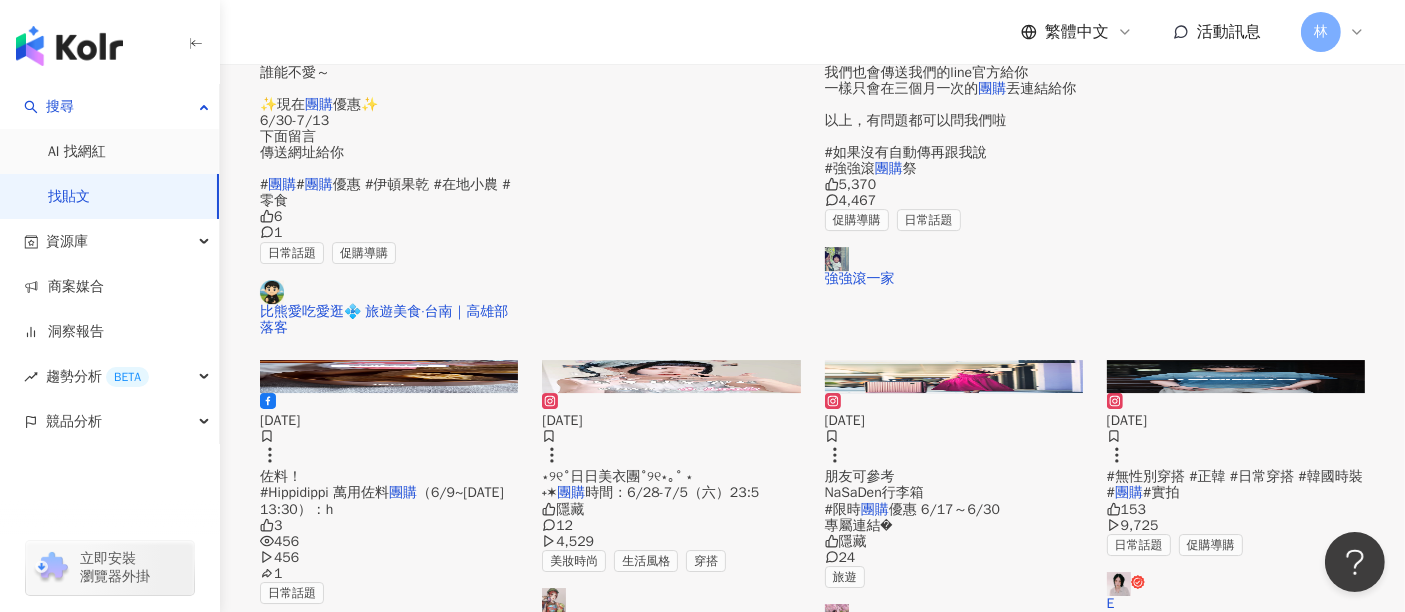 click at bounding box center [671, 4813] 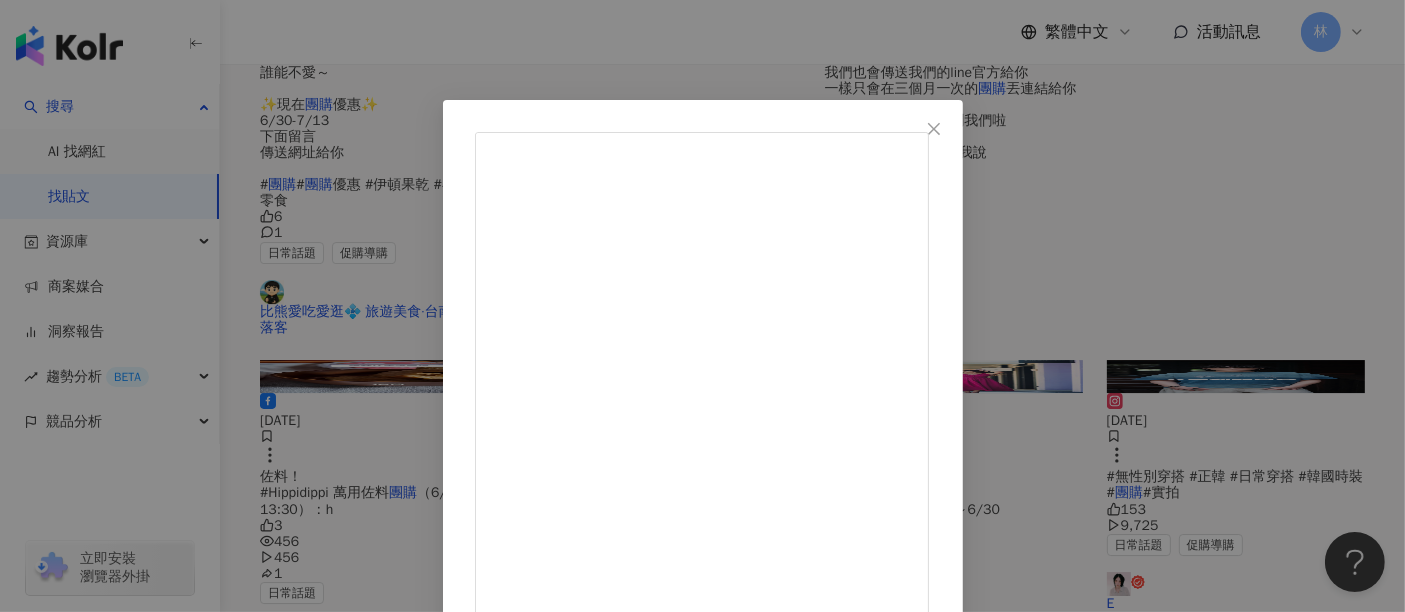 scroll, scrollTop: 260, scrollLeft: 0, axis: vertical 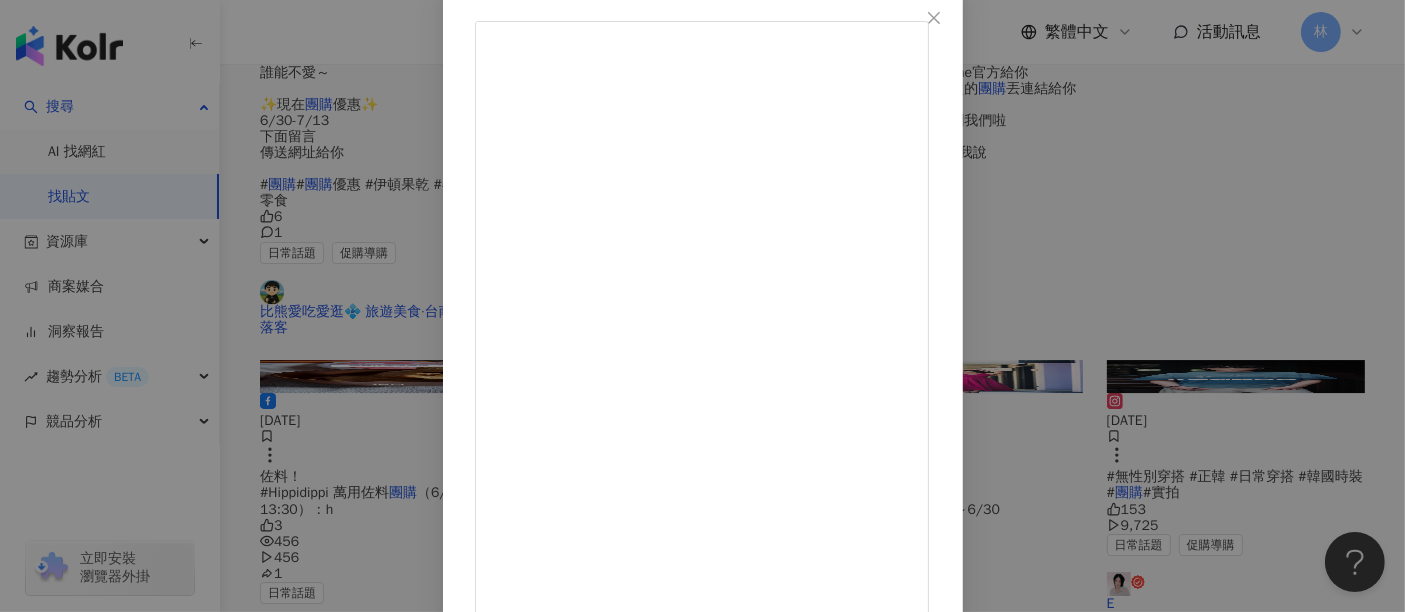 click on "IU I&U愛나台灣應援首站🇹🇼 2025/6/10 919 8 查看原始貼文" at bounding box center [702, 306] 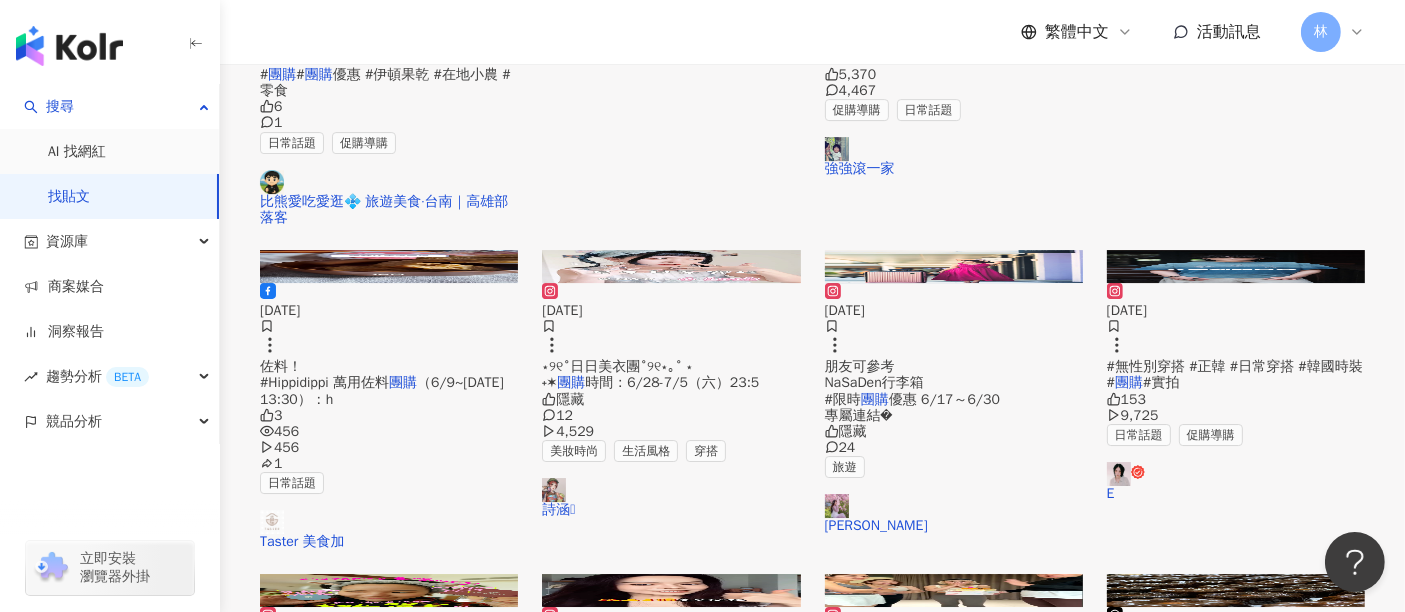scroll, scrollTop: 21880, scrollLeft: 0, axis: vertical 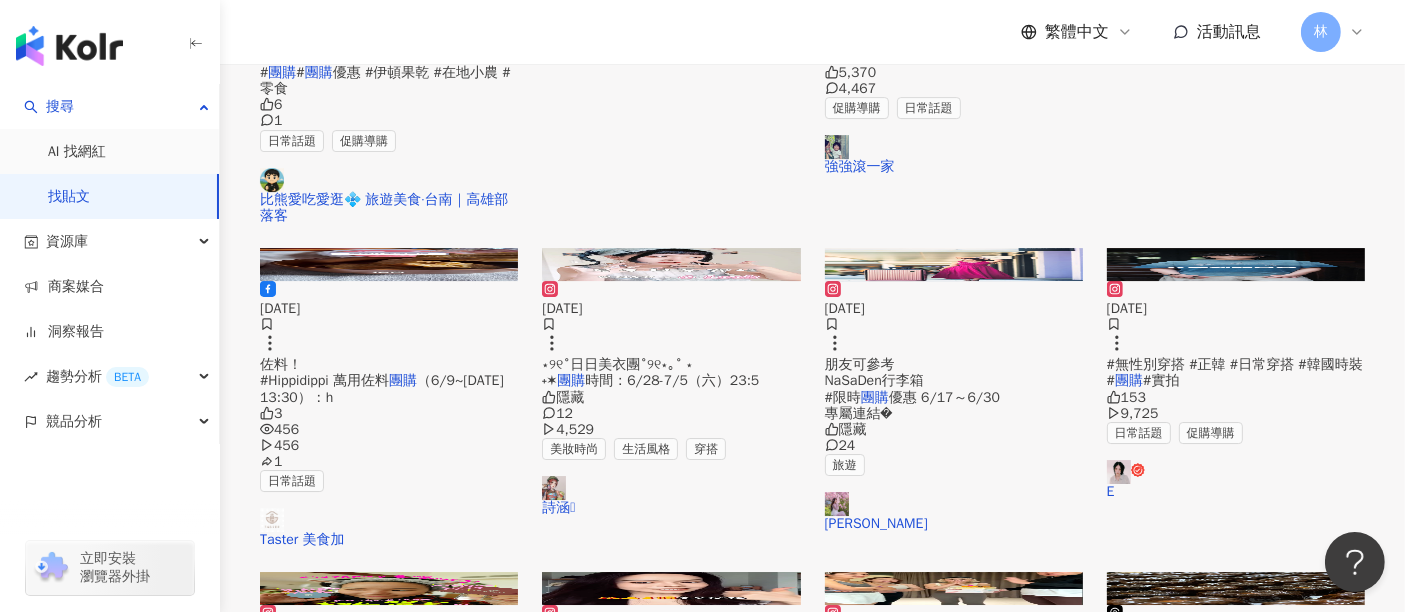 click on "看更多" at bounding box center (824, 5304) 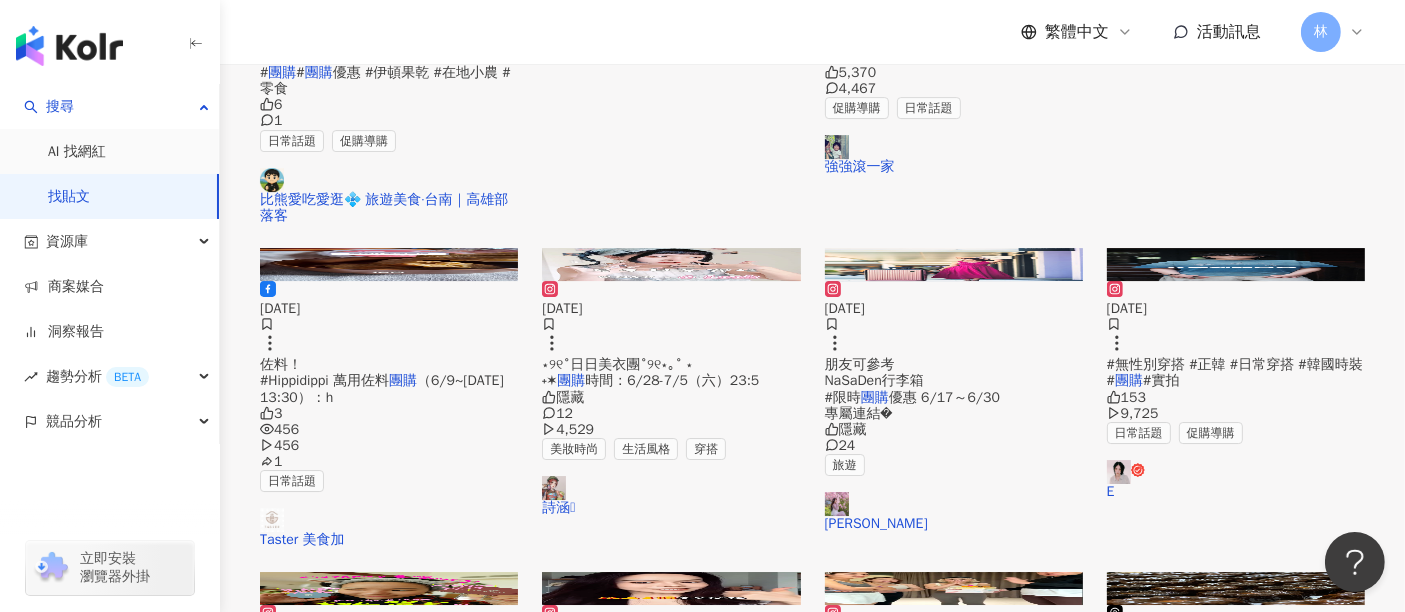 click at bounding box center (954, 4701) 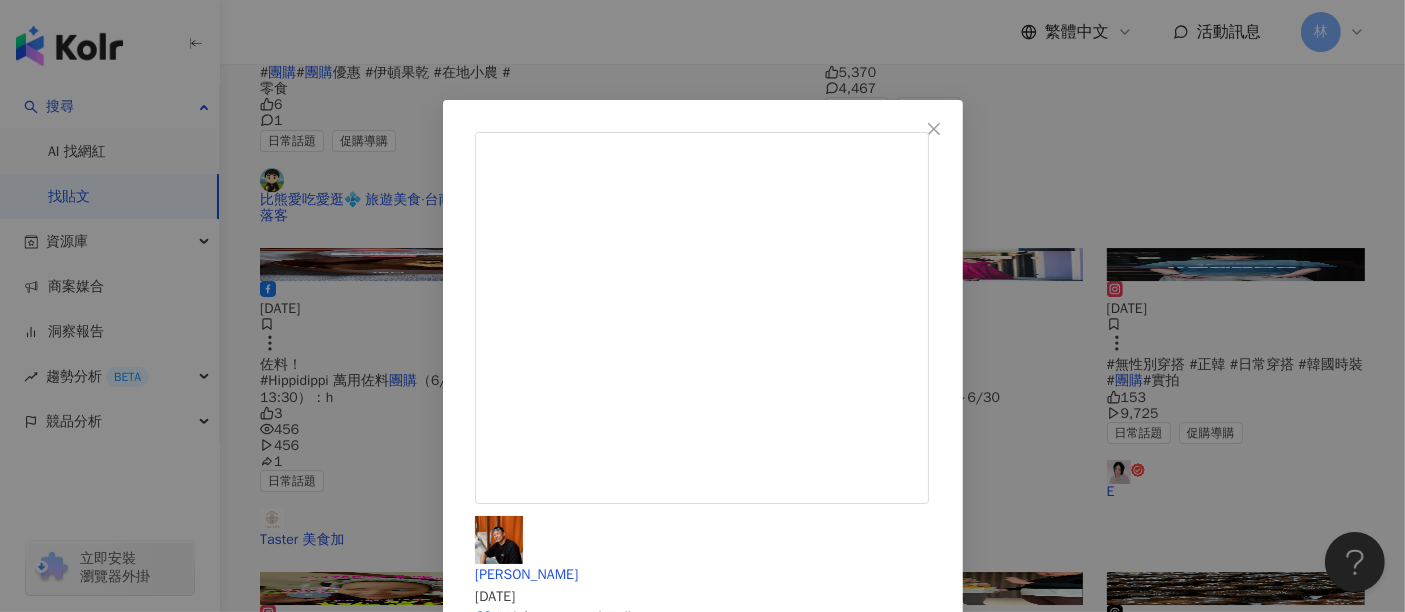 scroll, scrollTop: 0, scrollLeft: 0, axis: both 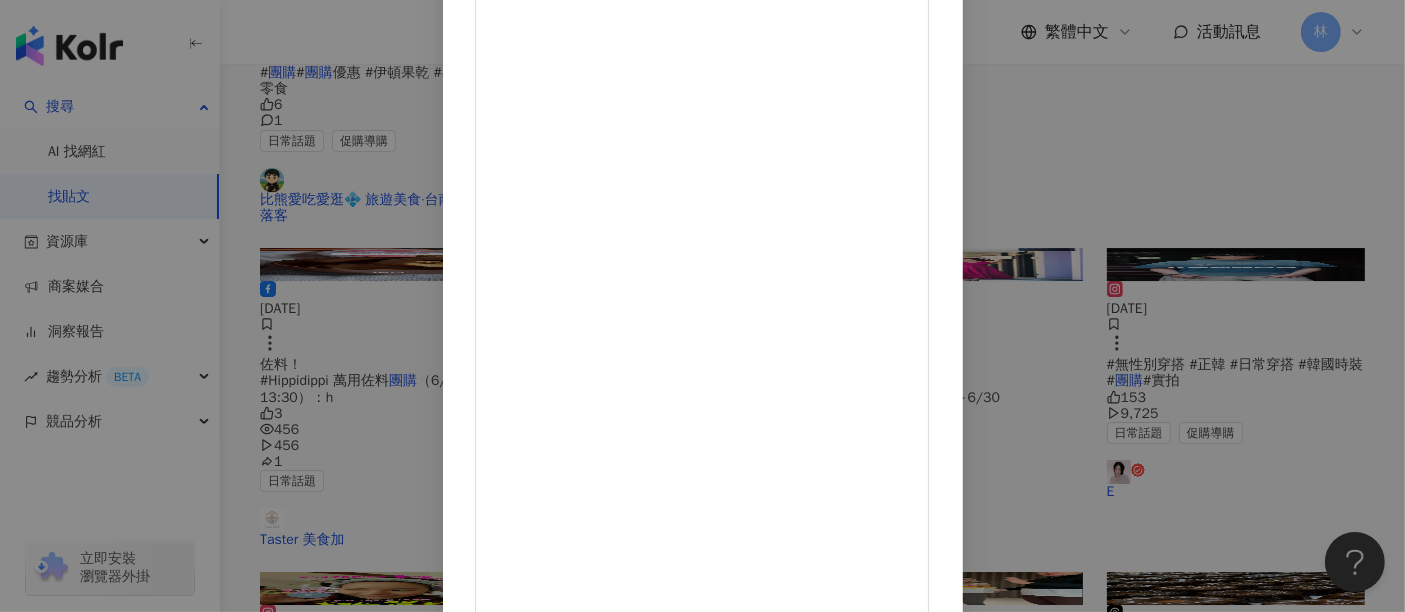 click on "查看原始貼文" at bounding box center [517, 1131] 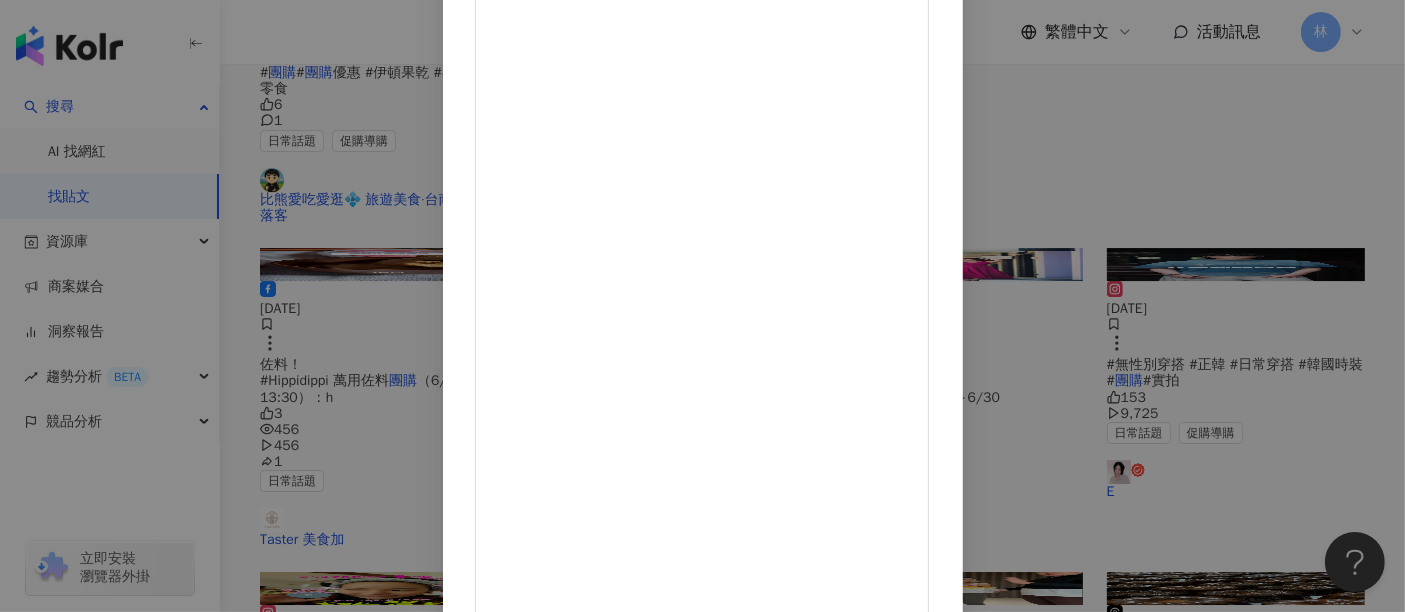 click on "Hank Shen 2025/6/18 💙海濤客XHank 限時團購 🩵
CP質超高，每包都超大包，不買真的會後悔！！
🍘 三星蔥櫻花蝦勁厚餅  厚~~到讓你又氣又愛
🐟 嗚嗚嗚 烏魚子一口吃  哭著也要給我吃一片~
🦐 大鮪蝦呼拉圈  這組合太蝦了吧
🥚 甜蛋黃蛋捲 so sweet 姨母甜笑
📦 漢克＋海濤客＝限時追劇團購開跑！
購買🔗 https://lihi.cc/nFZ6v
（或者我的主頁）
📍適合一個人邊追劇邊嗑、也適合朋友來家裡一起吃爆！
#追劇神器 #零食開箱 #海濤客 #海味系零嘴#團購美食 #零嘴 74 12 4,917 查看原始貼文" at bounding box center [702, 306] 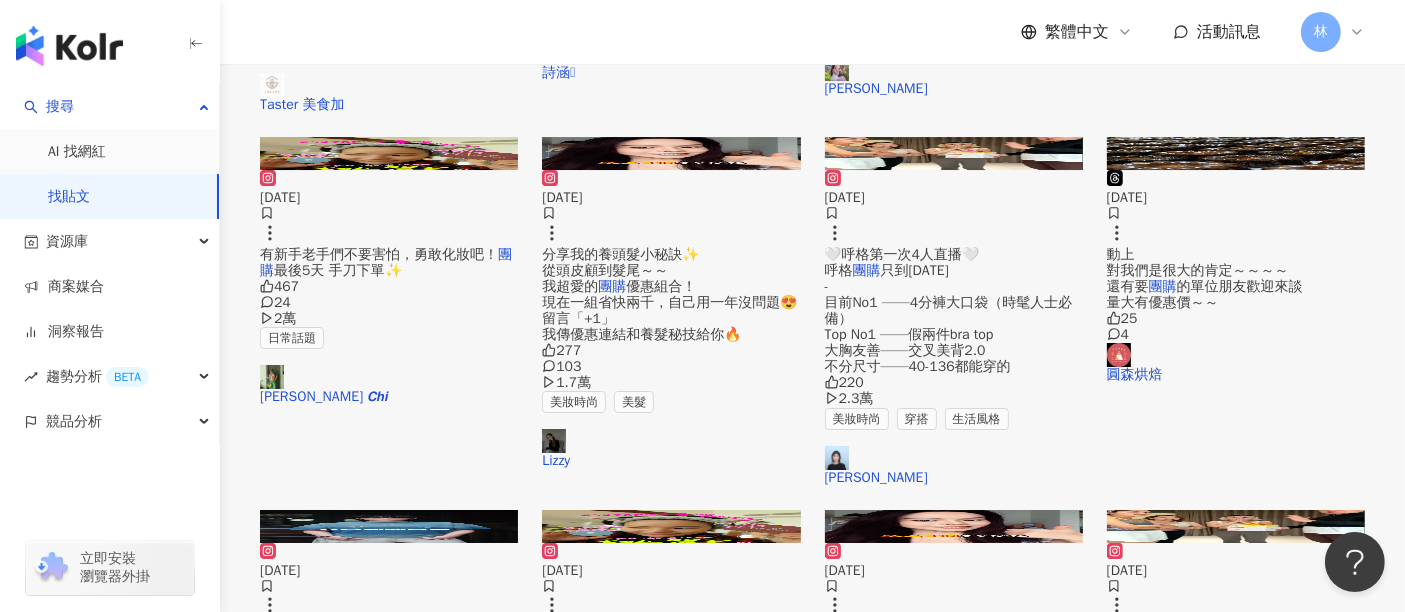 scroll, scrollTop: 22324, scrollLeft: 0, axis: vertical 